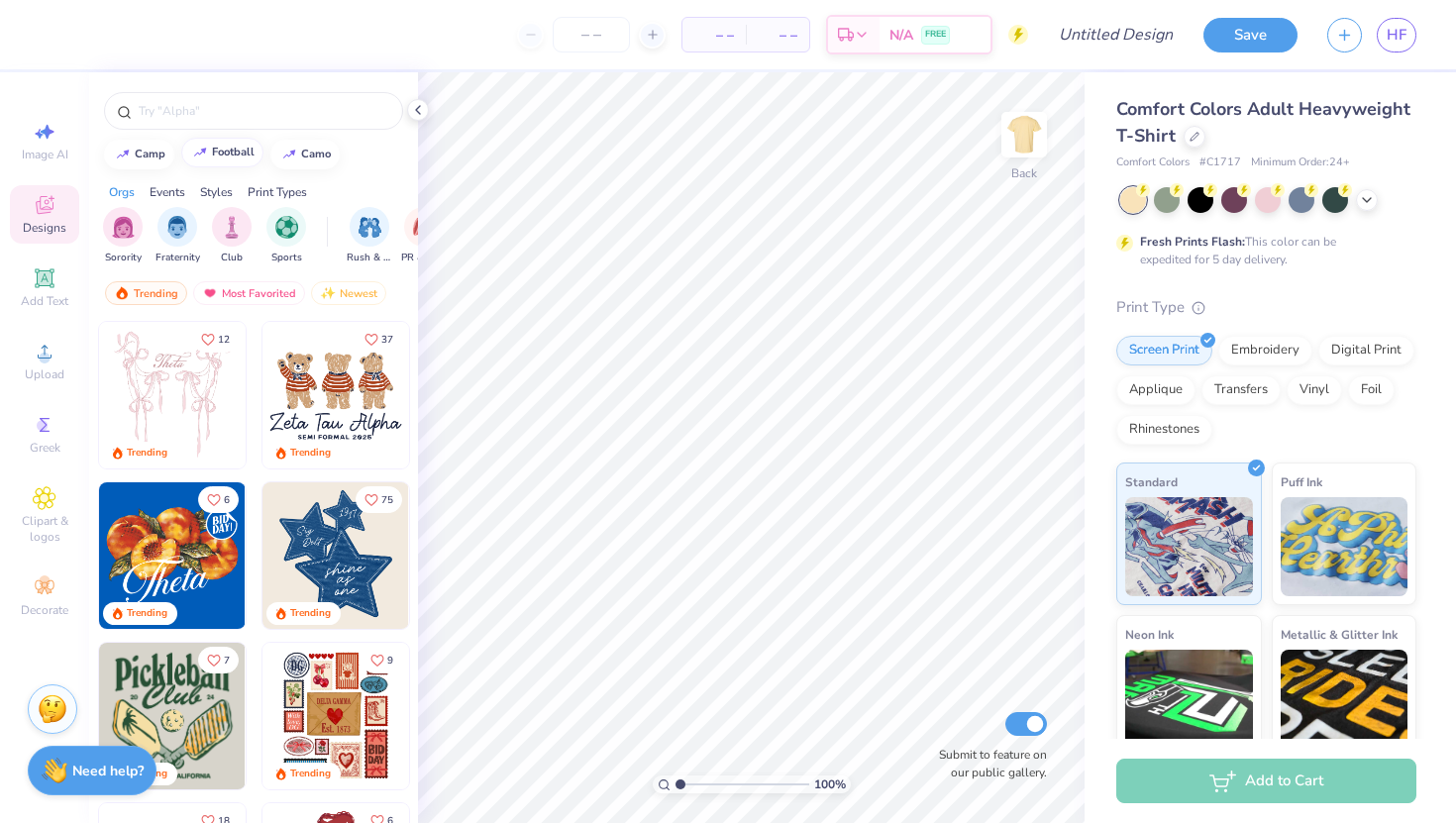 scroll, scrollTop: 0, scrollLeft: 0, axis: both 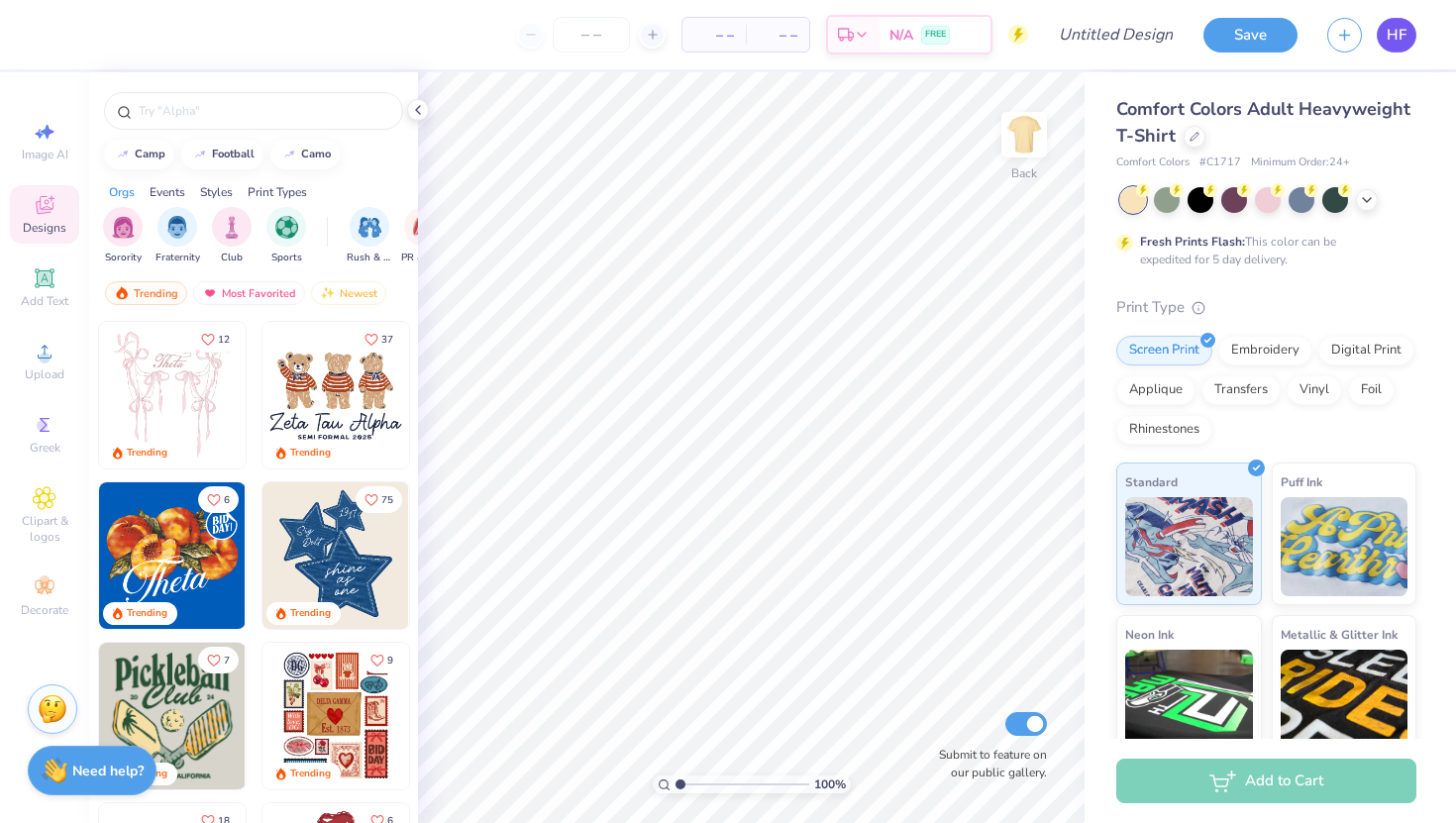 click on "HF" at bounding box center (1397, 35) 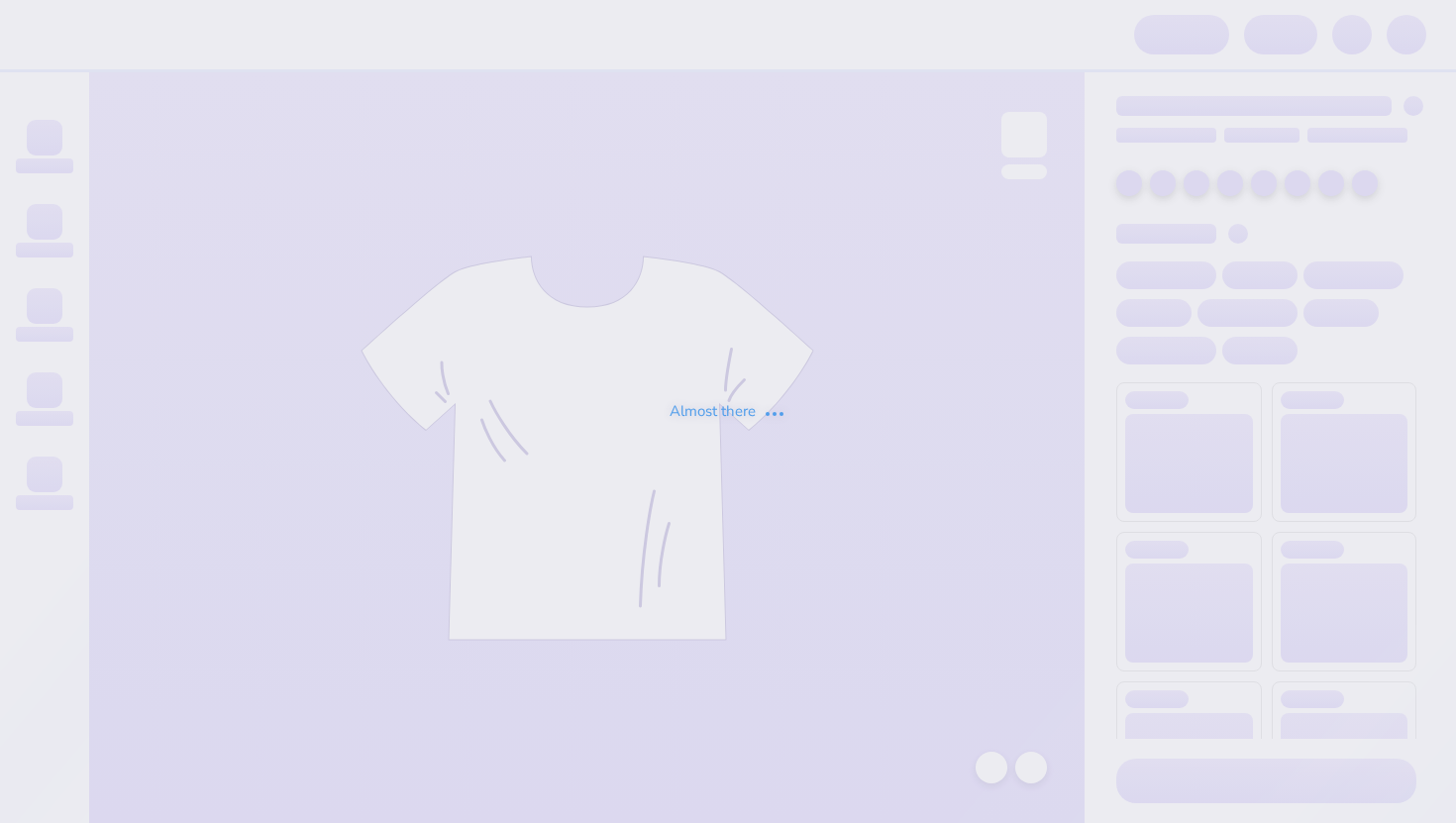 scroll, scrollTop: 0, scrollLeft: 0, axis: both 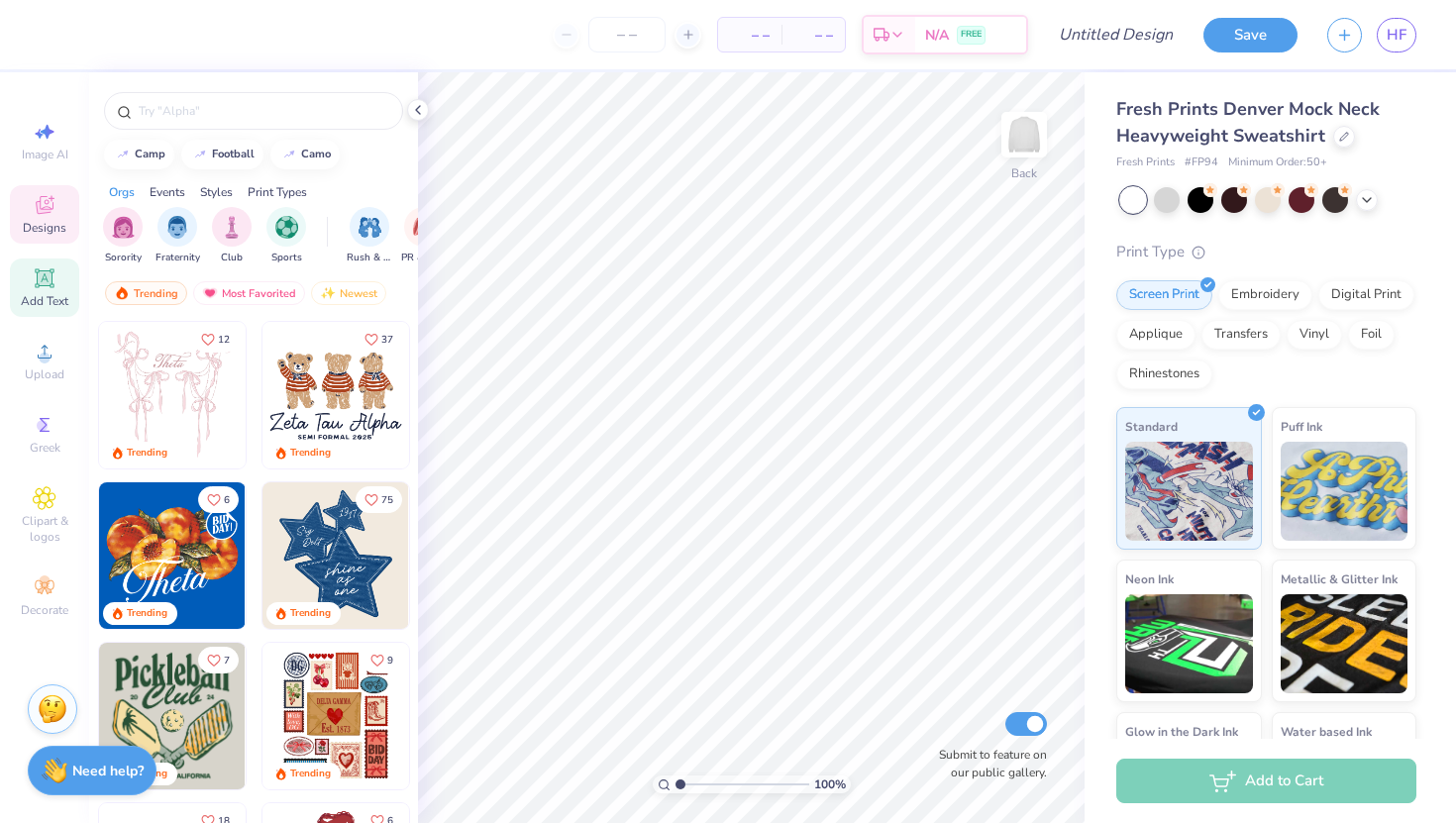 click 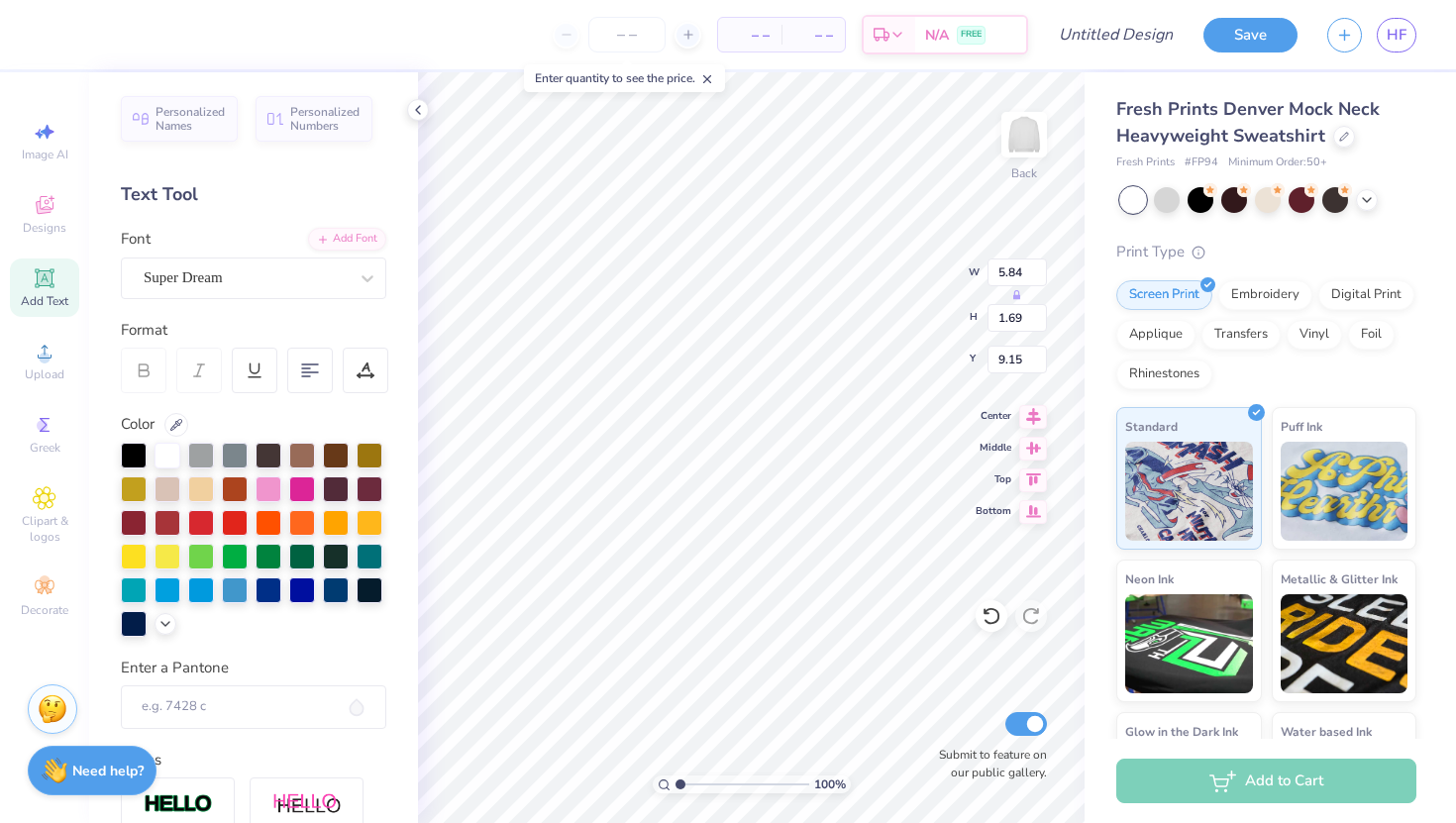 scroll, scrollTop: 0, scrollLeft: 1, axis: horizontal 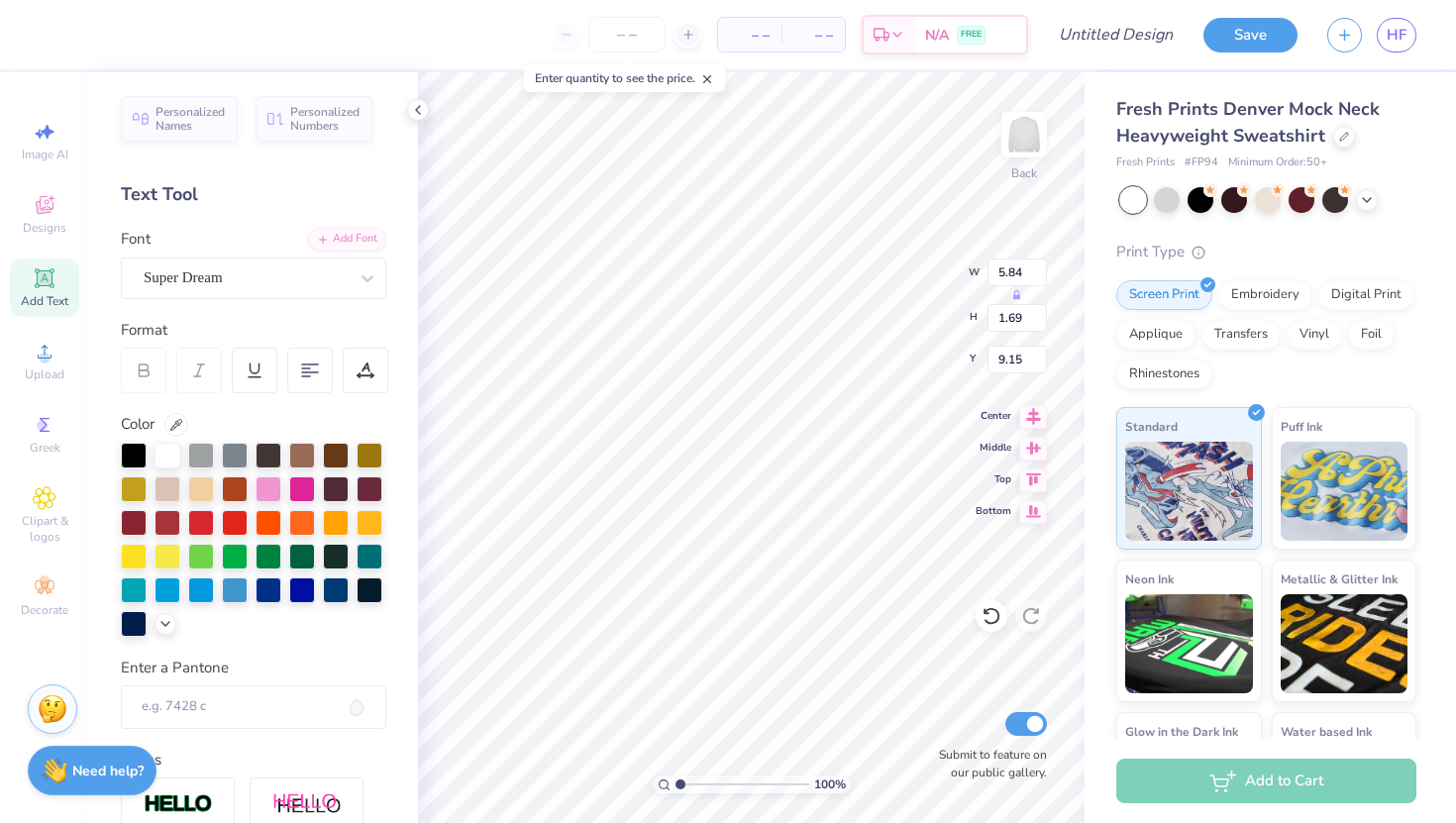 type on "LIONS" 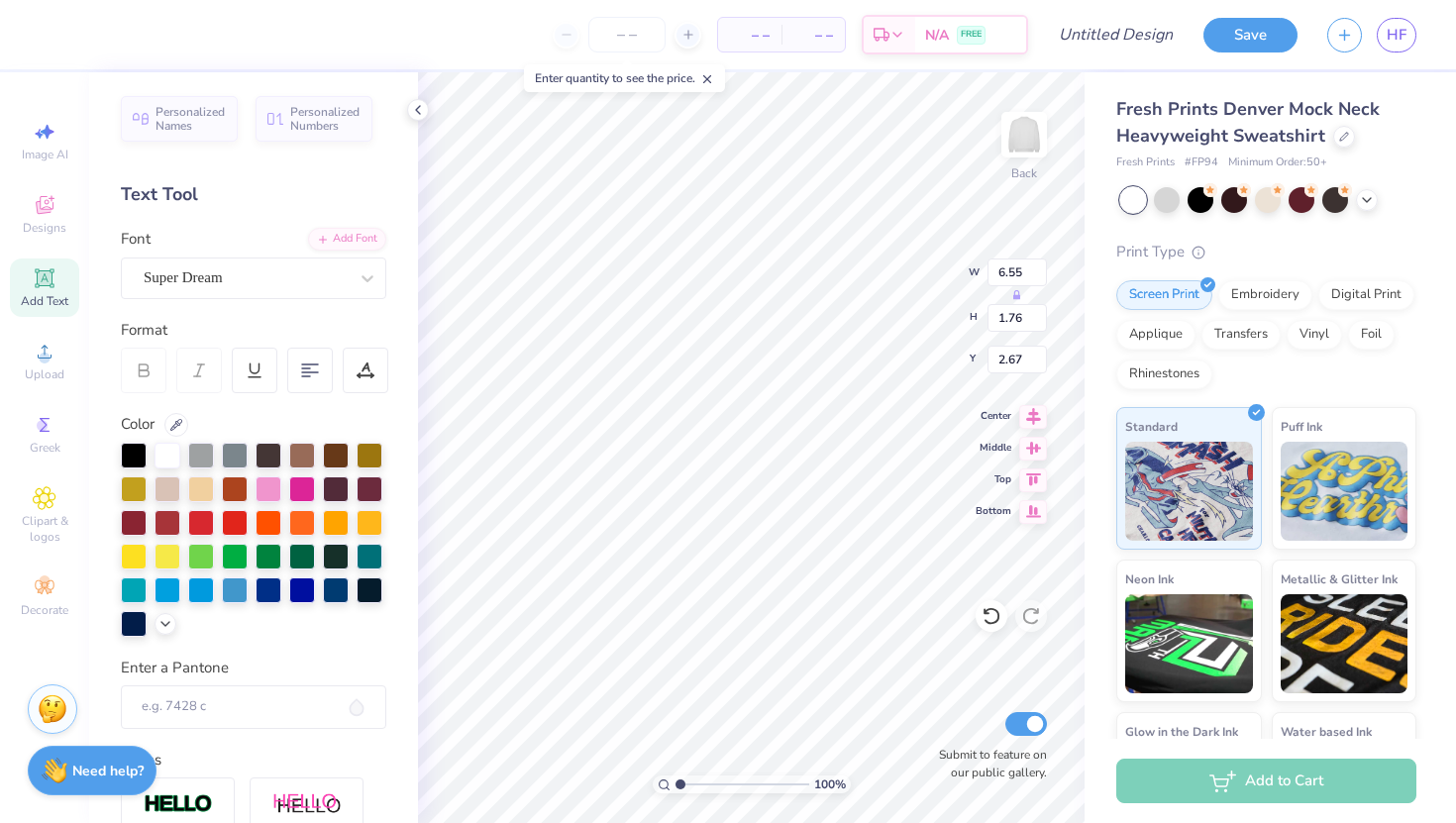 type on "2.68" 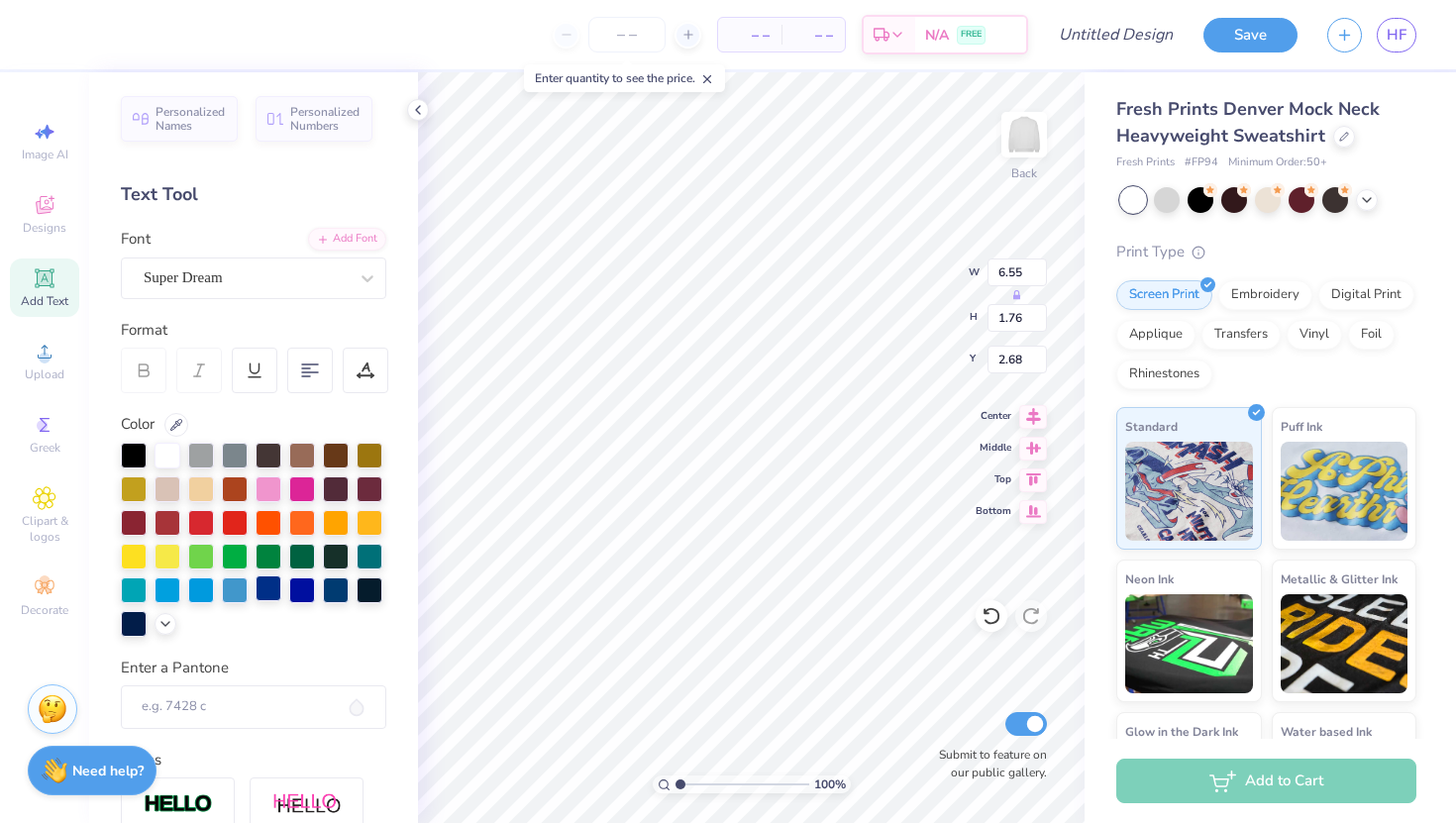 click at bounding box center [268, 588] 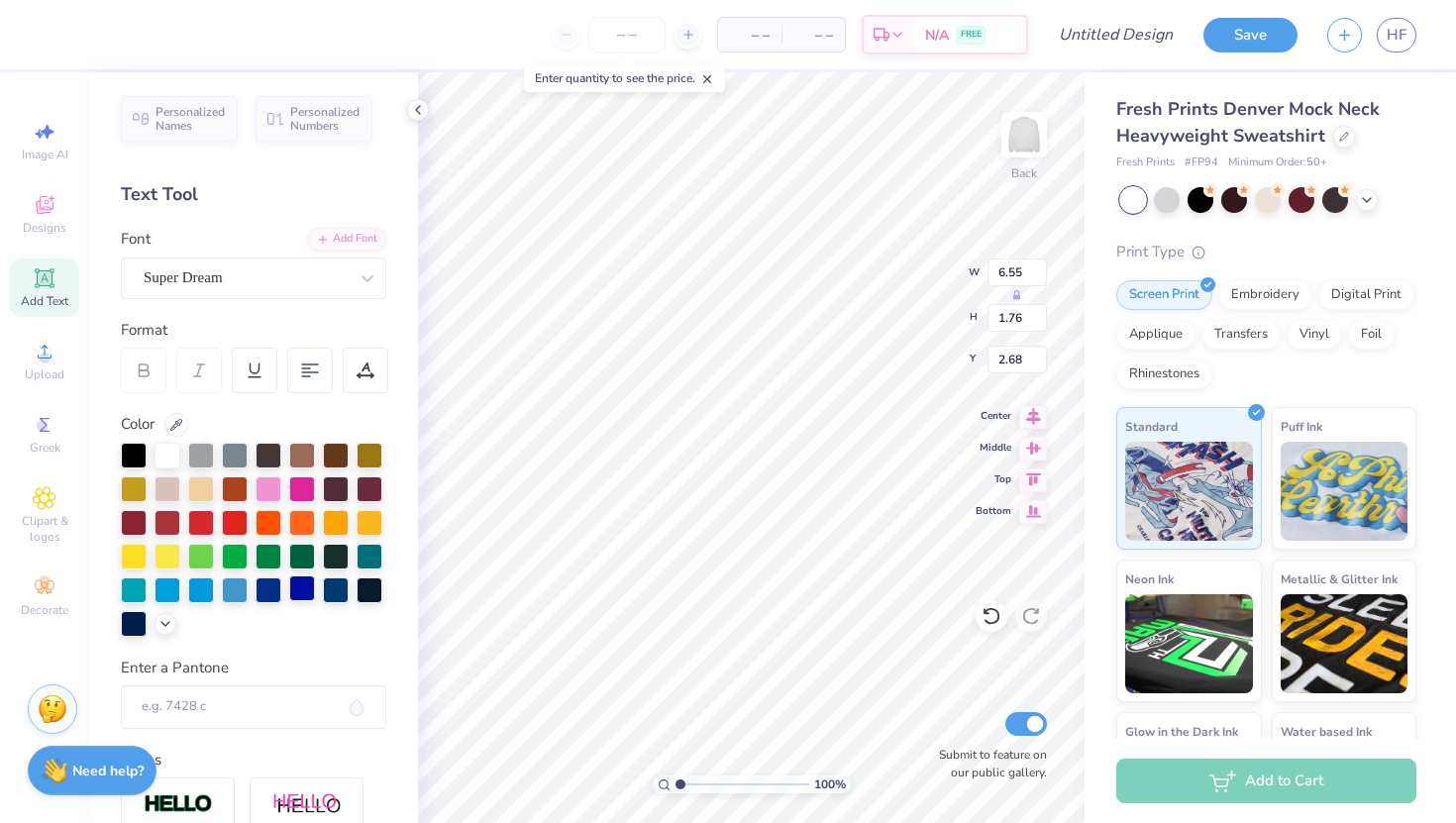 click at bounding box center [302, 588] 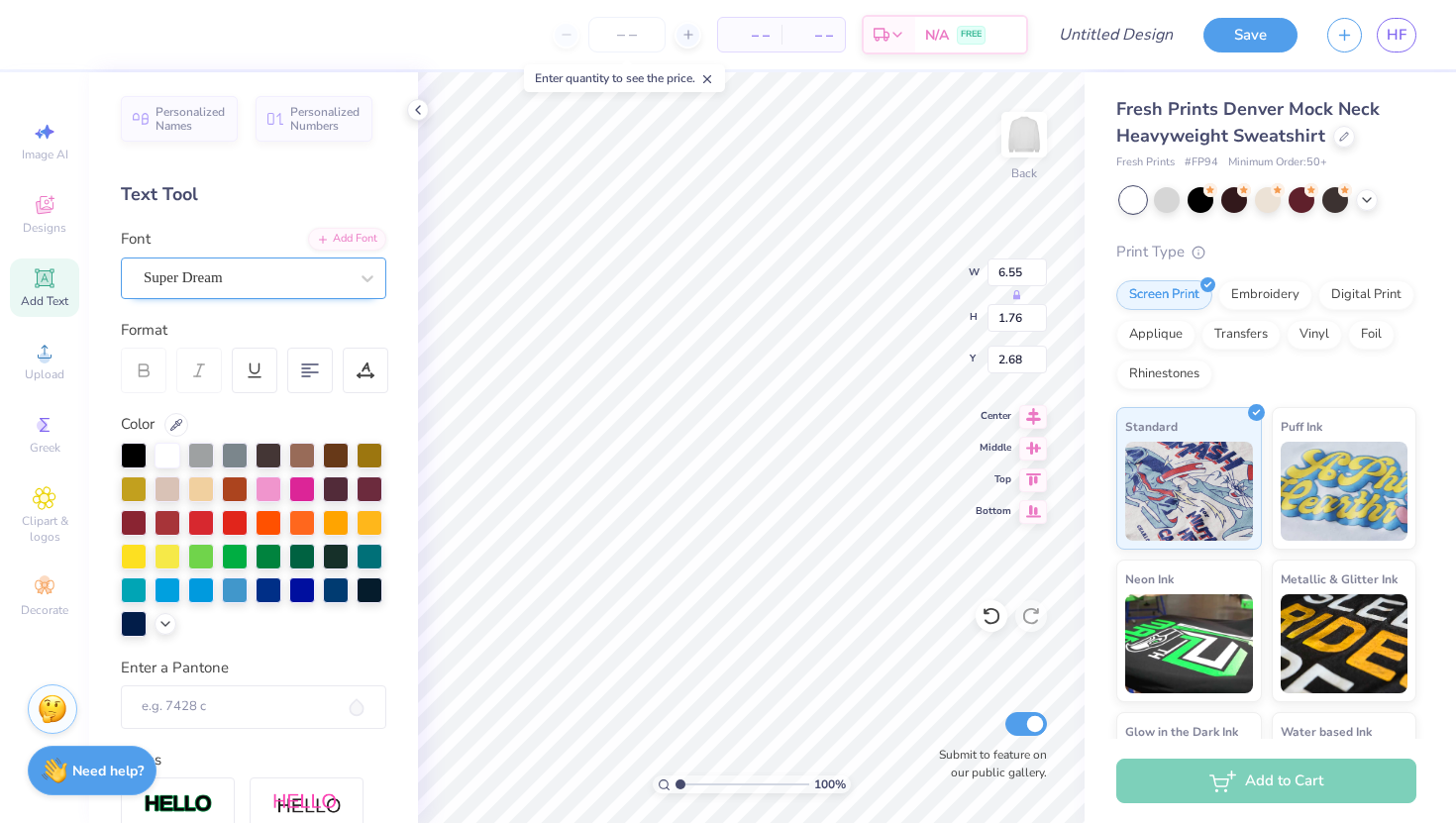 click on "Super Dream" at bounding box center (246, 277) 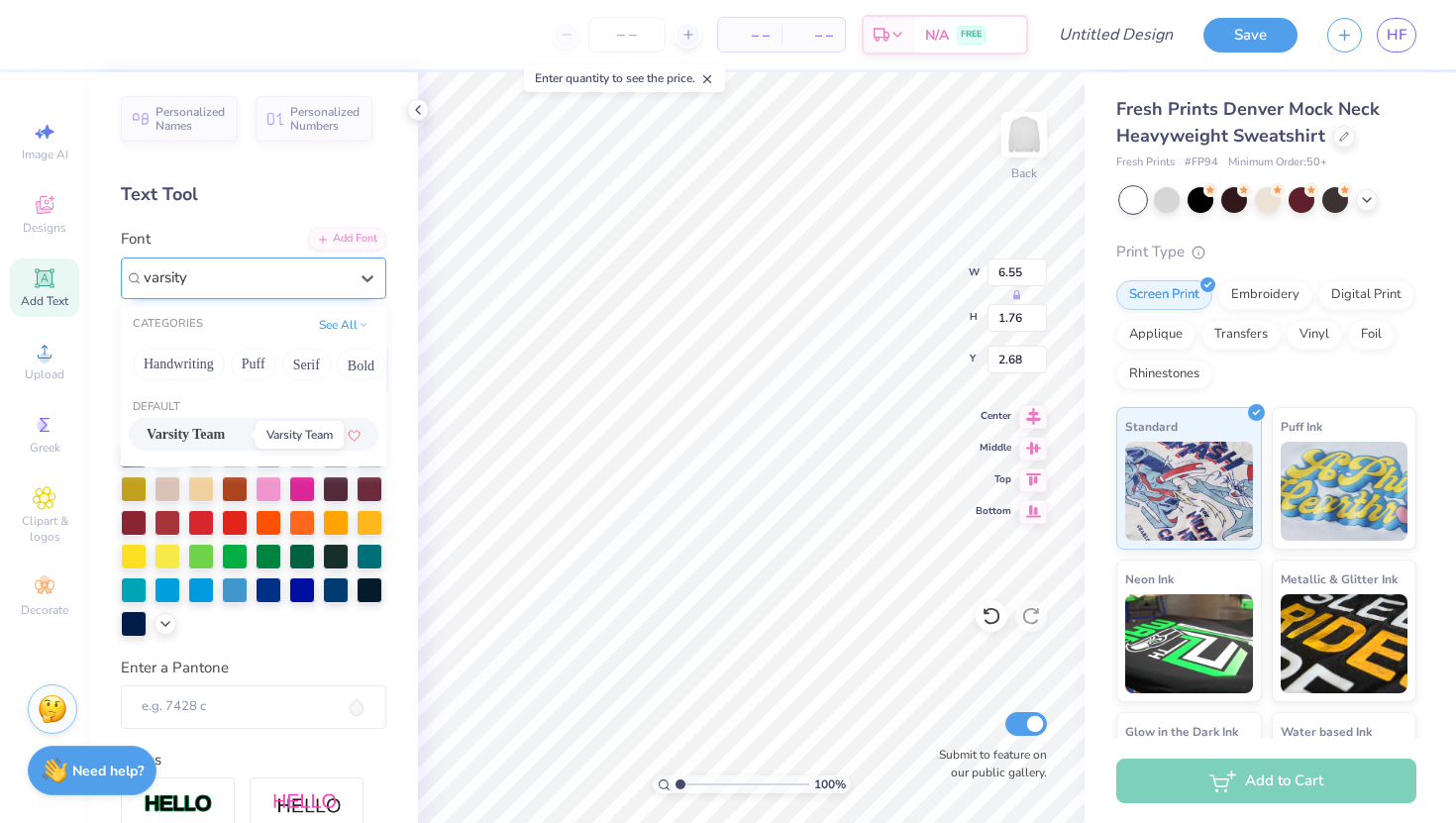 click on "Varsity Team" at bounding box center (185, 434) 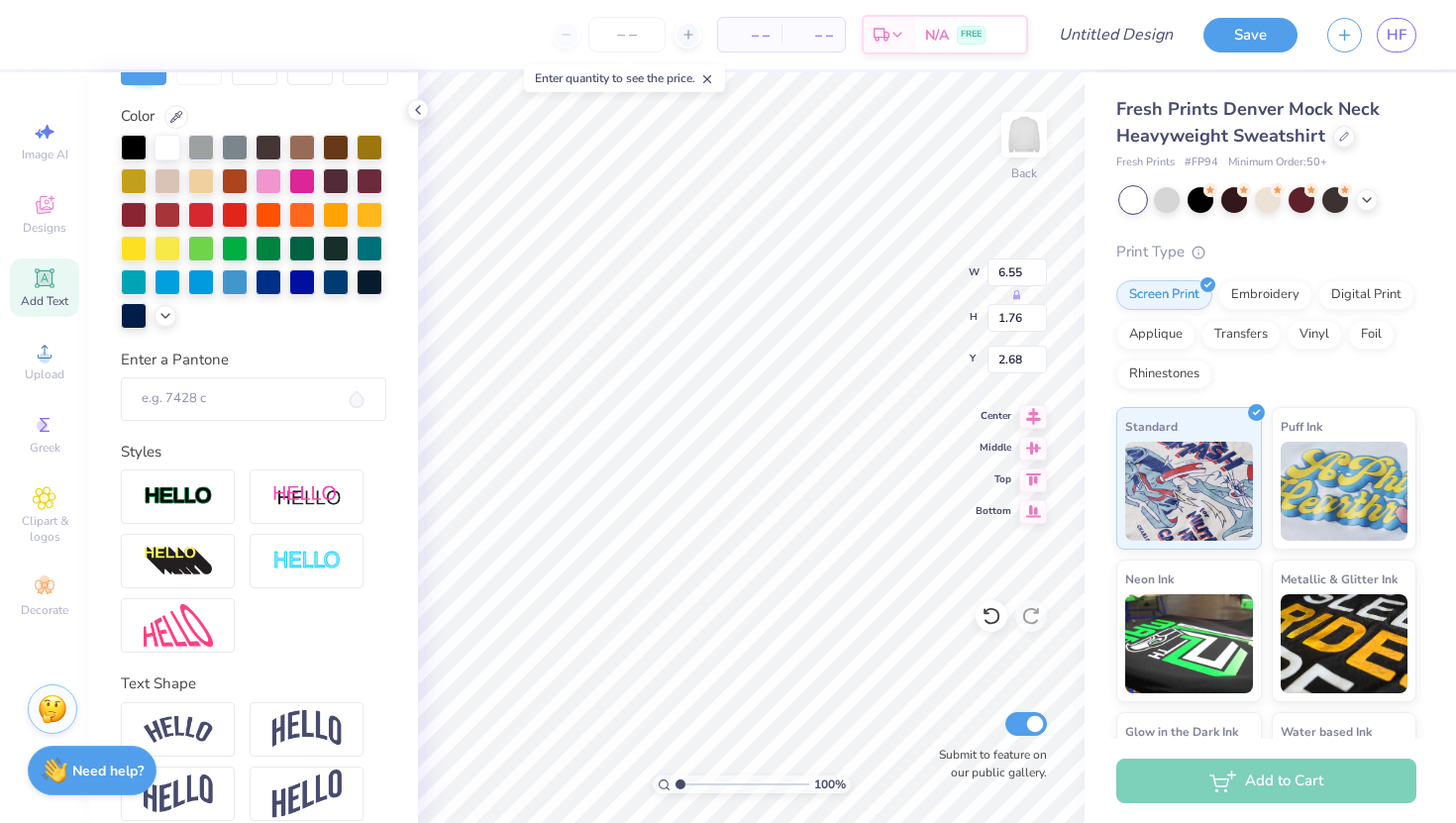 scroll, scrollTop: 329, scrollLeft: 0, axis: vertical 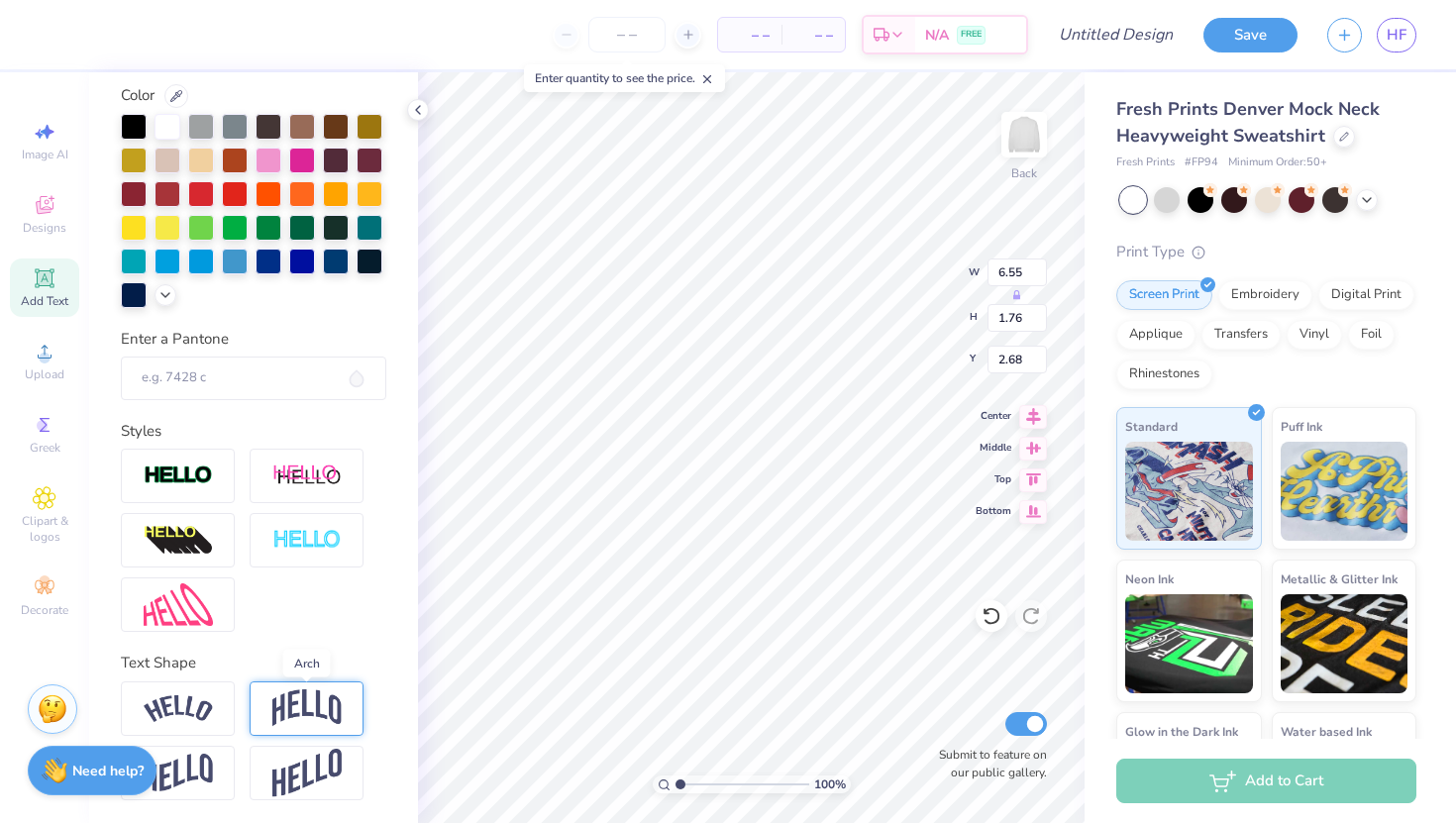 click at bounding box center (307, 708) 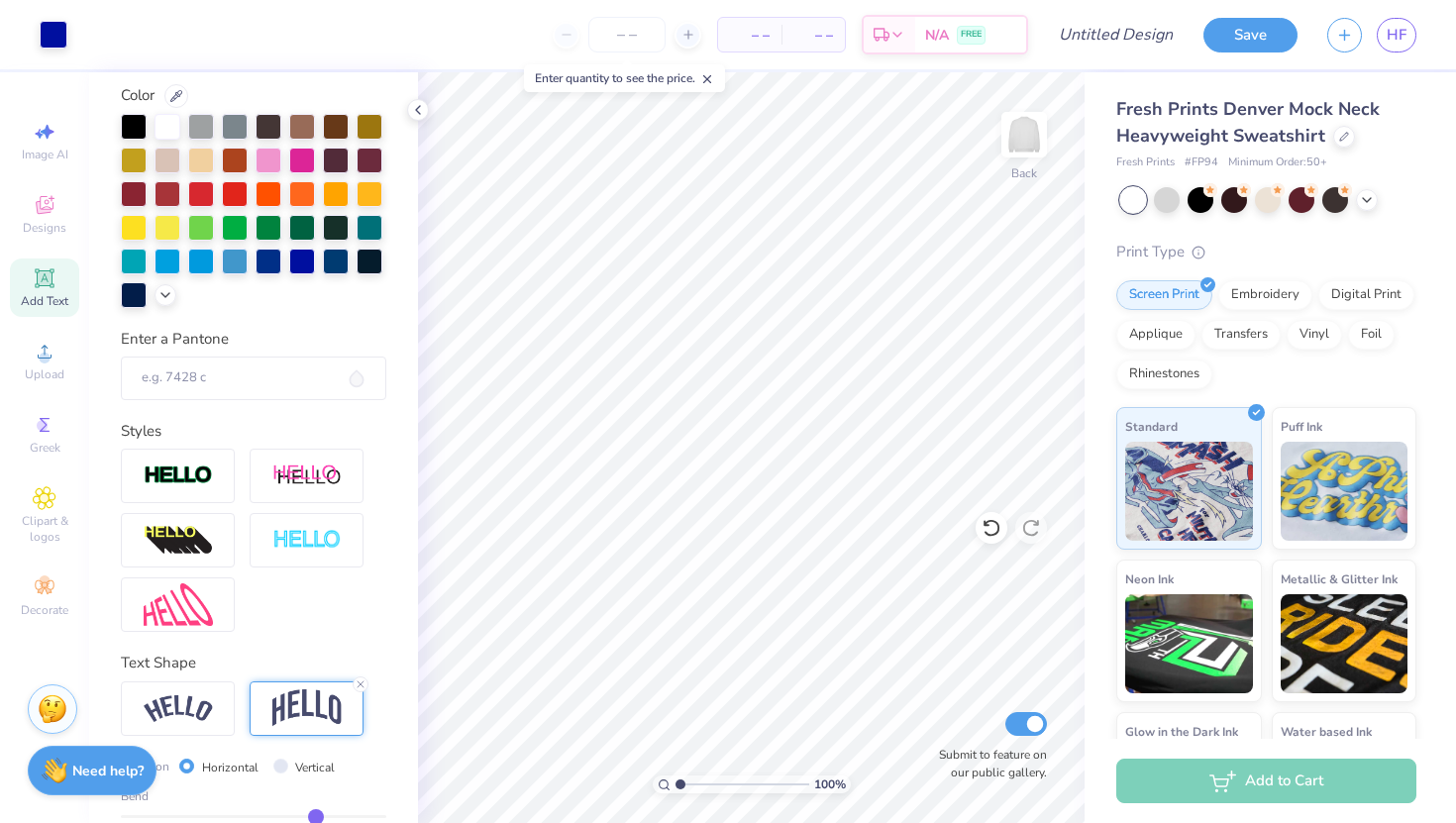 scroll, scrollTop: 445, scrollLeft: 0, axis: vertical 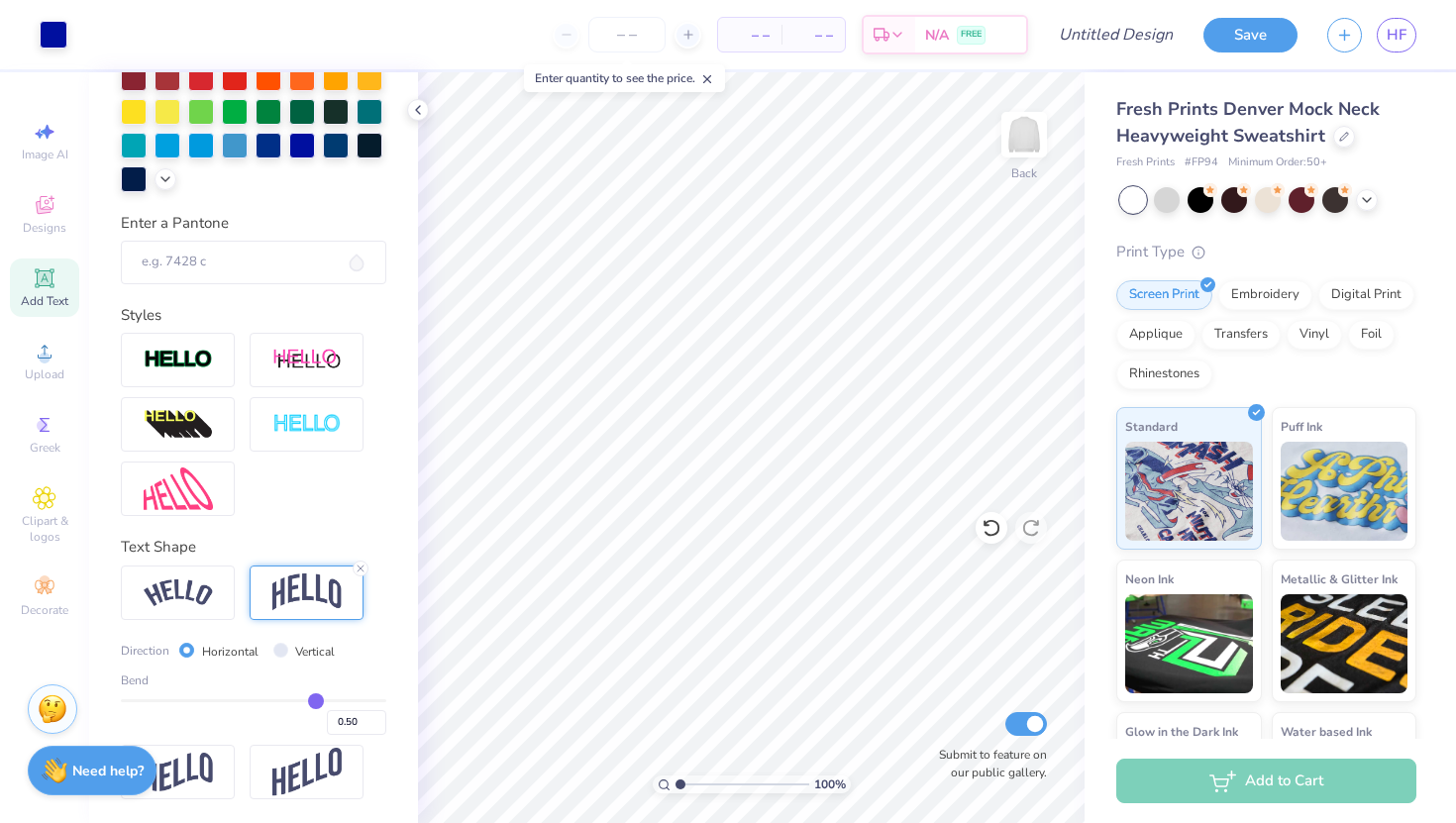 type on "0.47" 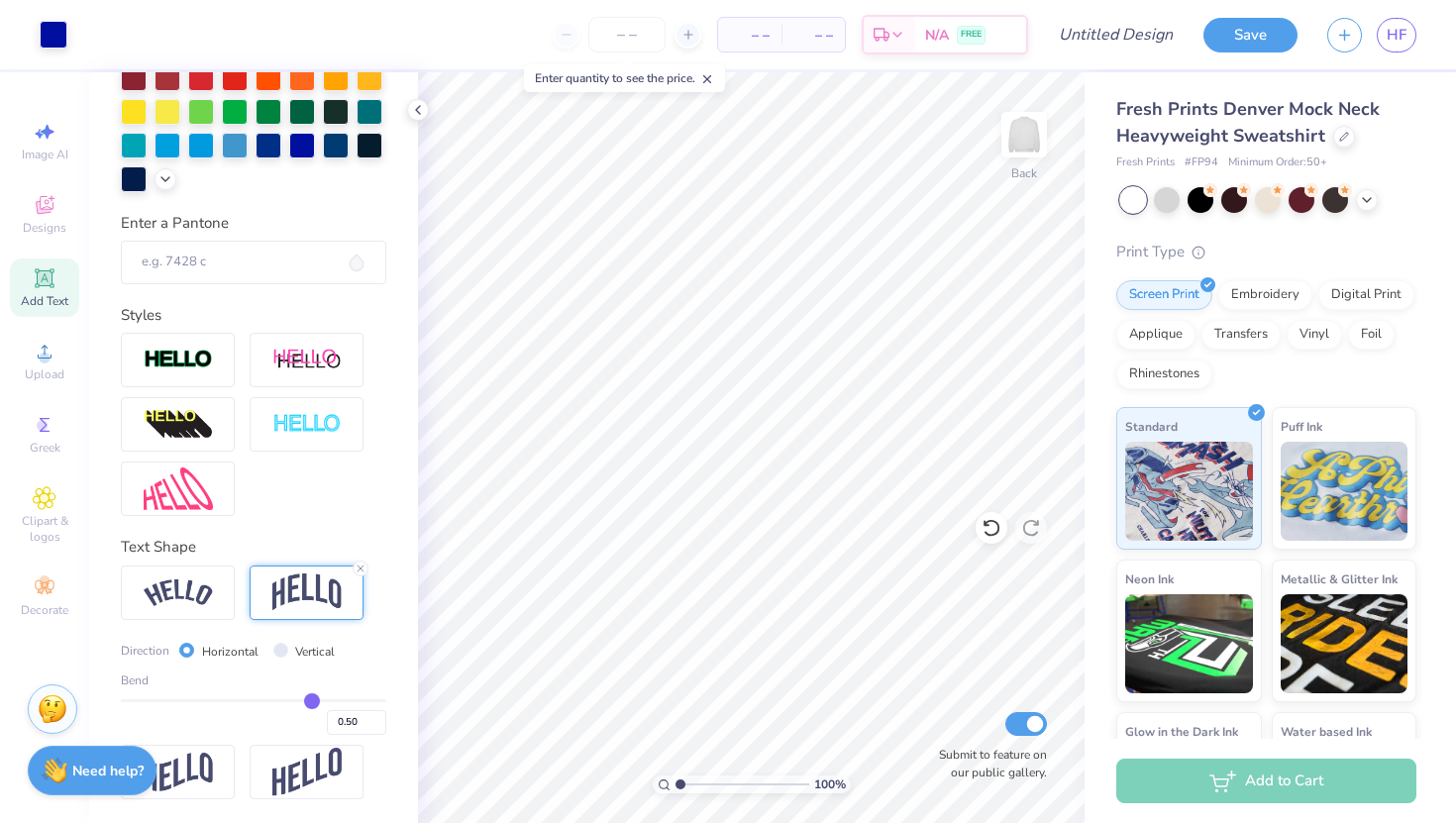 type on "0.47" 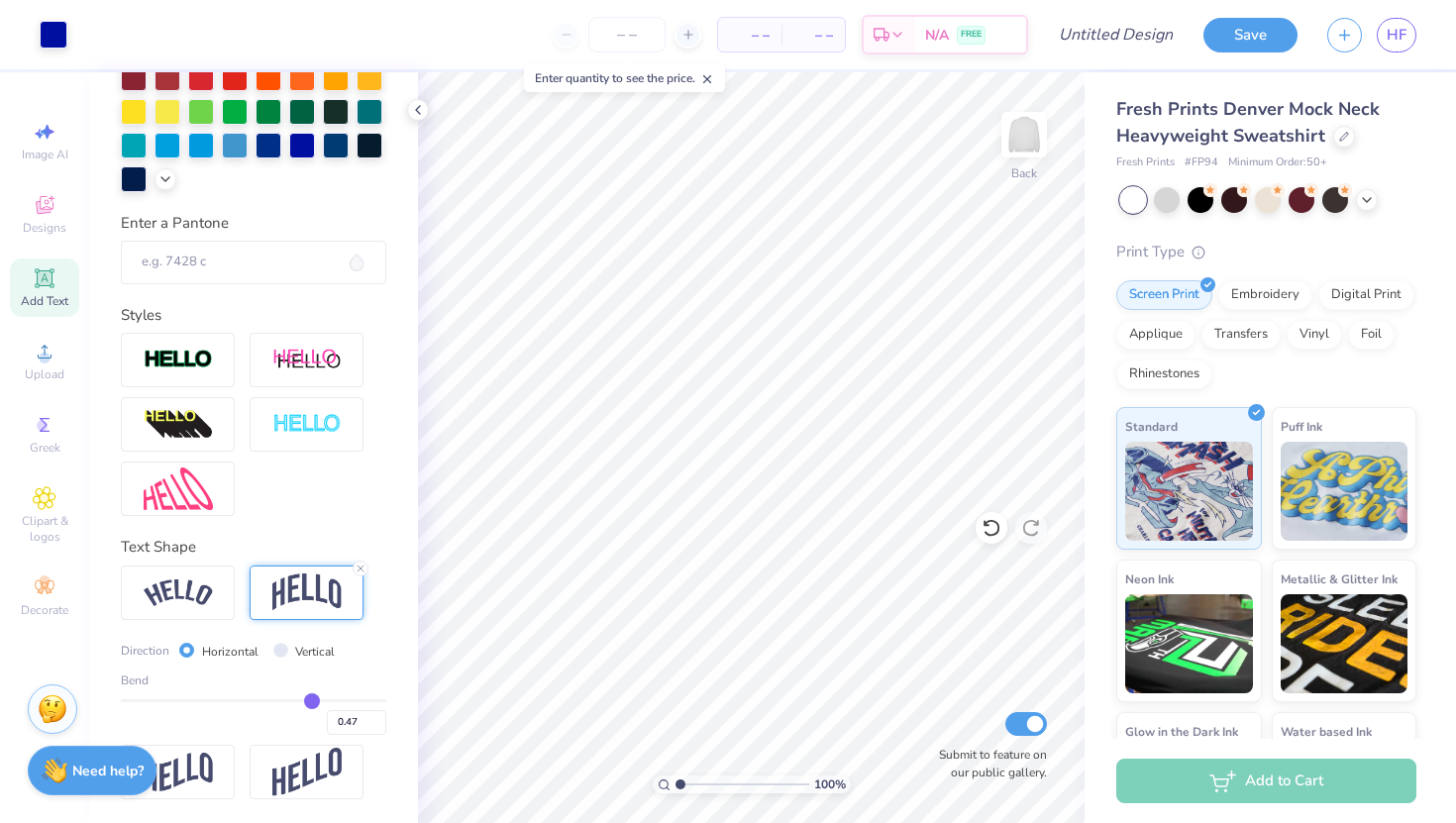 type on "0.46" 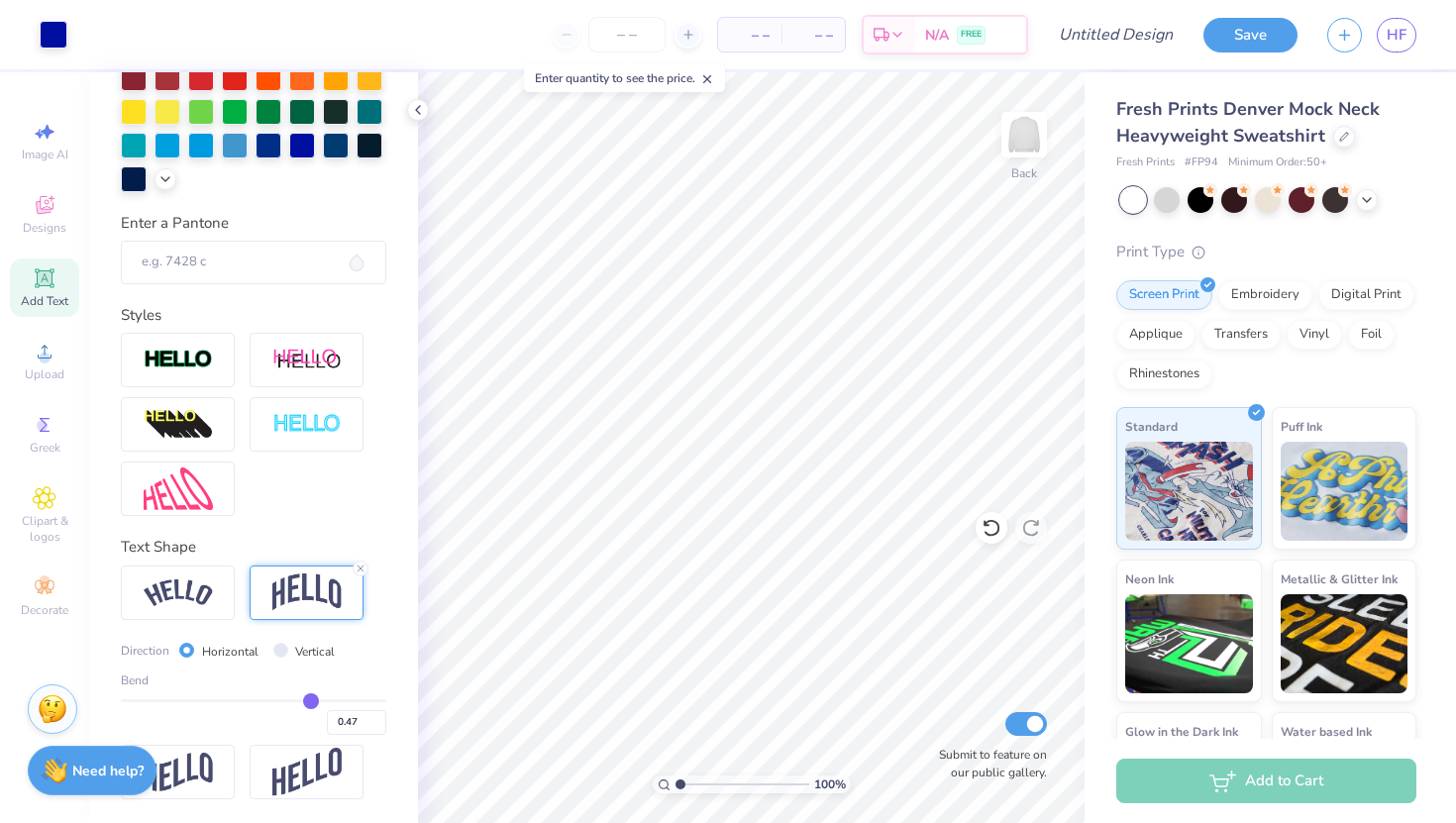 type on "0.46" 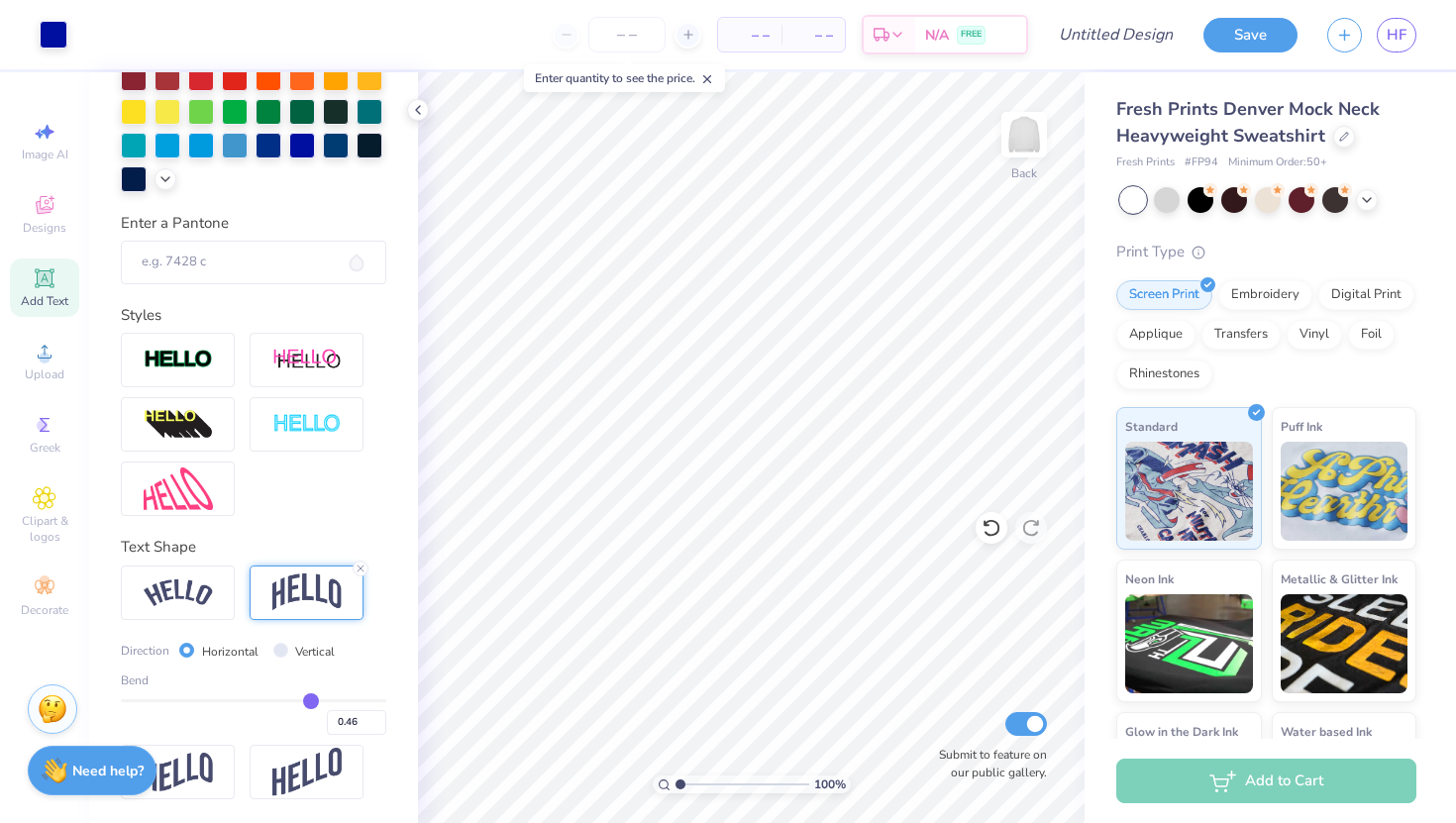 type on "0.44" 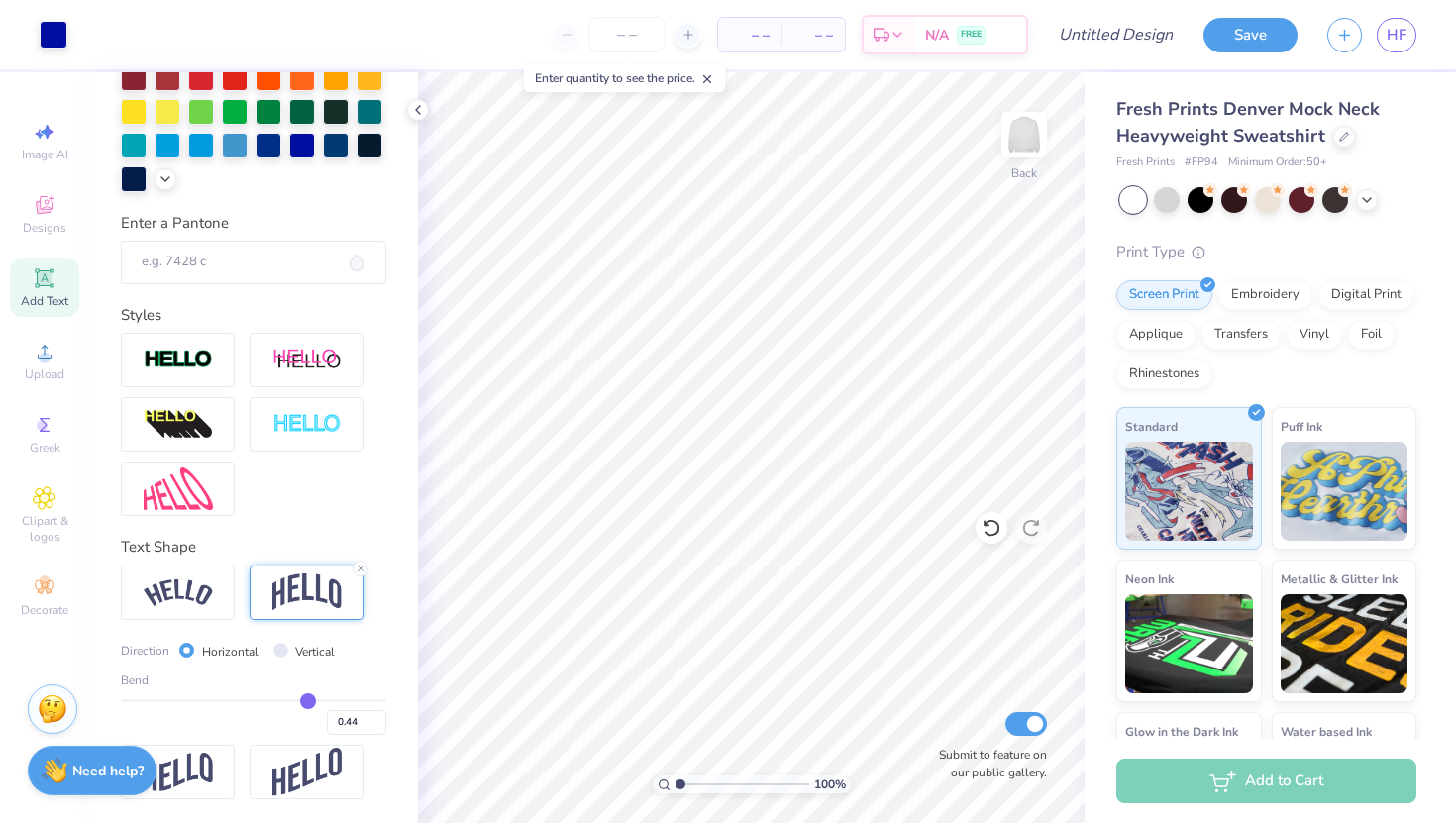 type on "0.42" 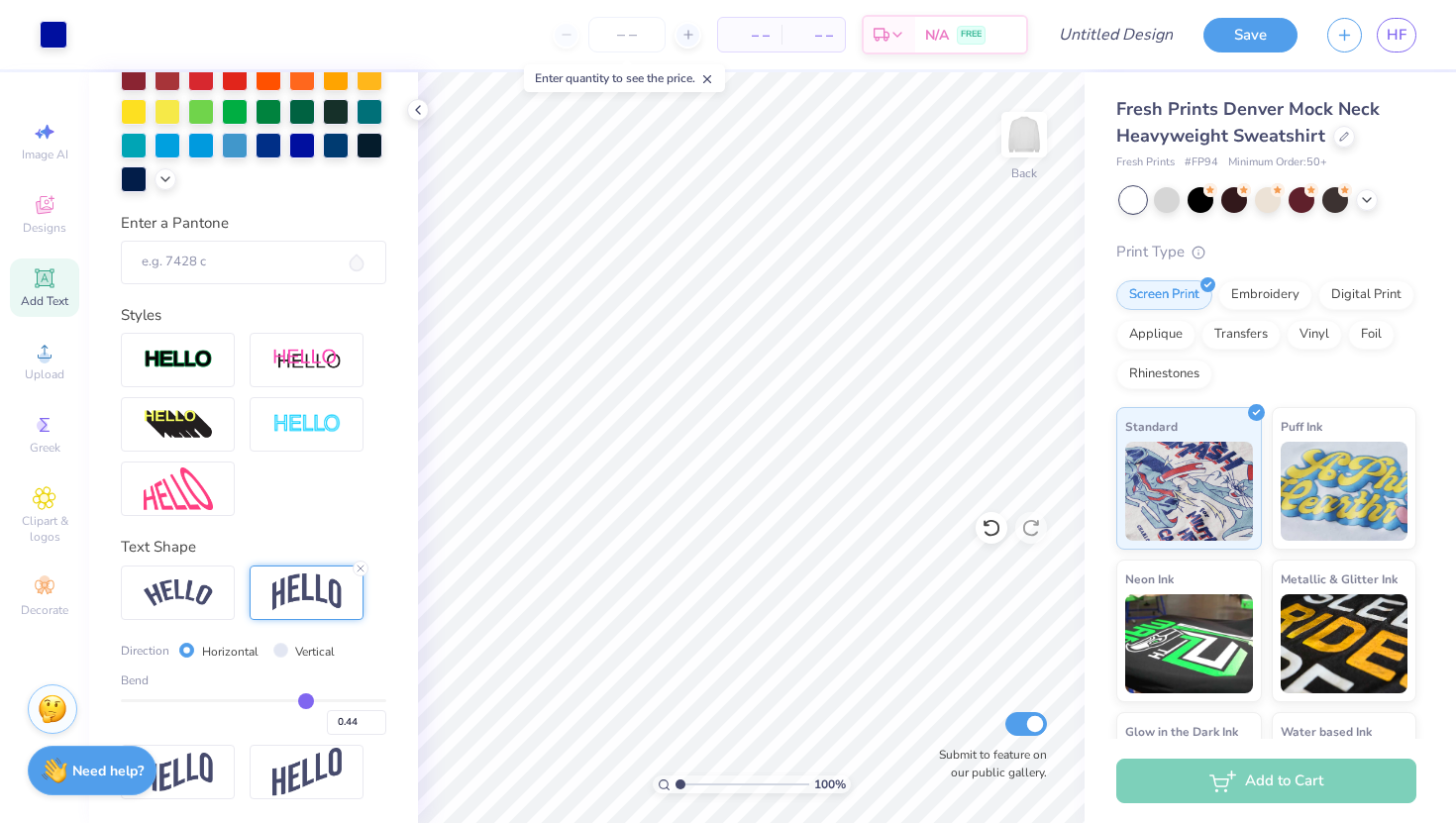 type on "0.42" 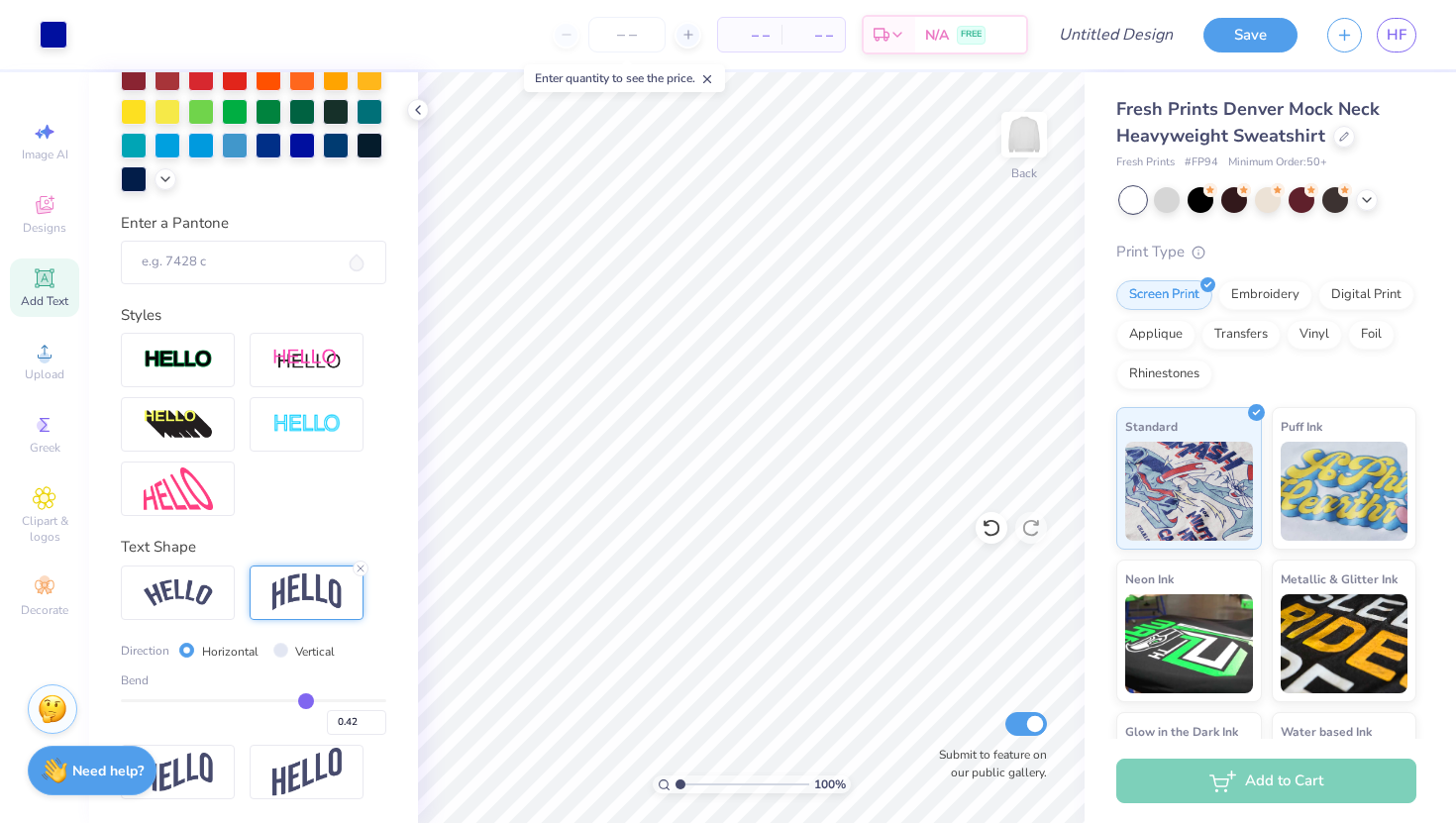 type on "0.39" 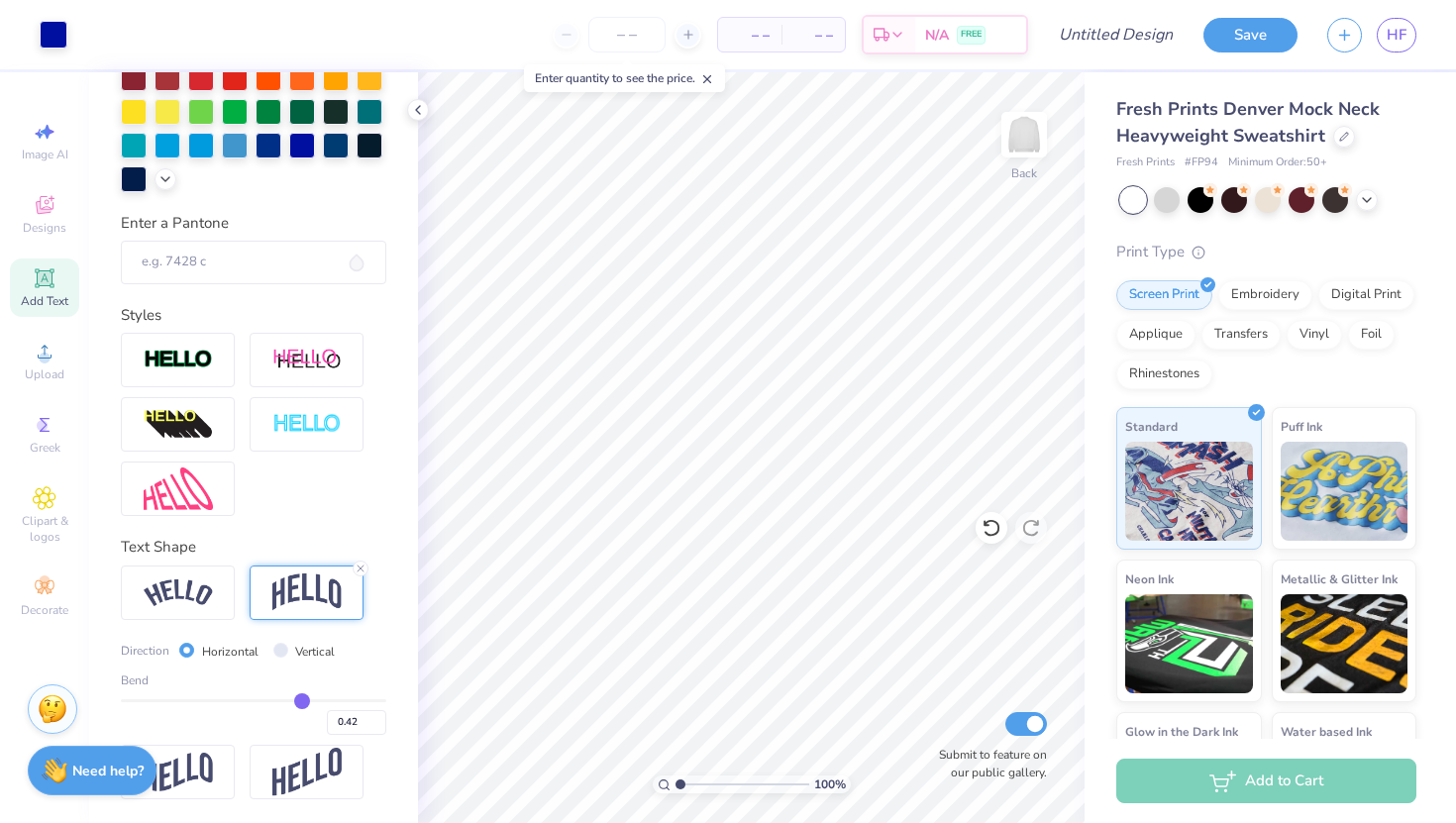 type on "0.39" 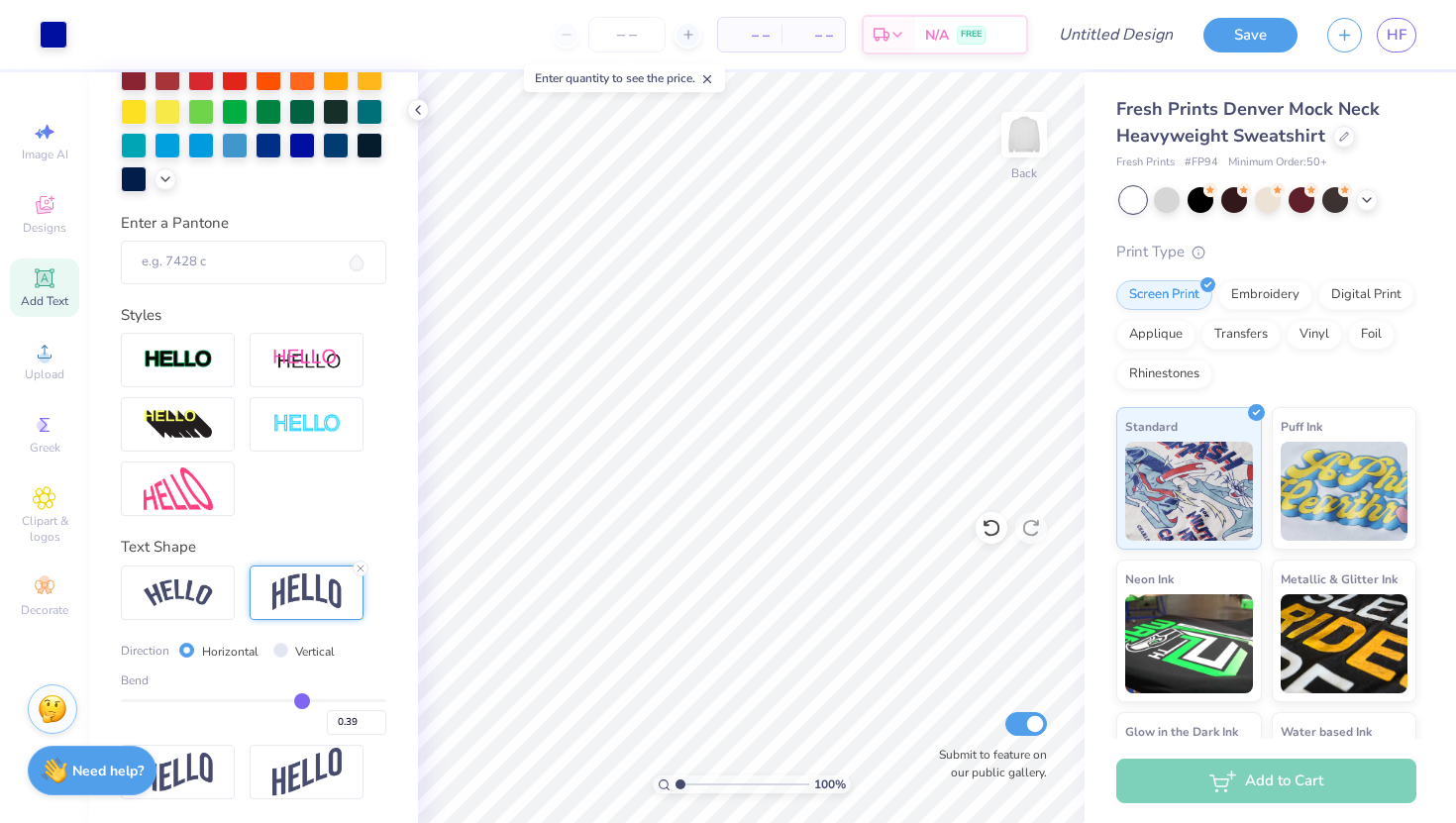 type on "0.37" 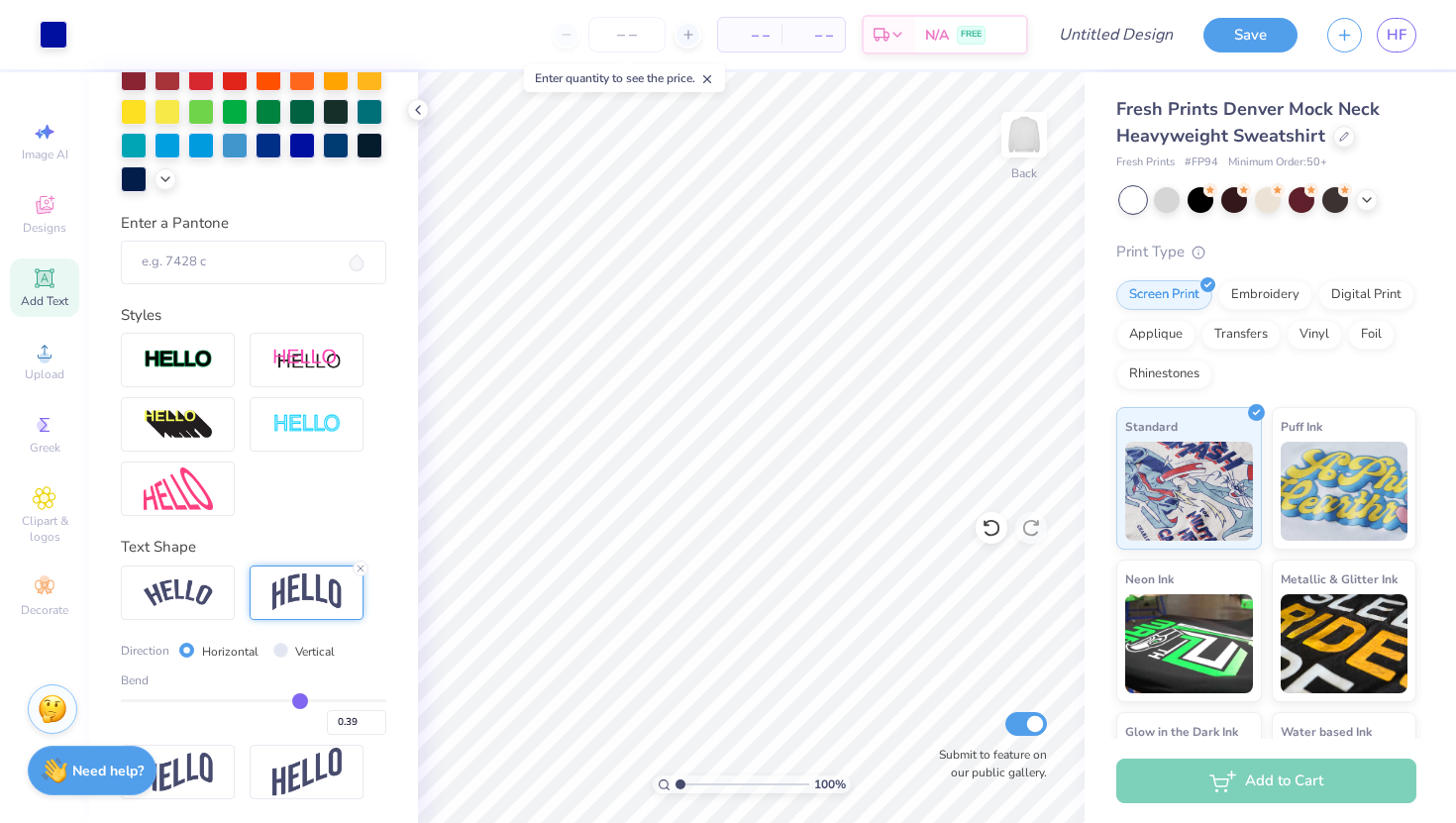 type on "0.37" 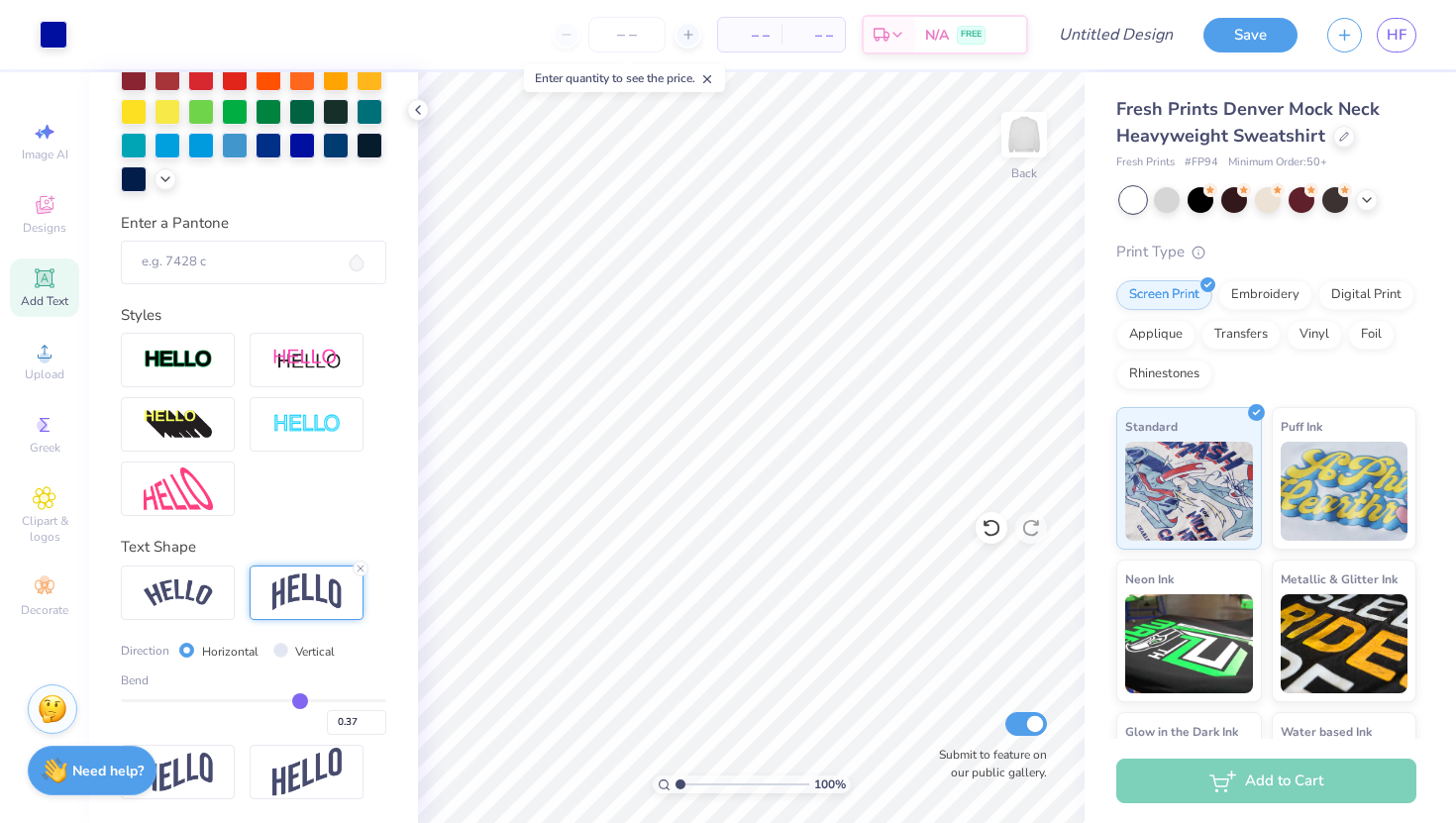 type on "0.36" 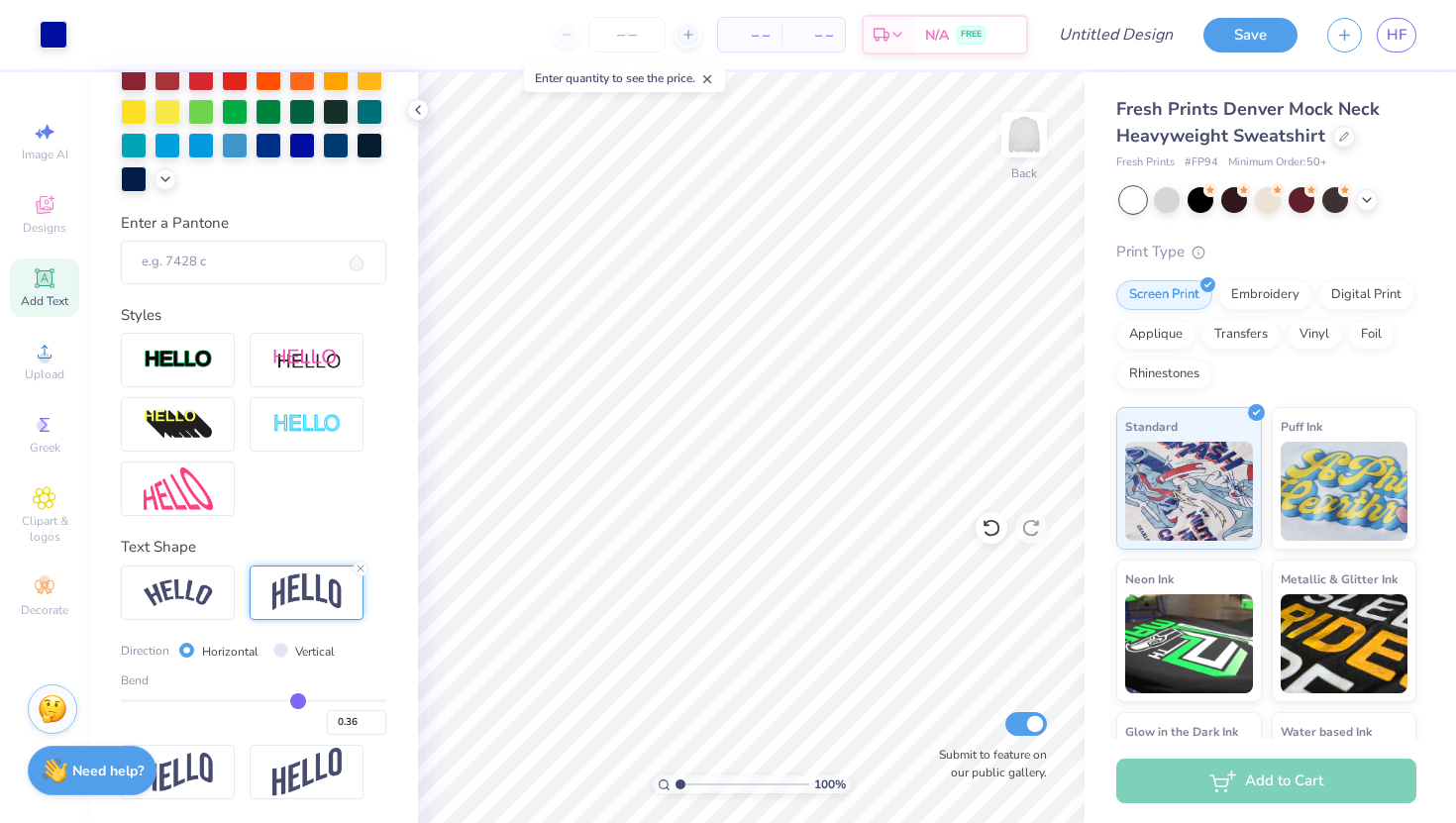 type on "0.35" 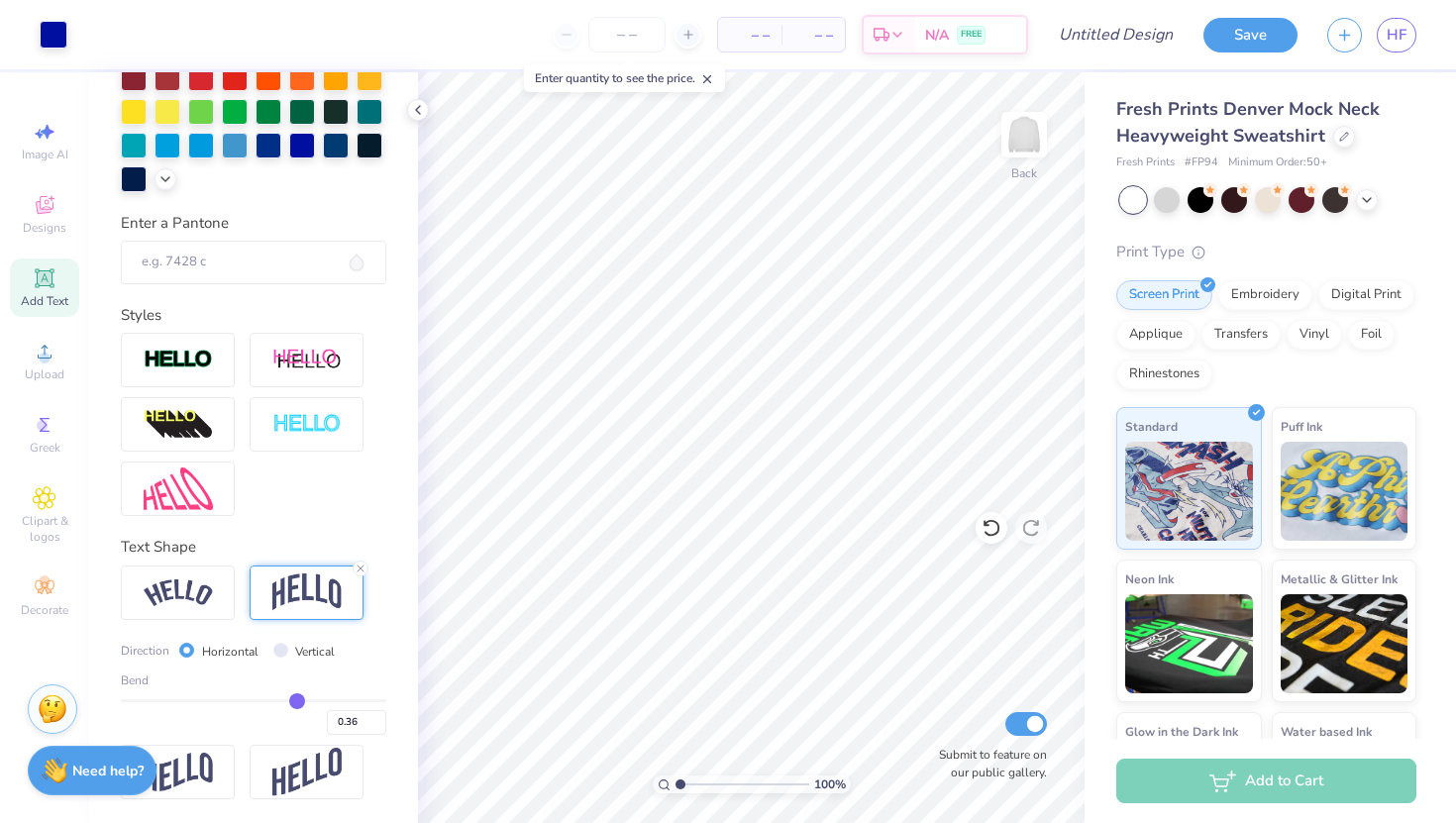 type on "0.35" 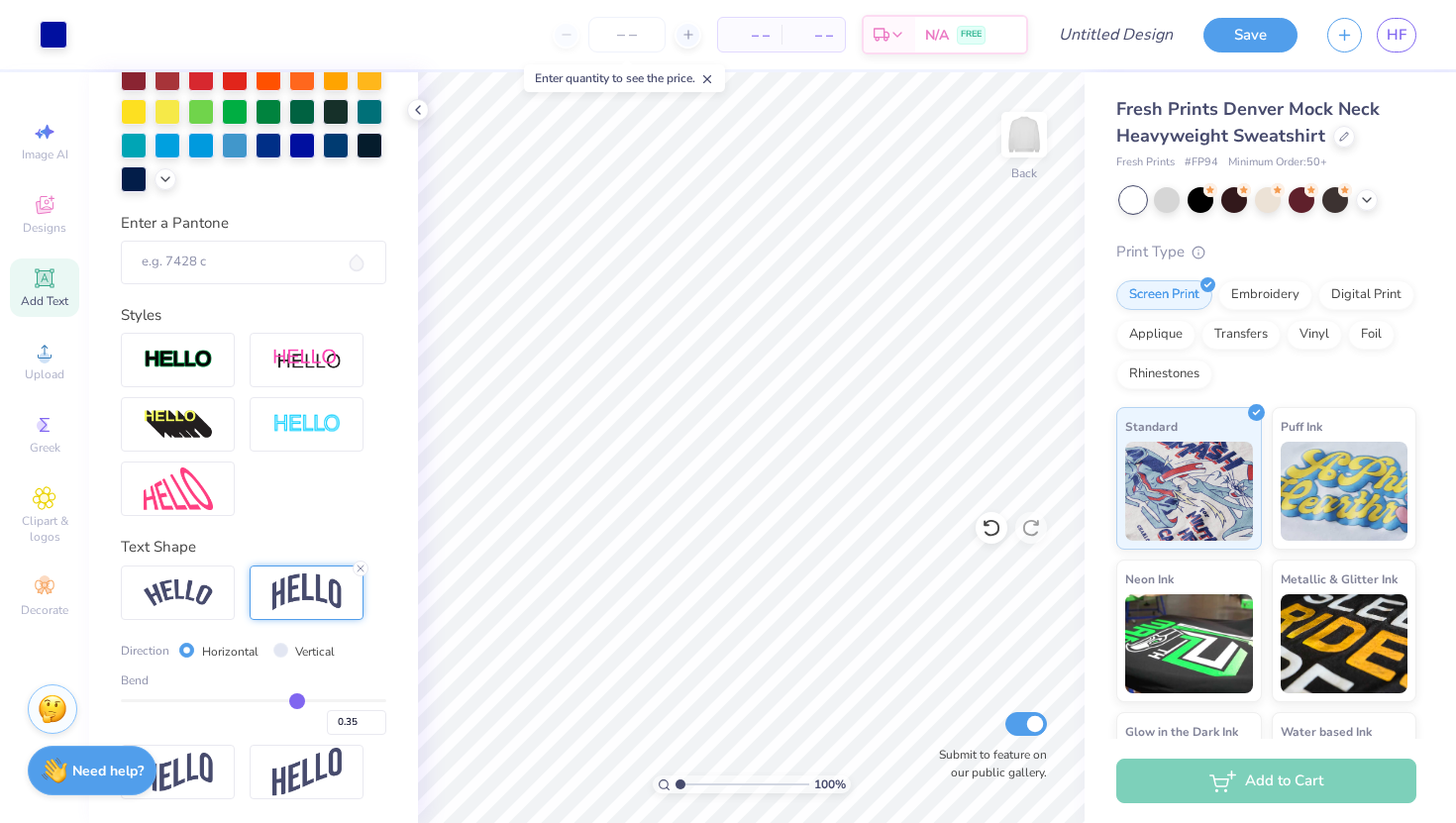 type on "0.33" 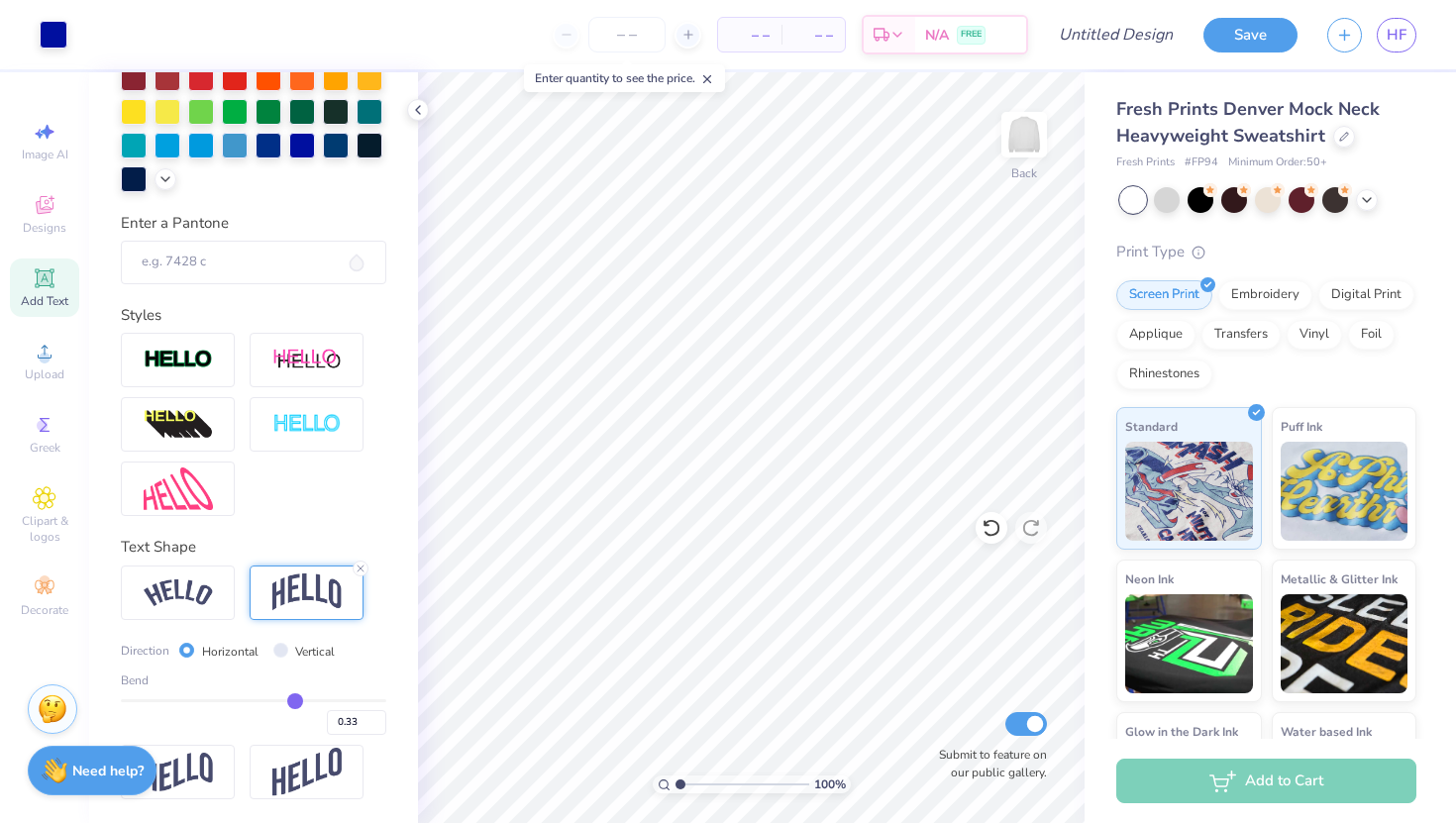 type on "0.32" 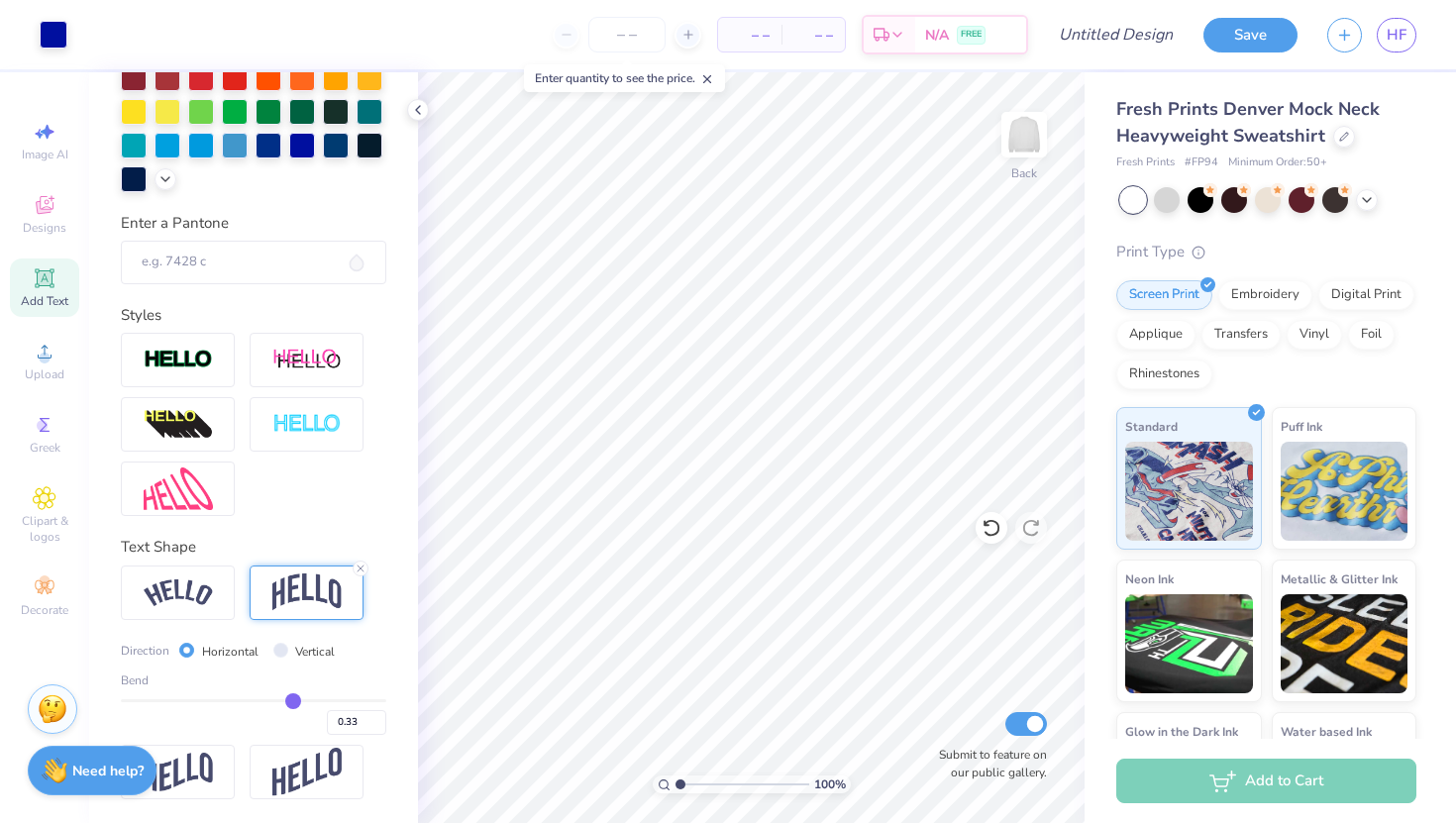 type on "0.32" 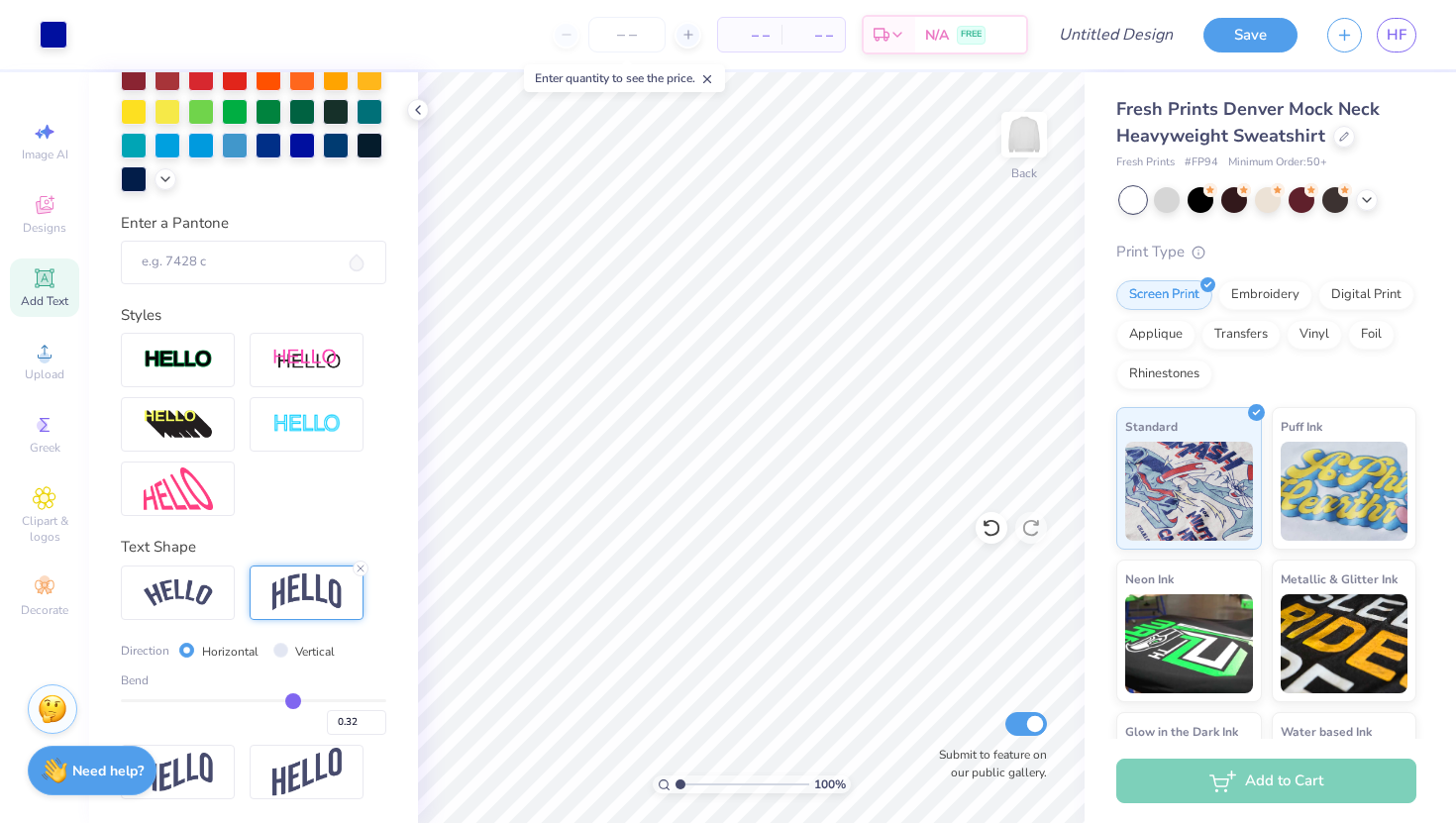type on "0.3" 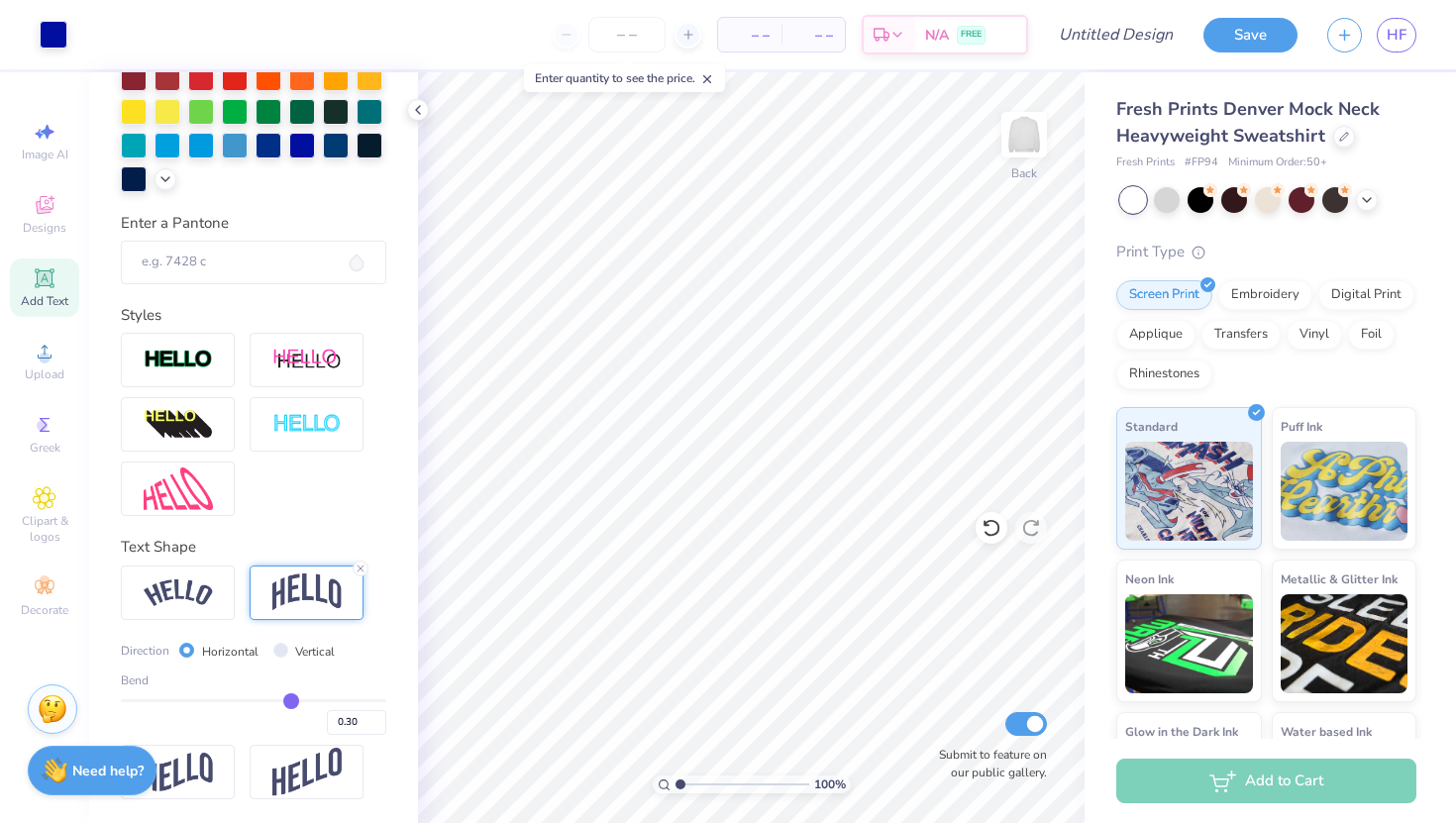 type on "0.29" 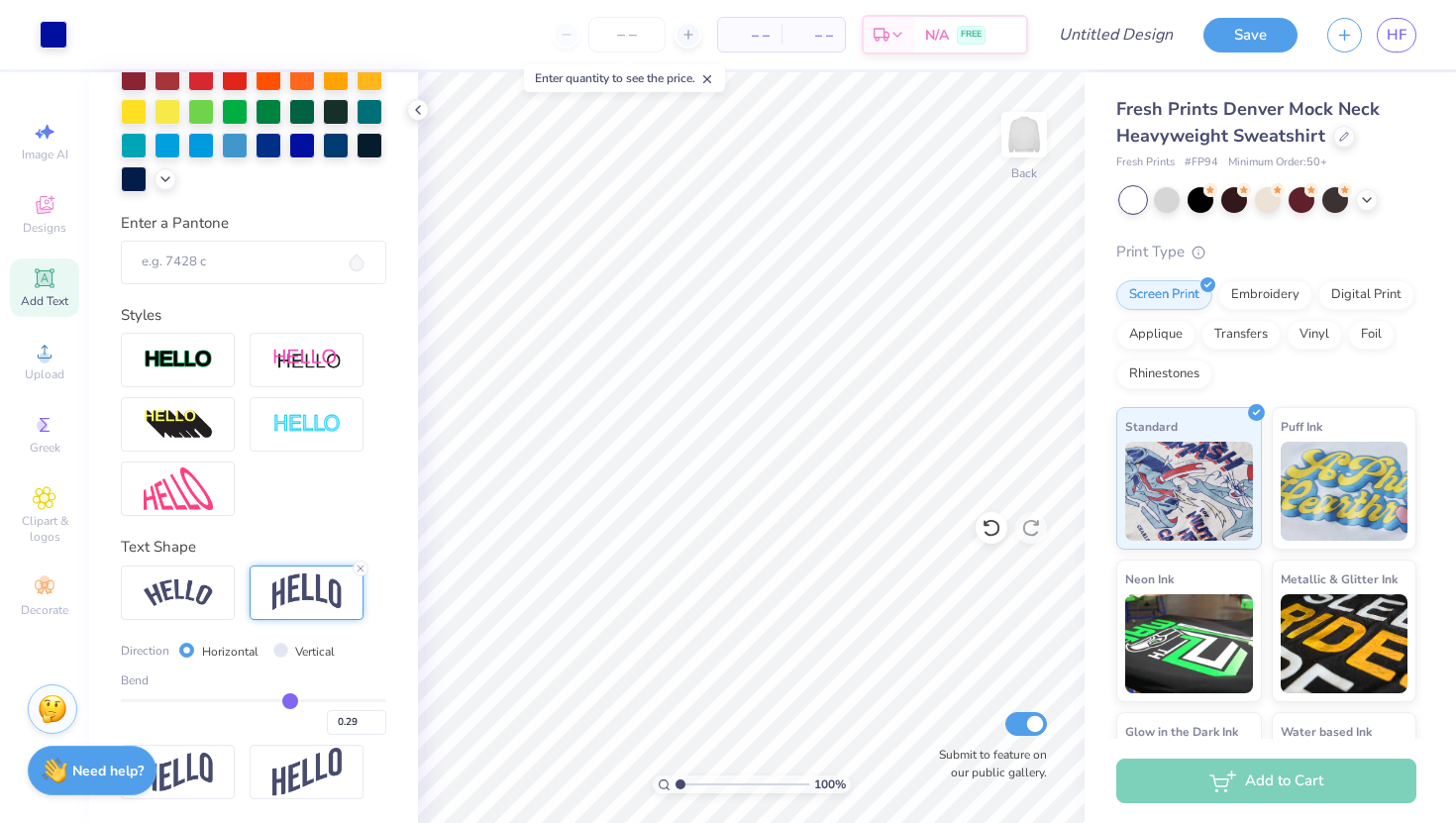 type on "0.27" 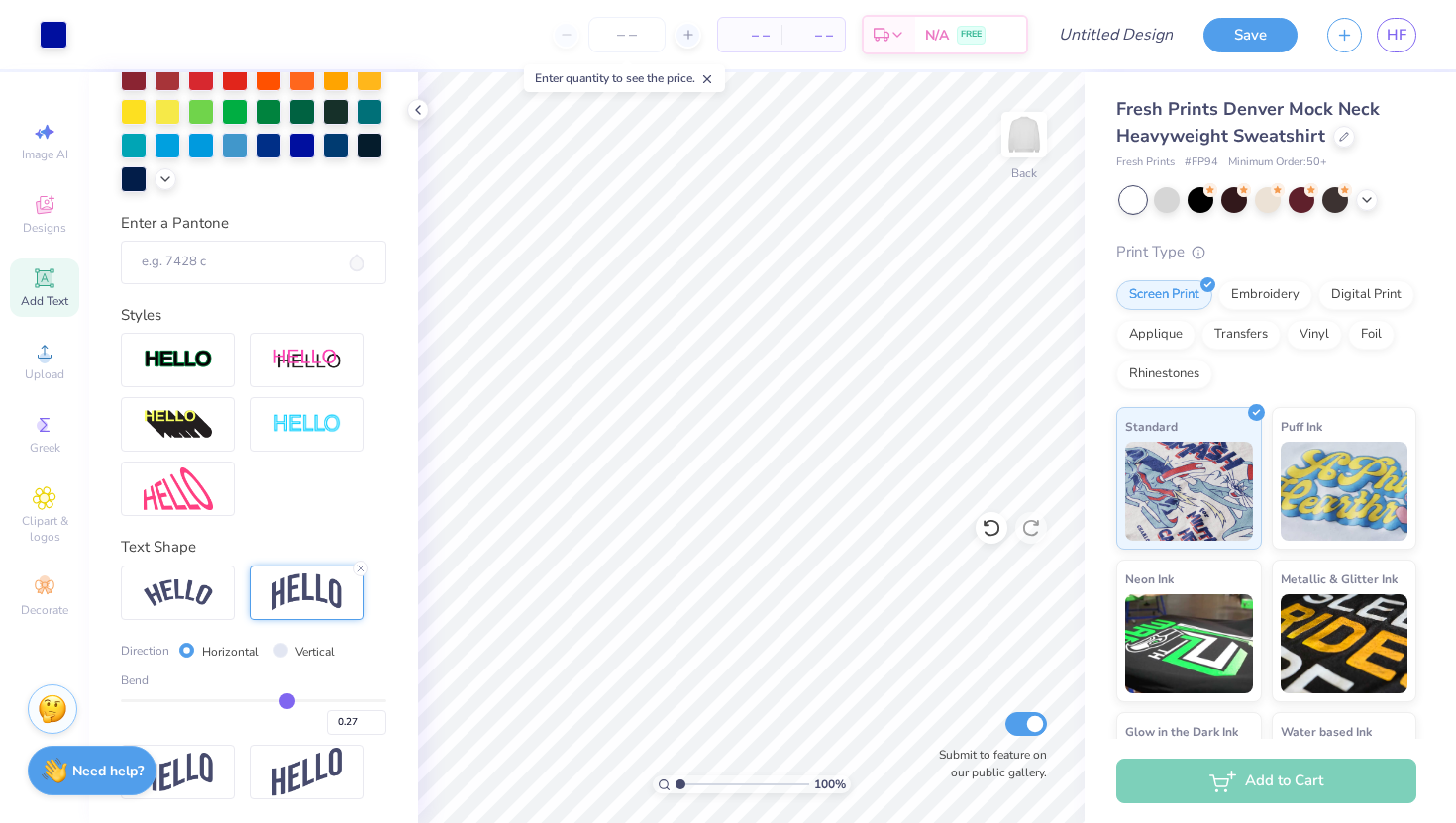 type on "0.26" 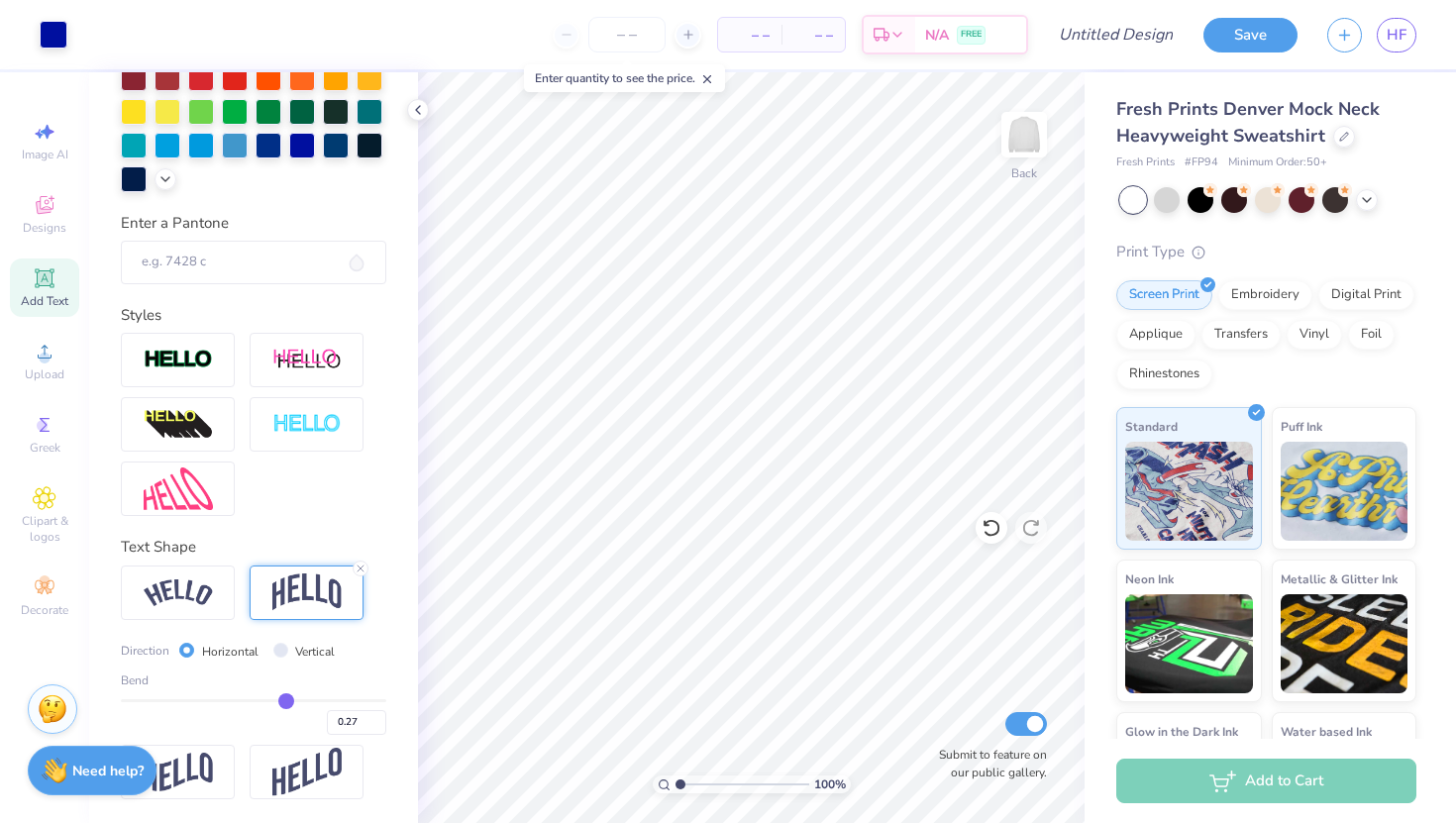 type on "0.26" 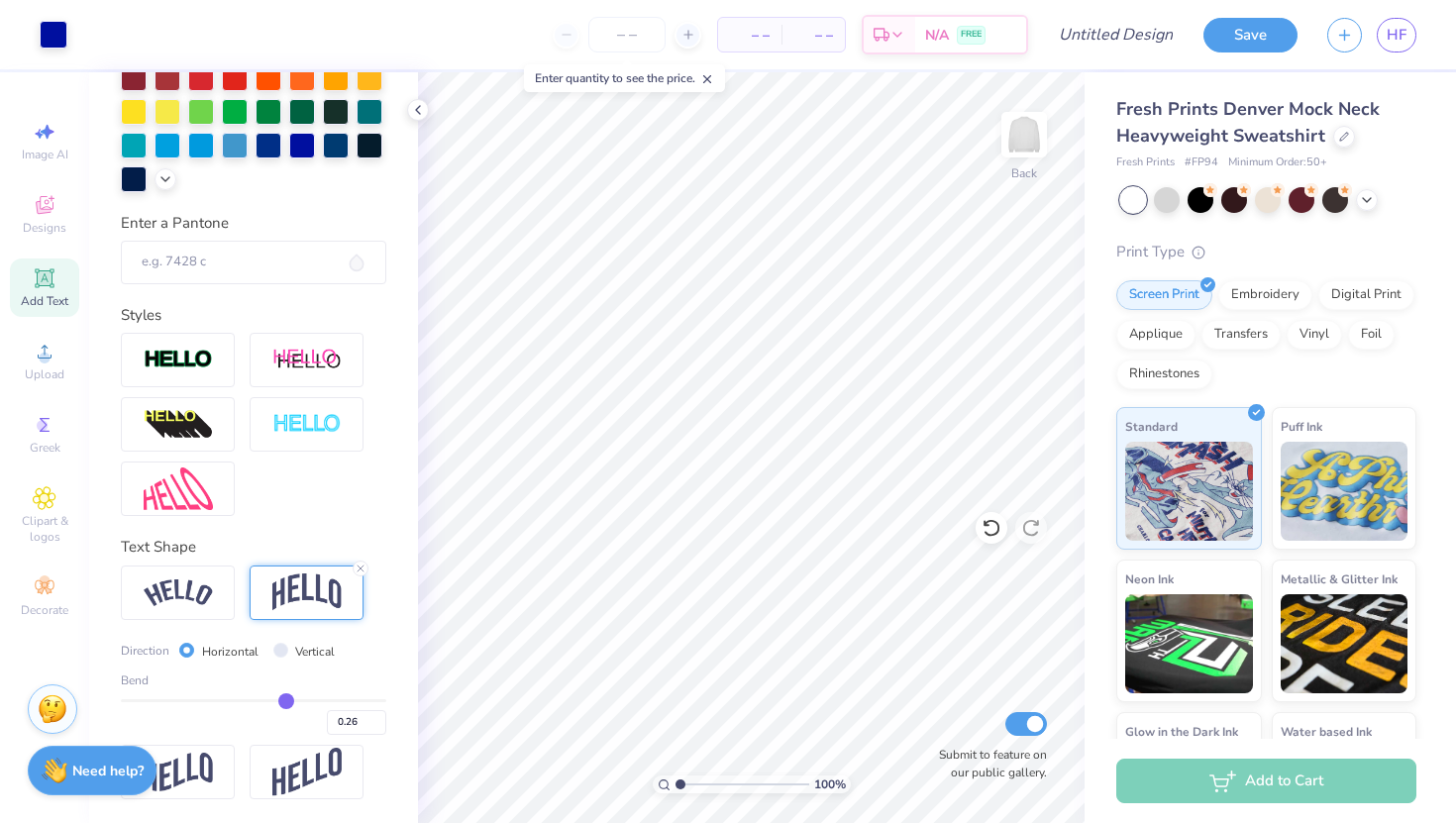 type on "0.25" 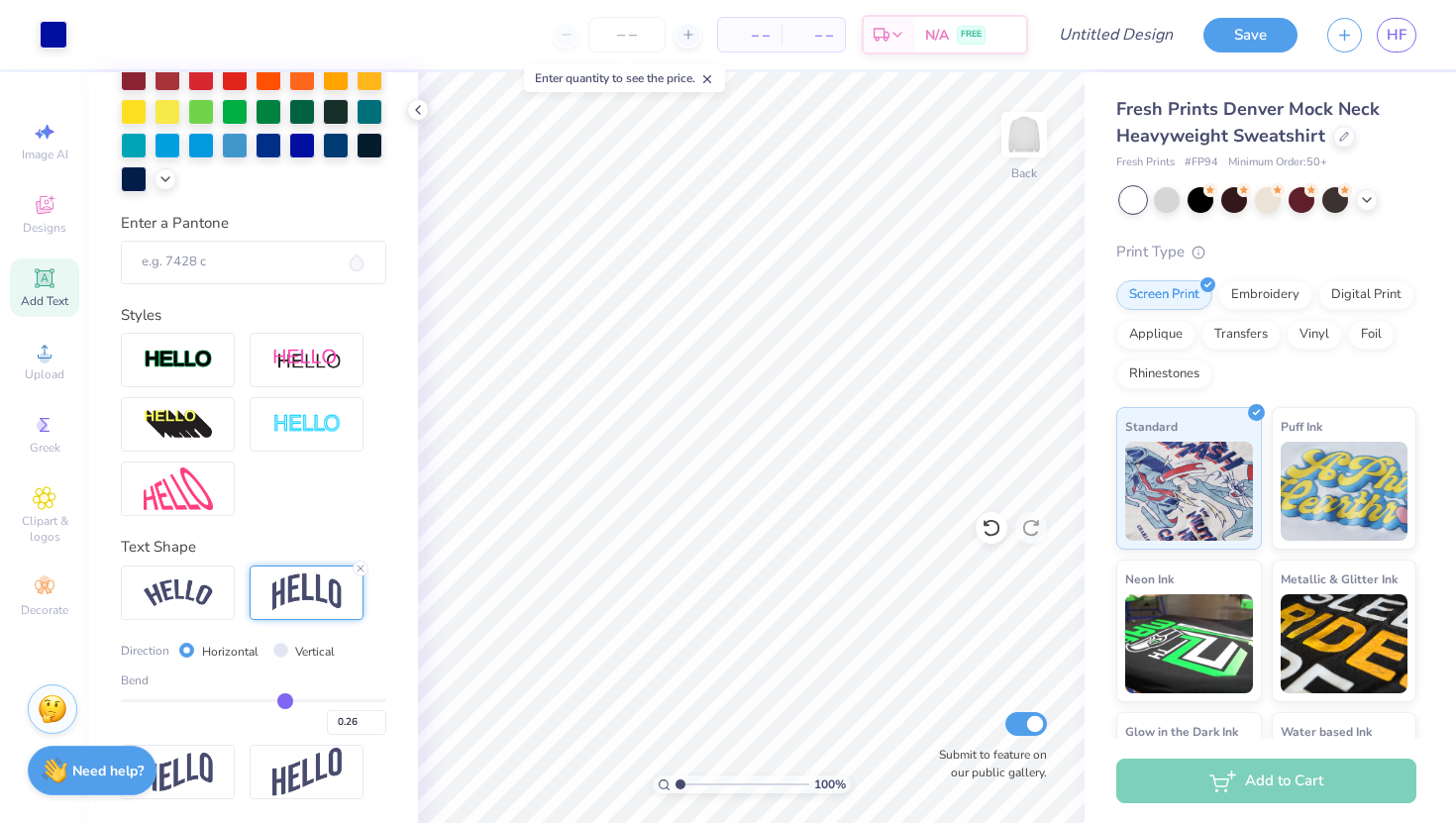 type on "0.25" 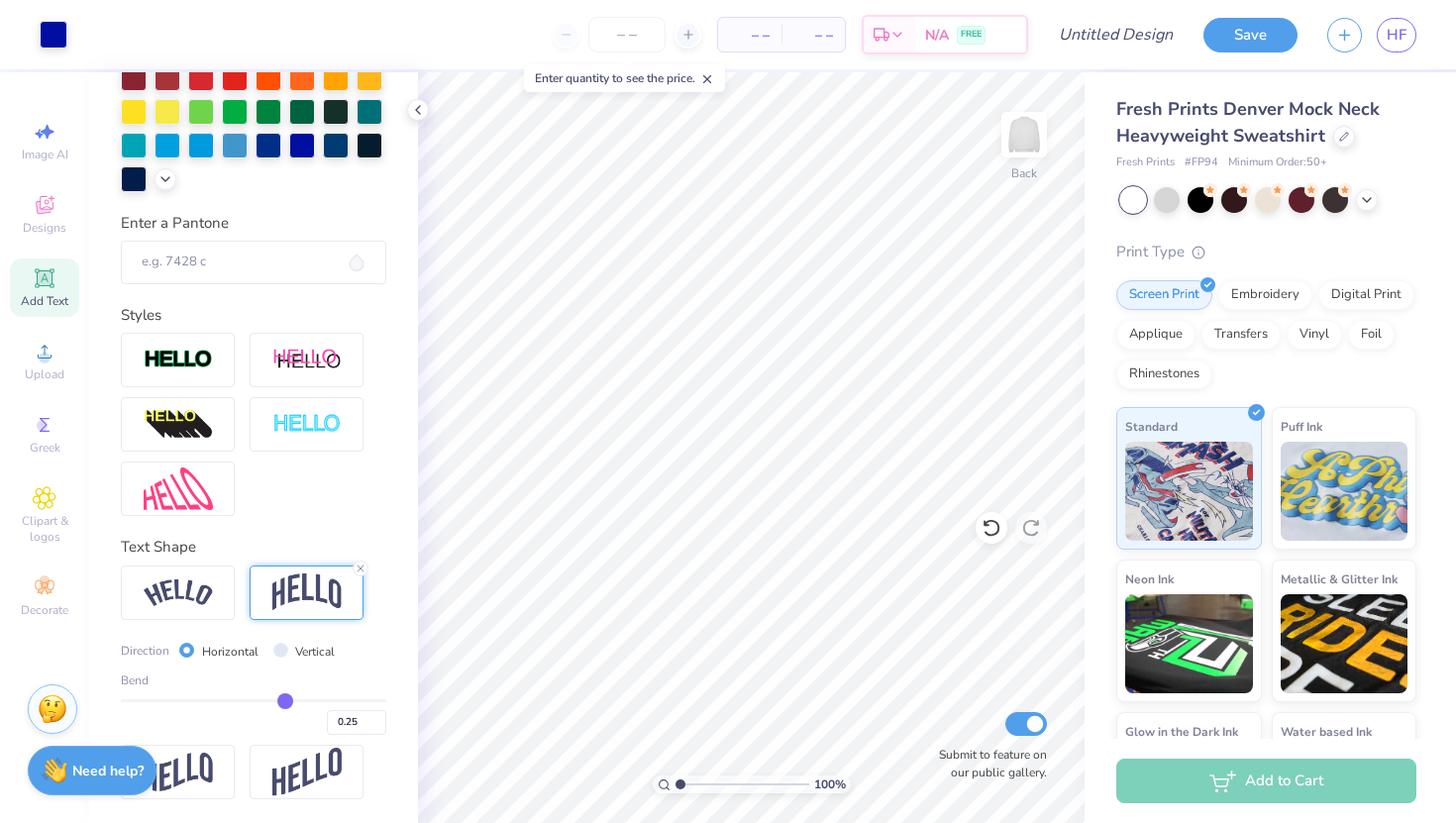 type on "0.23" 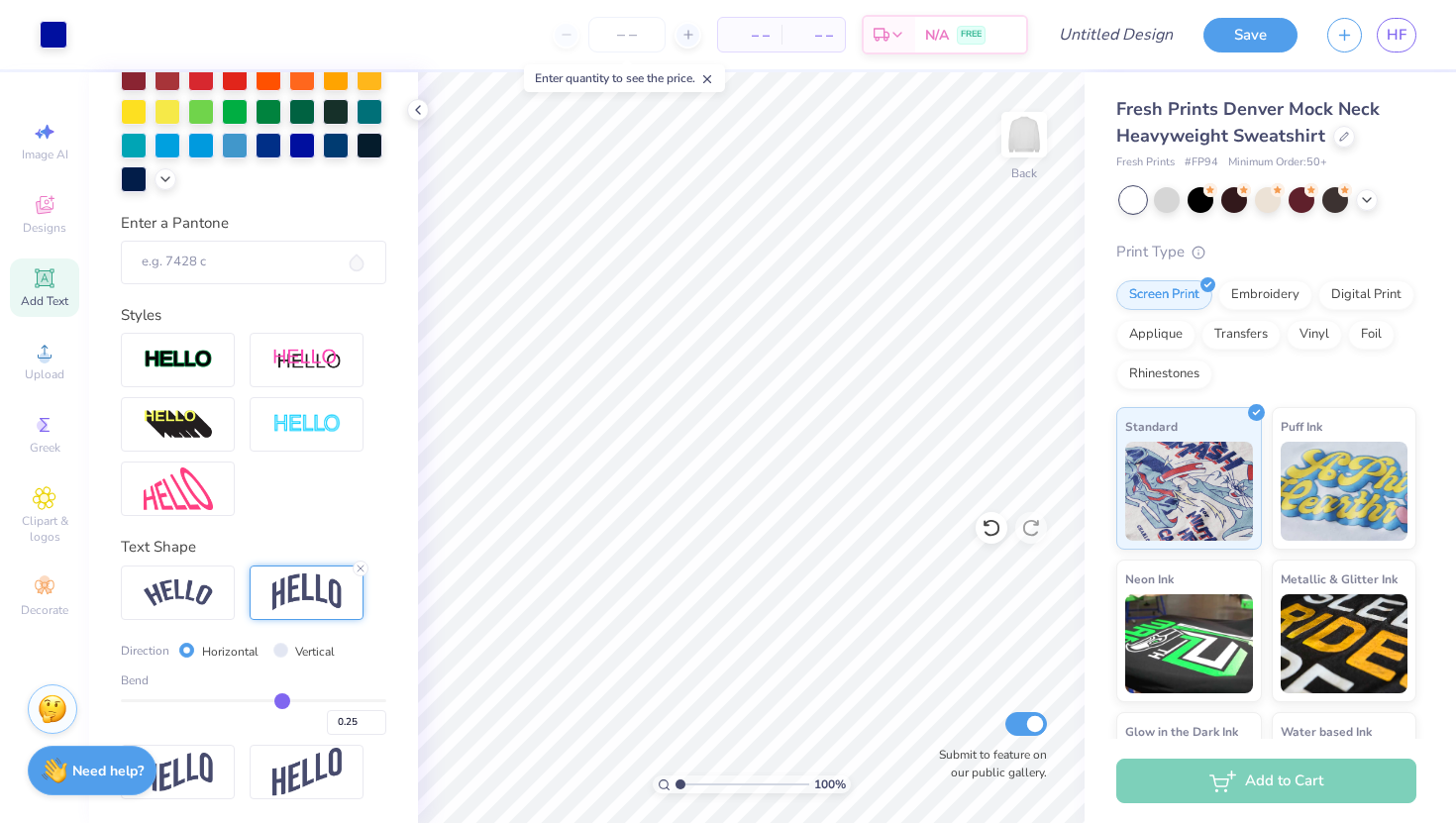 type on "0.23" 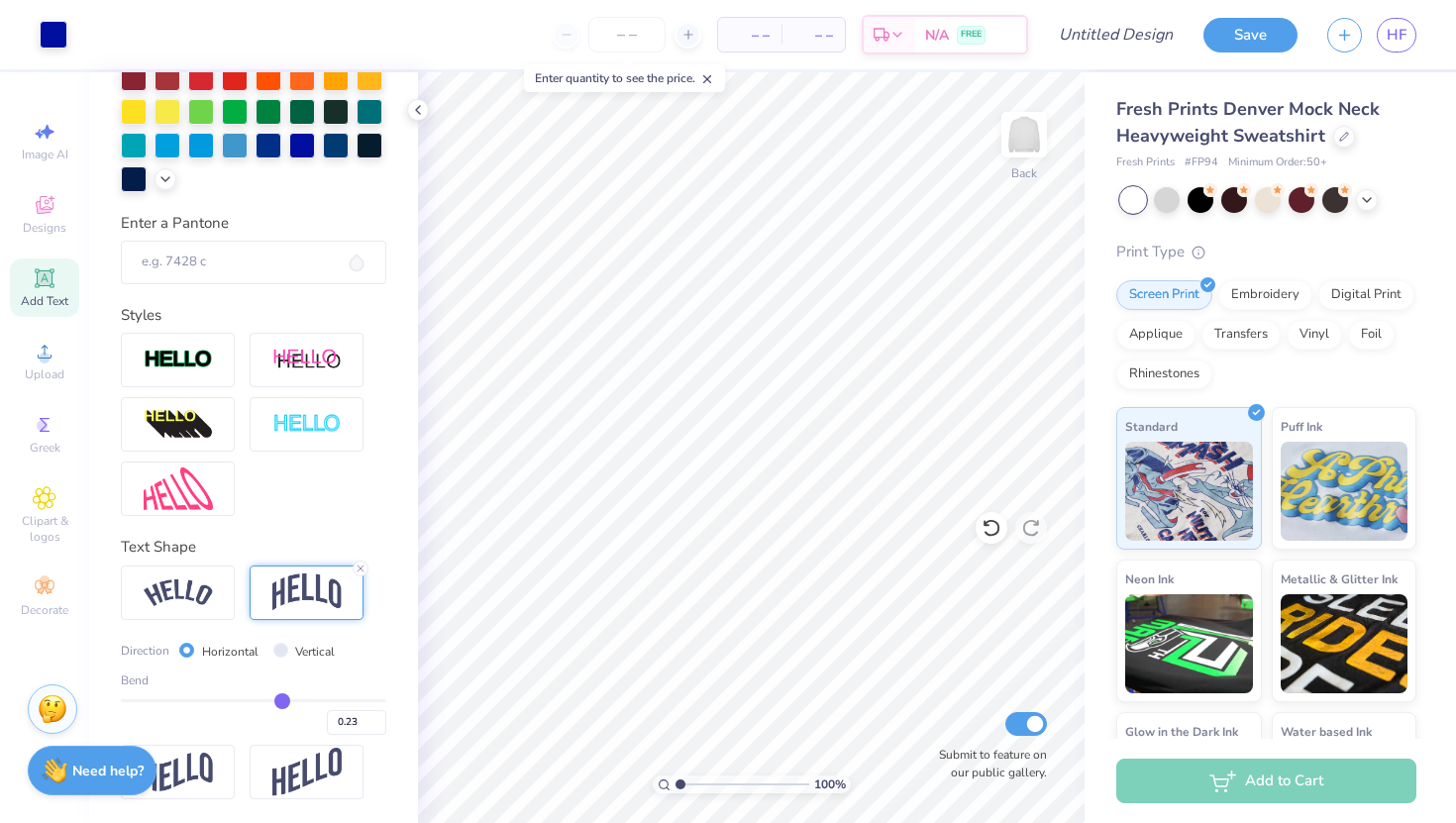 type on "0.22" 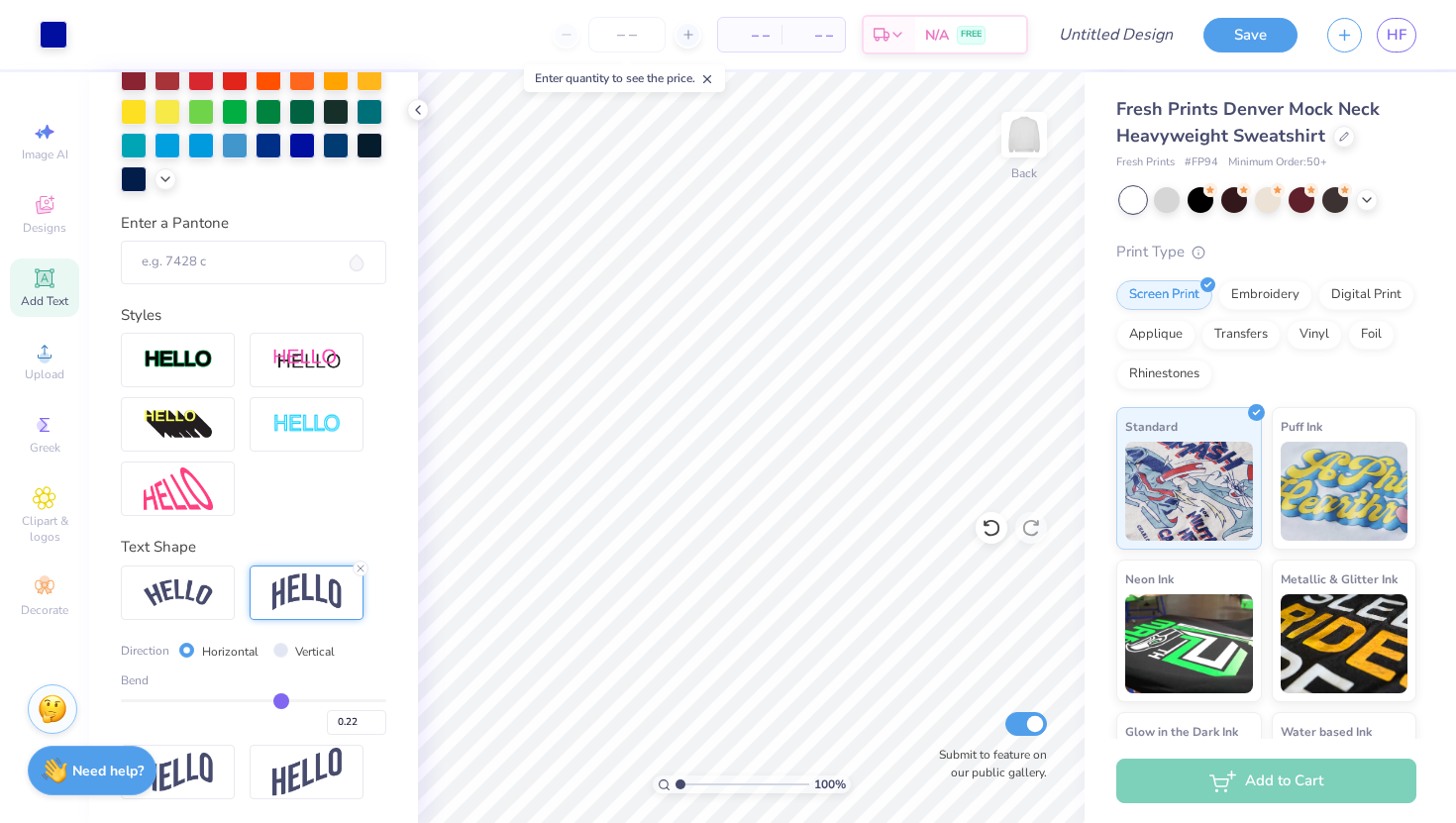 type on "0.21" 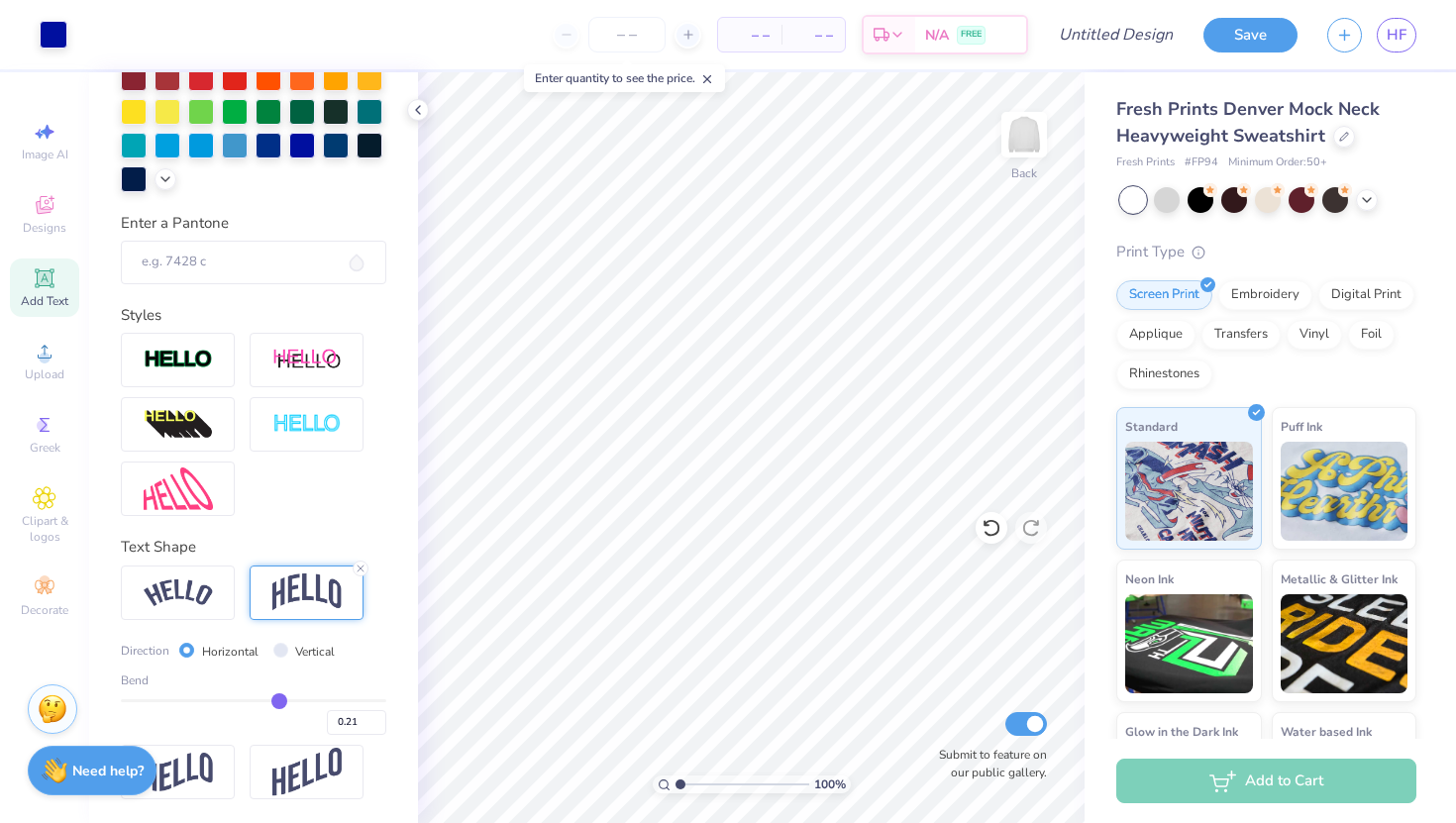 type on "0.2" 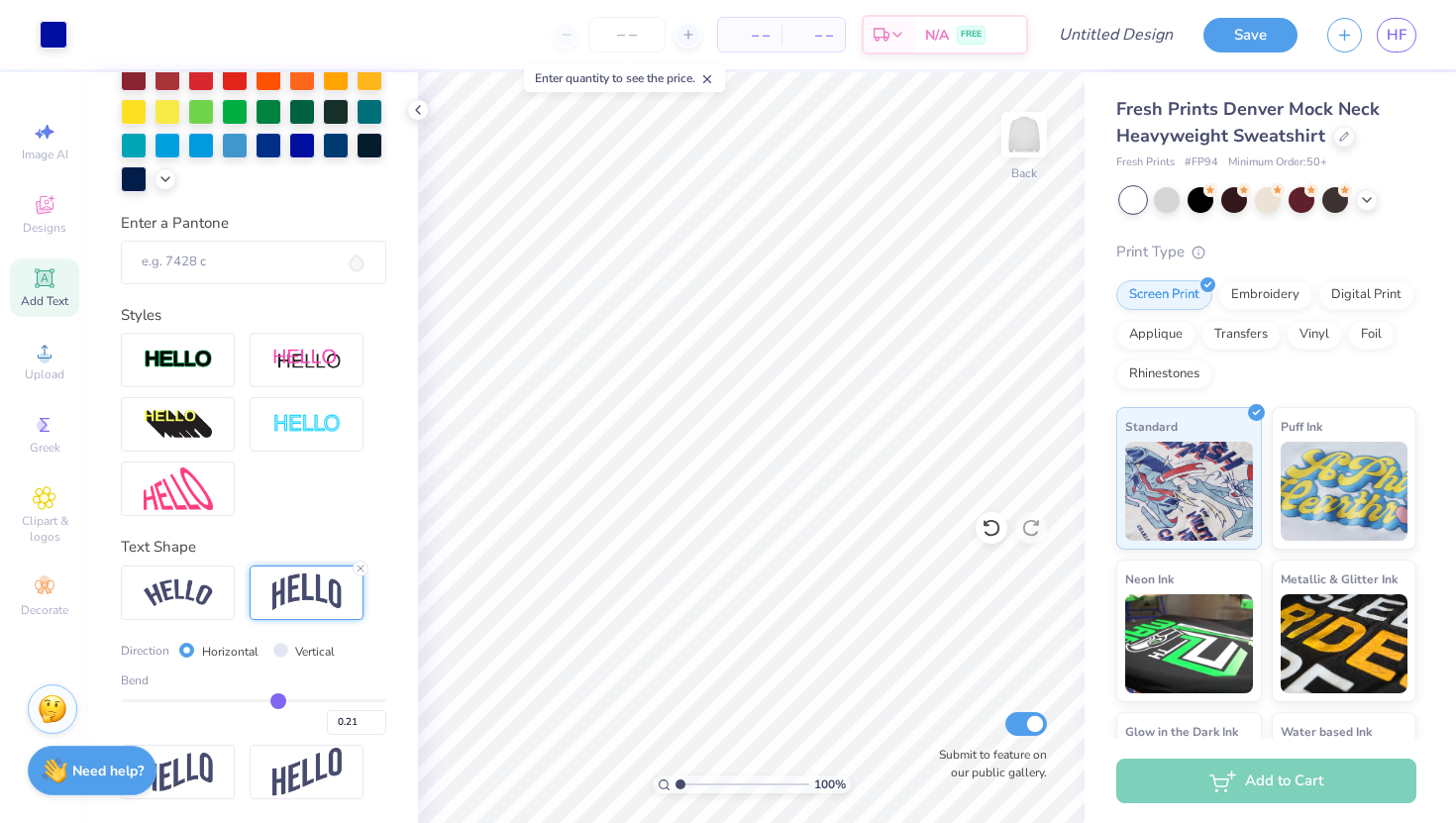 type on "0.20" 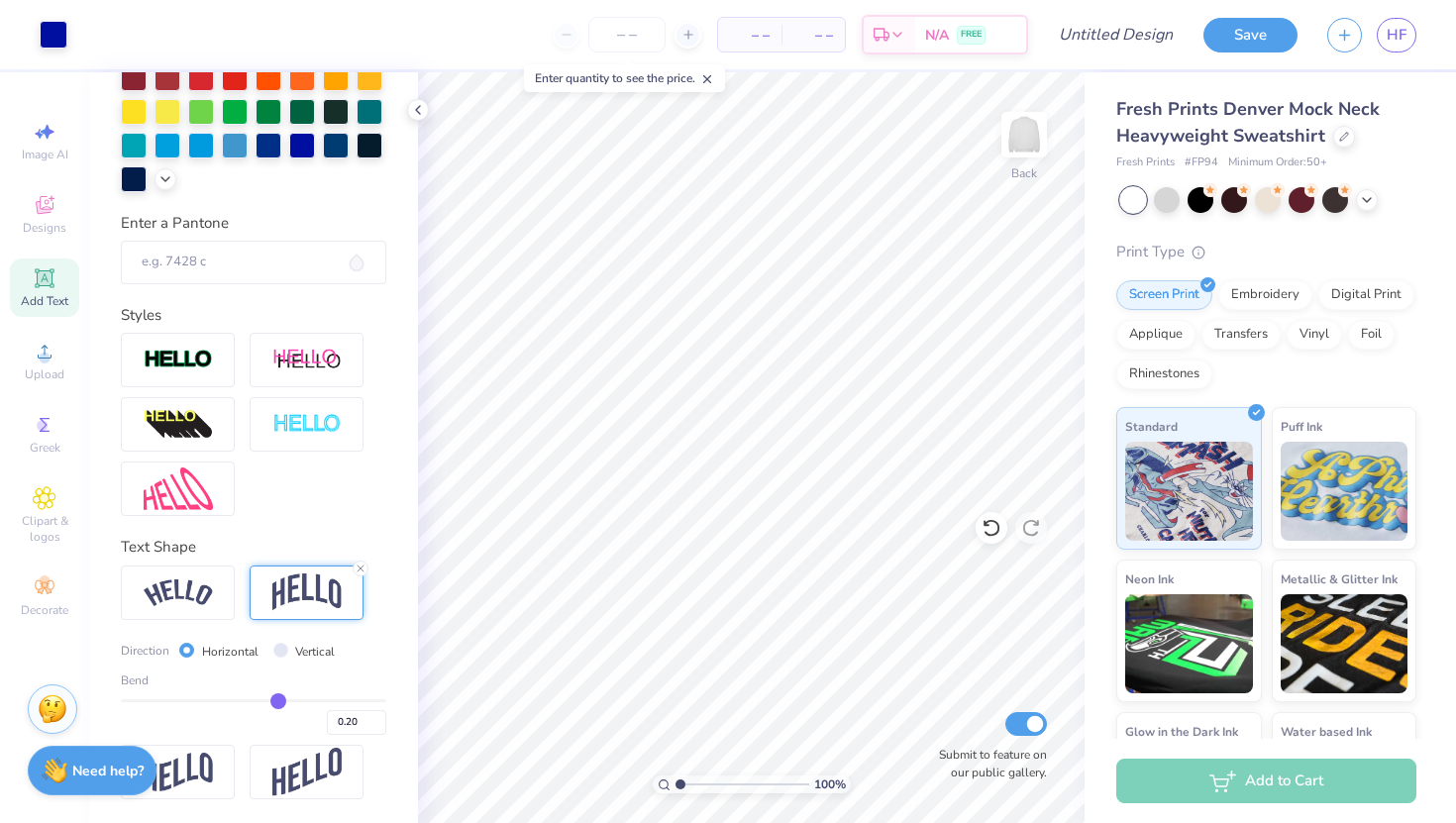 type on "0.18" 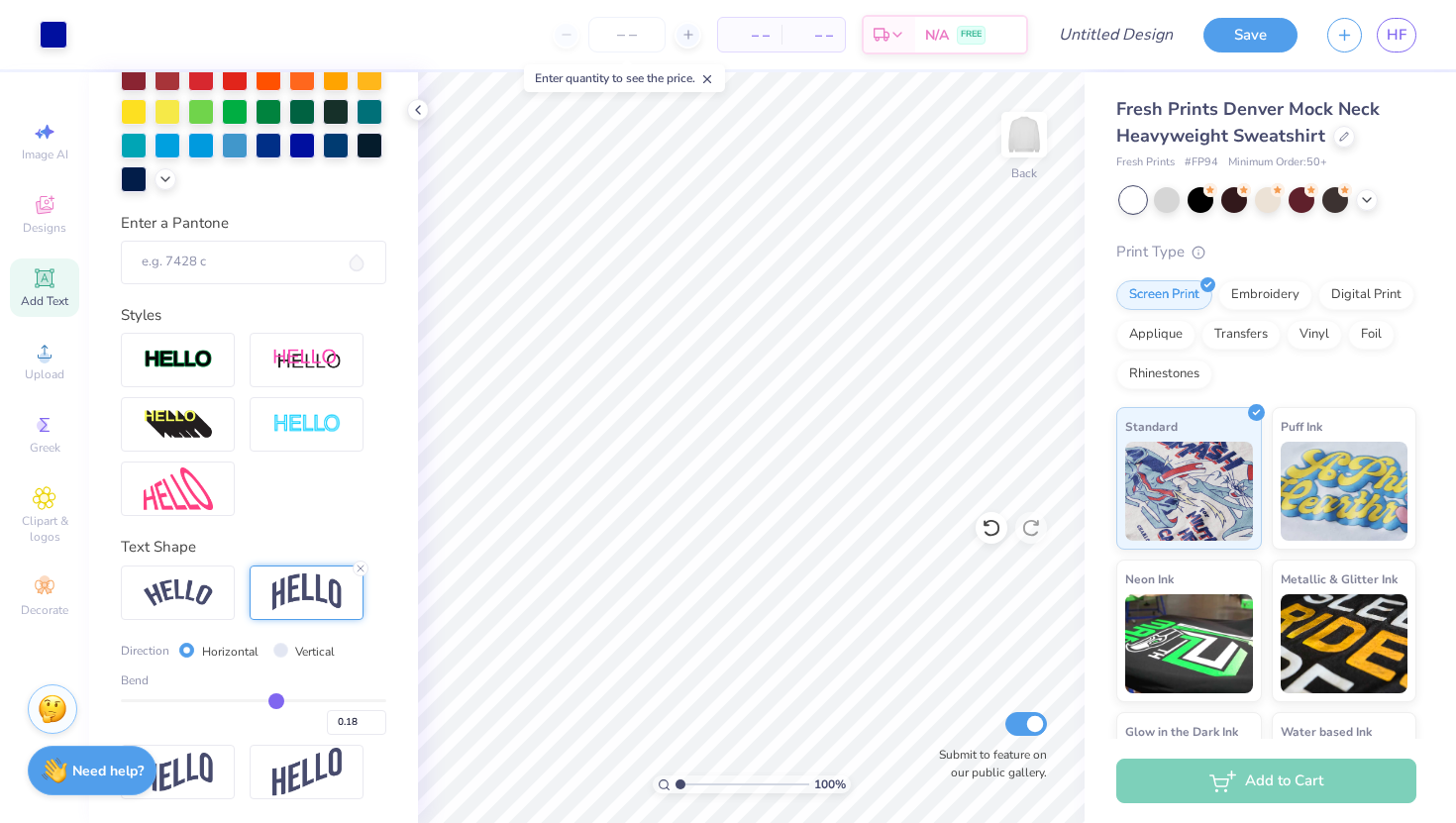 type on "0.17" 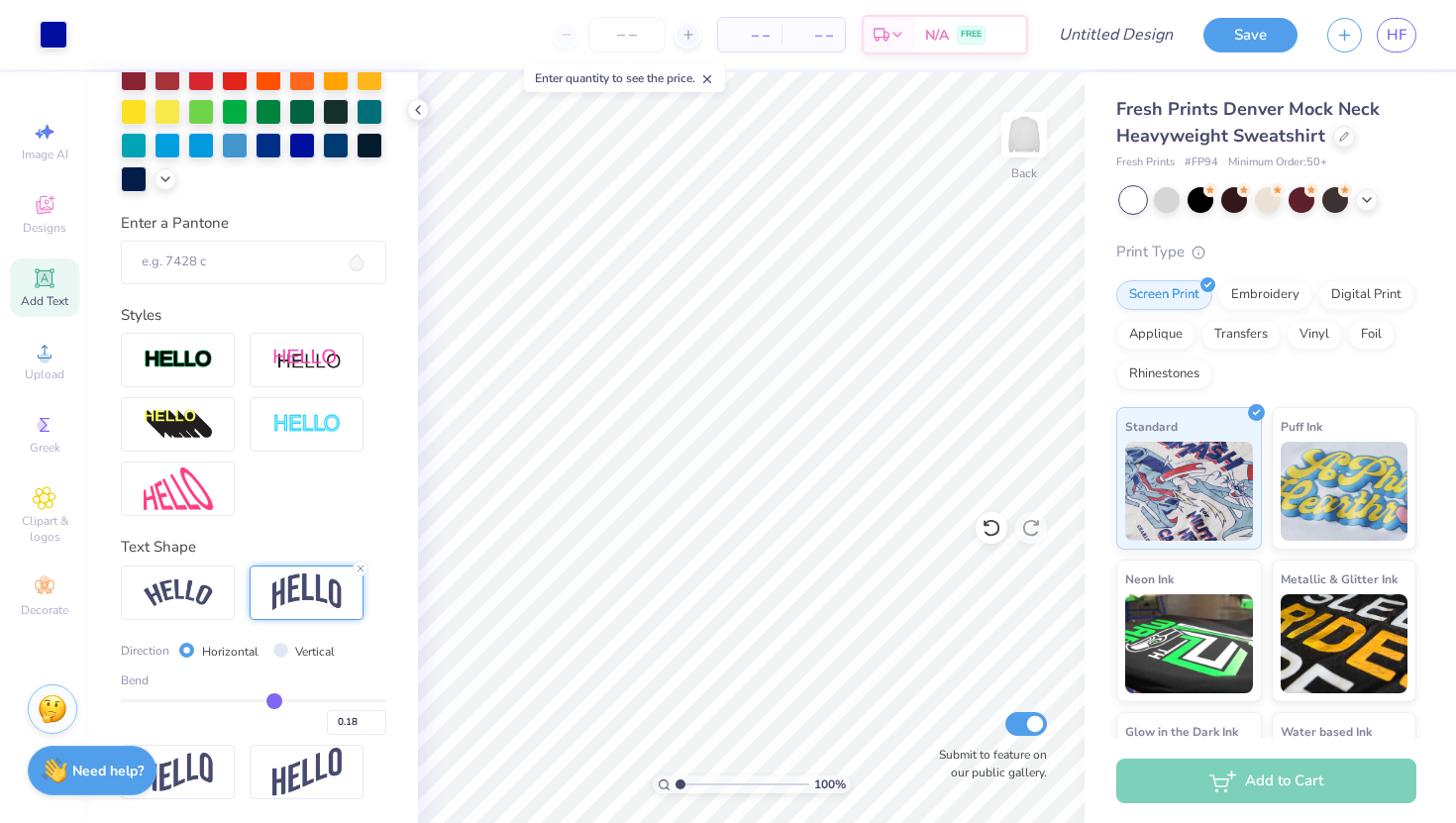 type on "0.17" 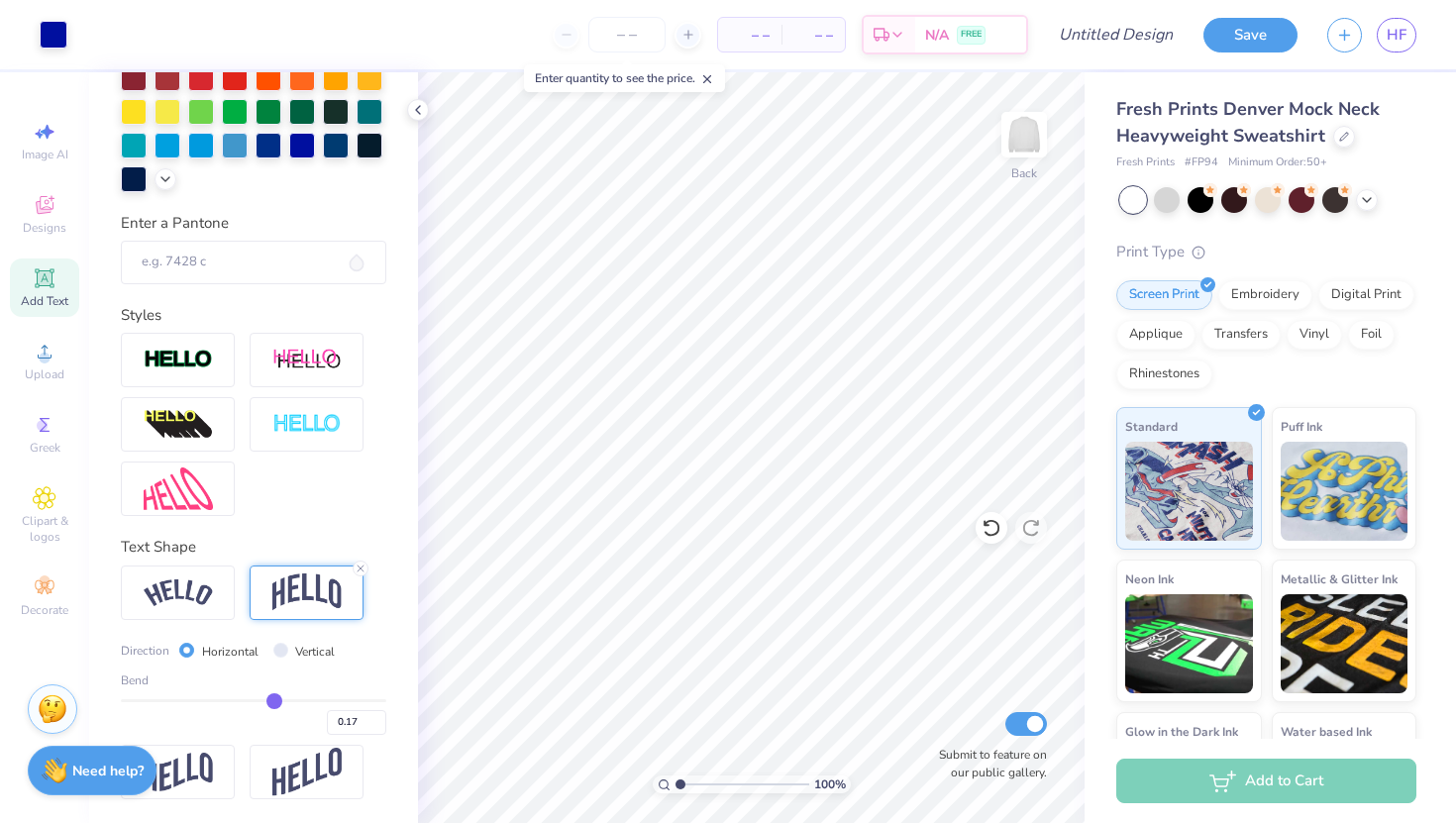 type on "0.15" 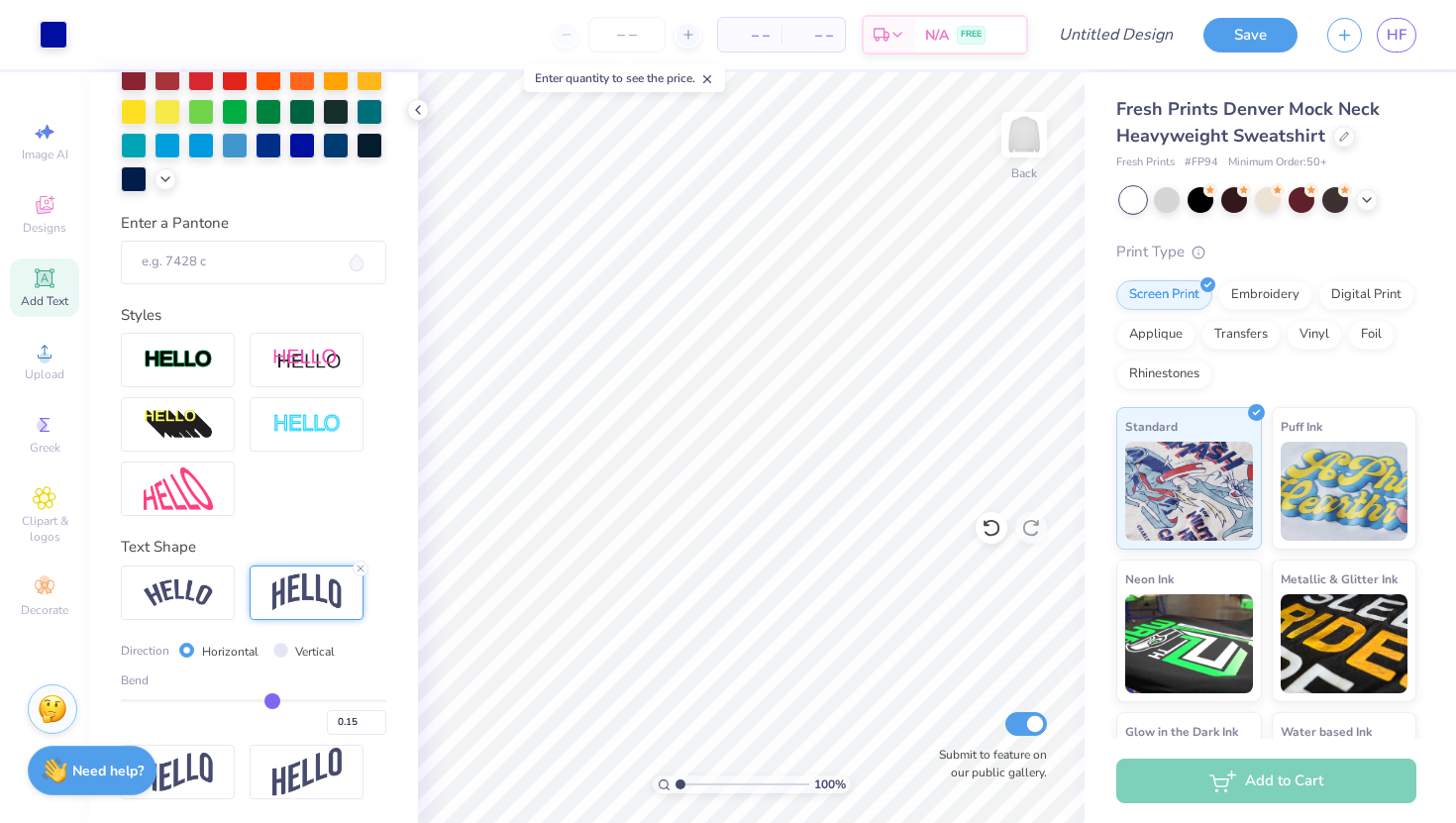 type on "0.14" 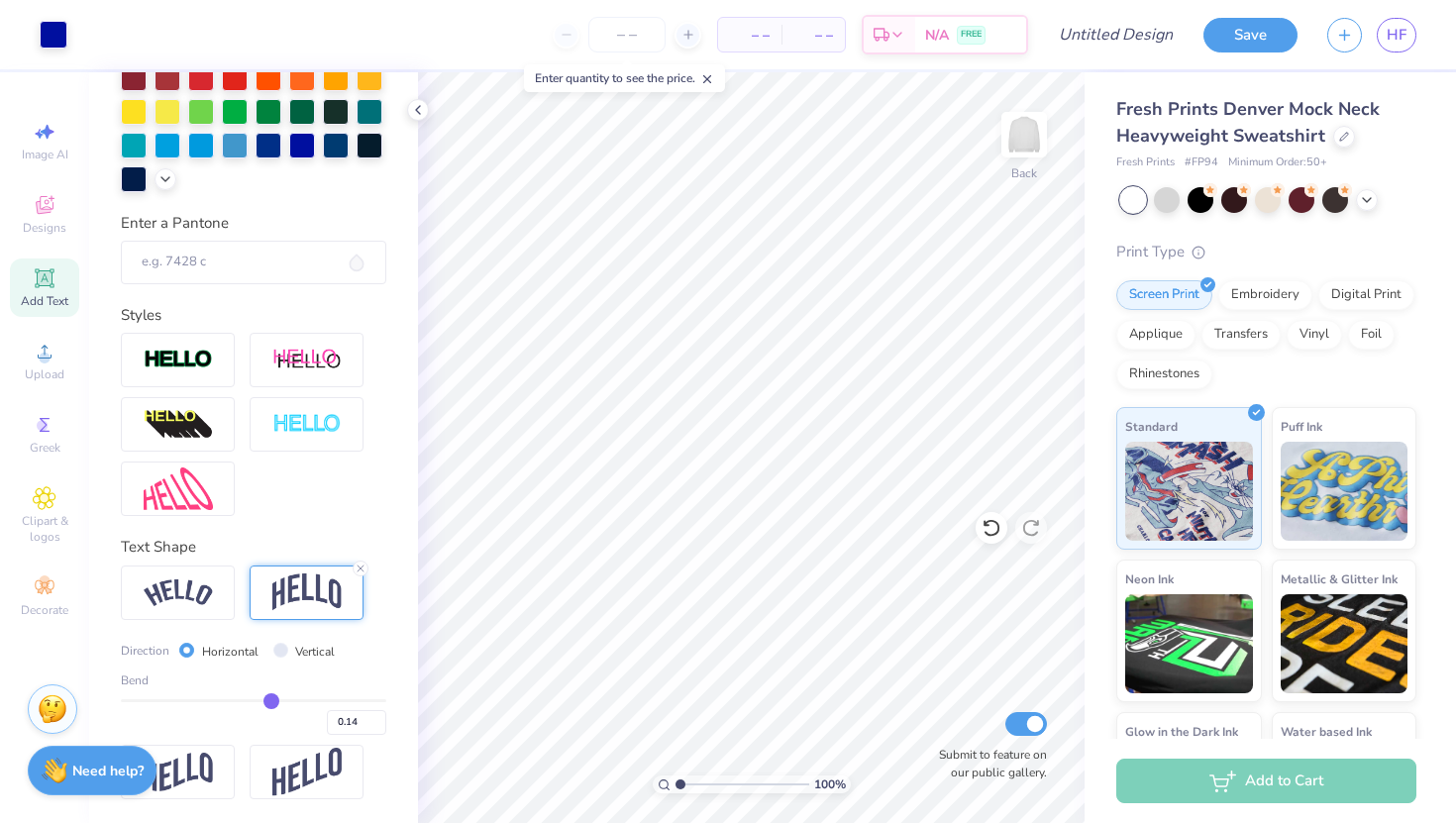 type on "0.11" 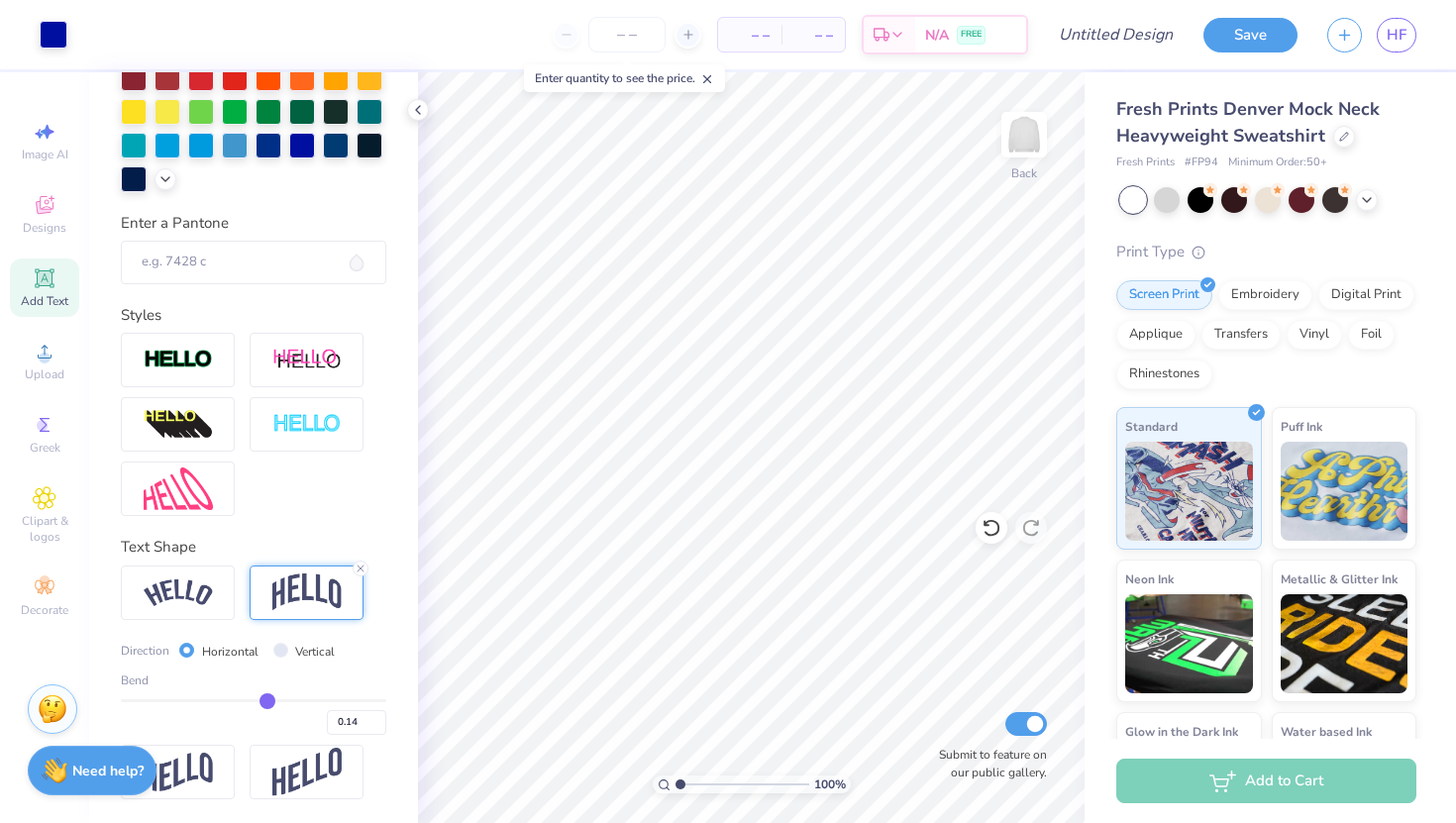 type on "0.11" 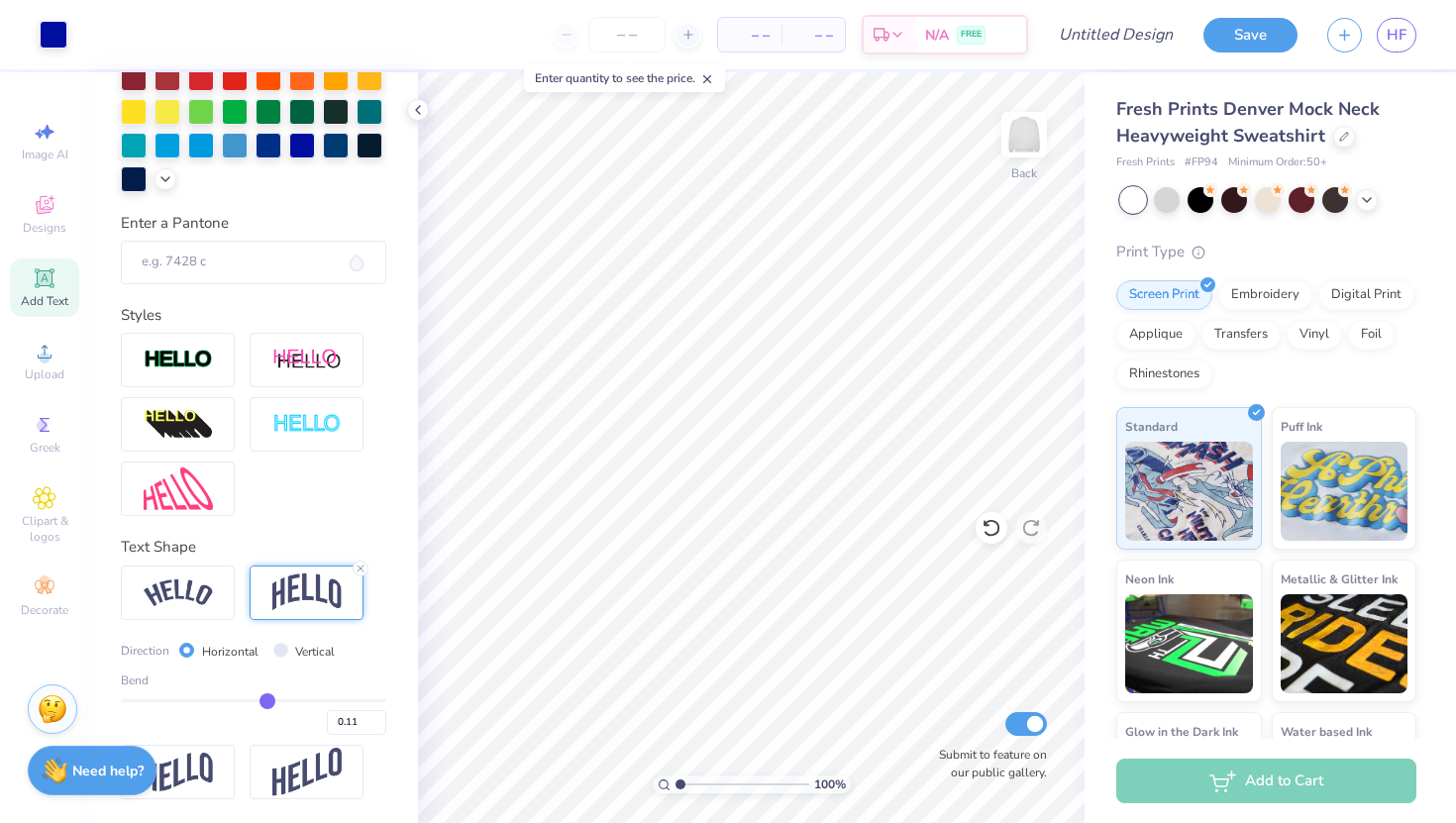 type on "0.09" 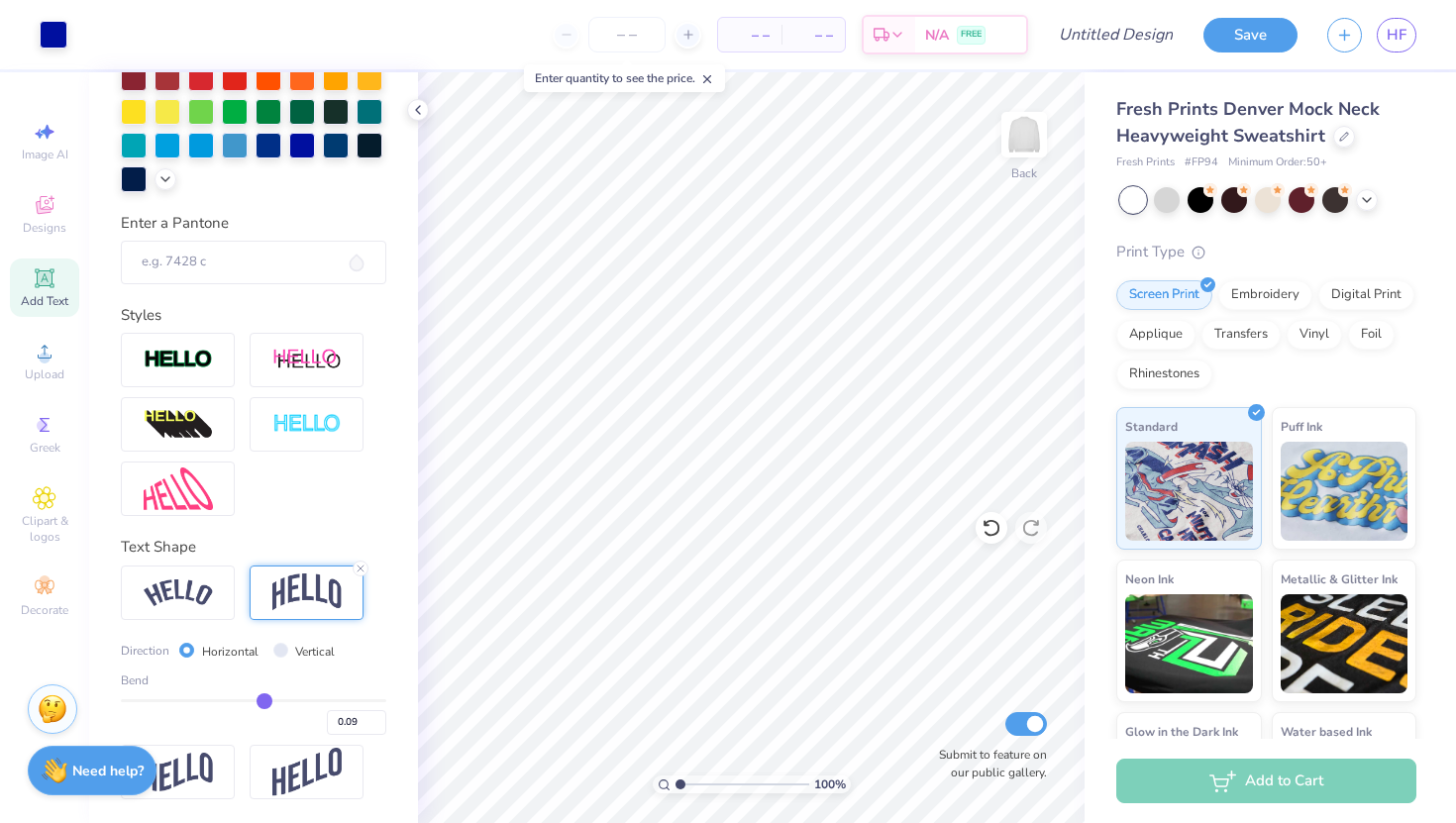 type on "0.07" 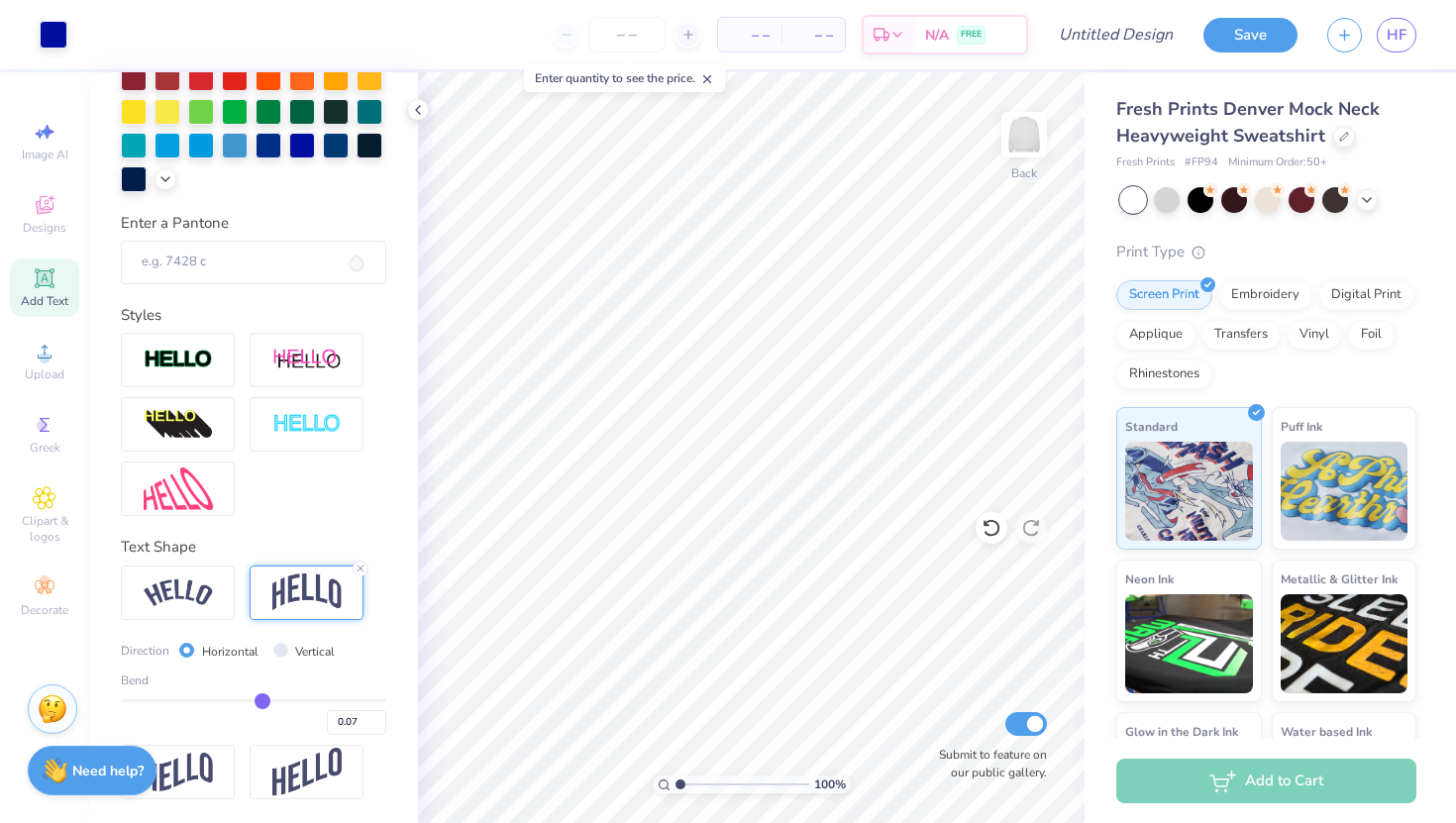 type on "0.05" 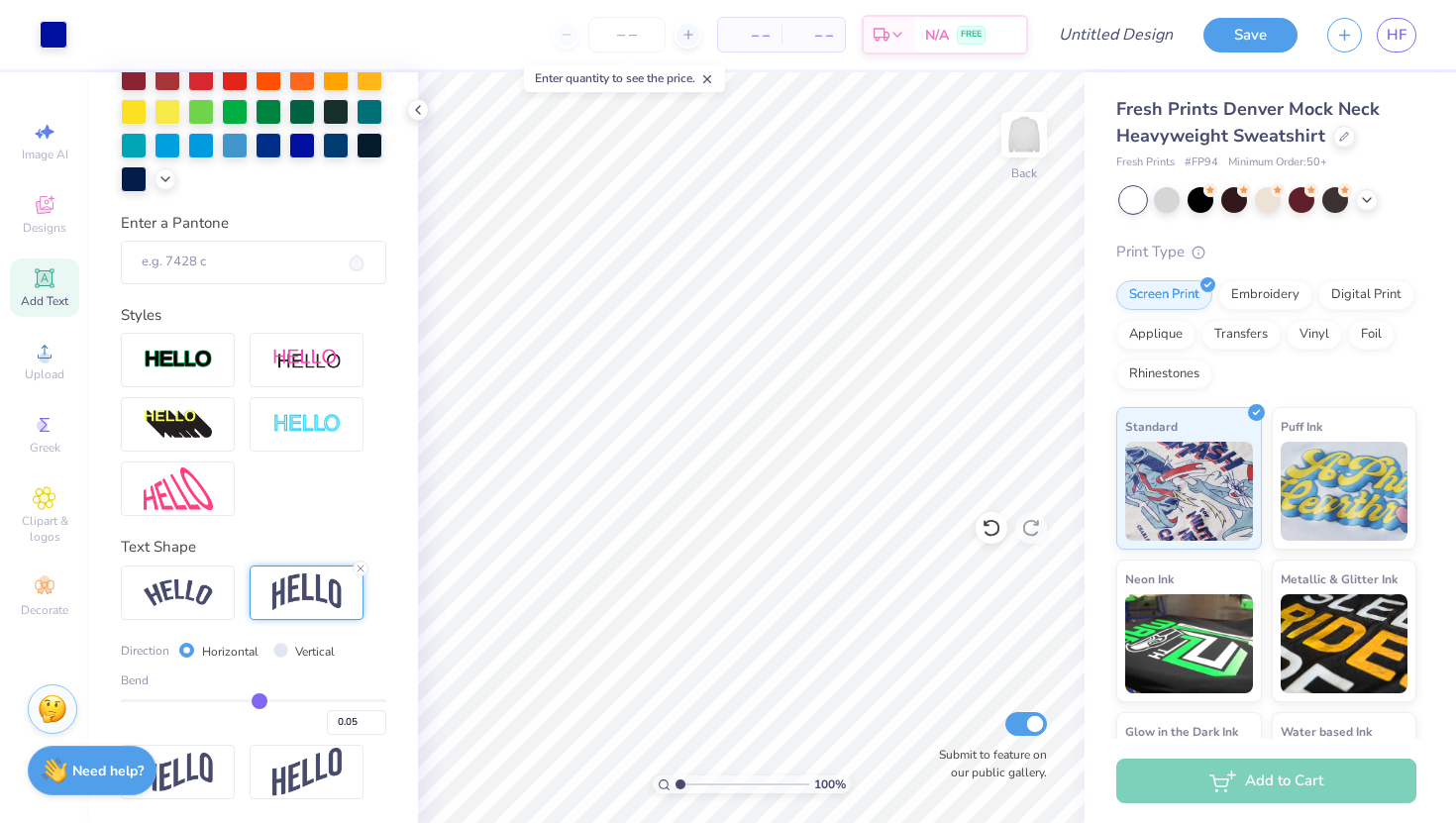type on "0.02" 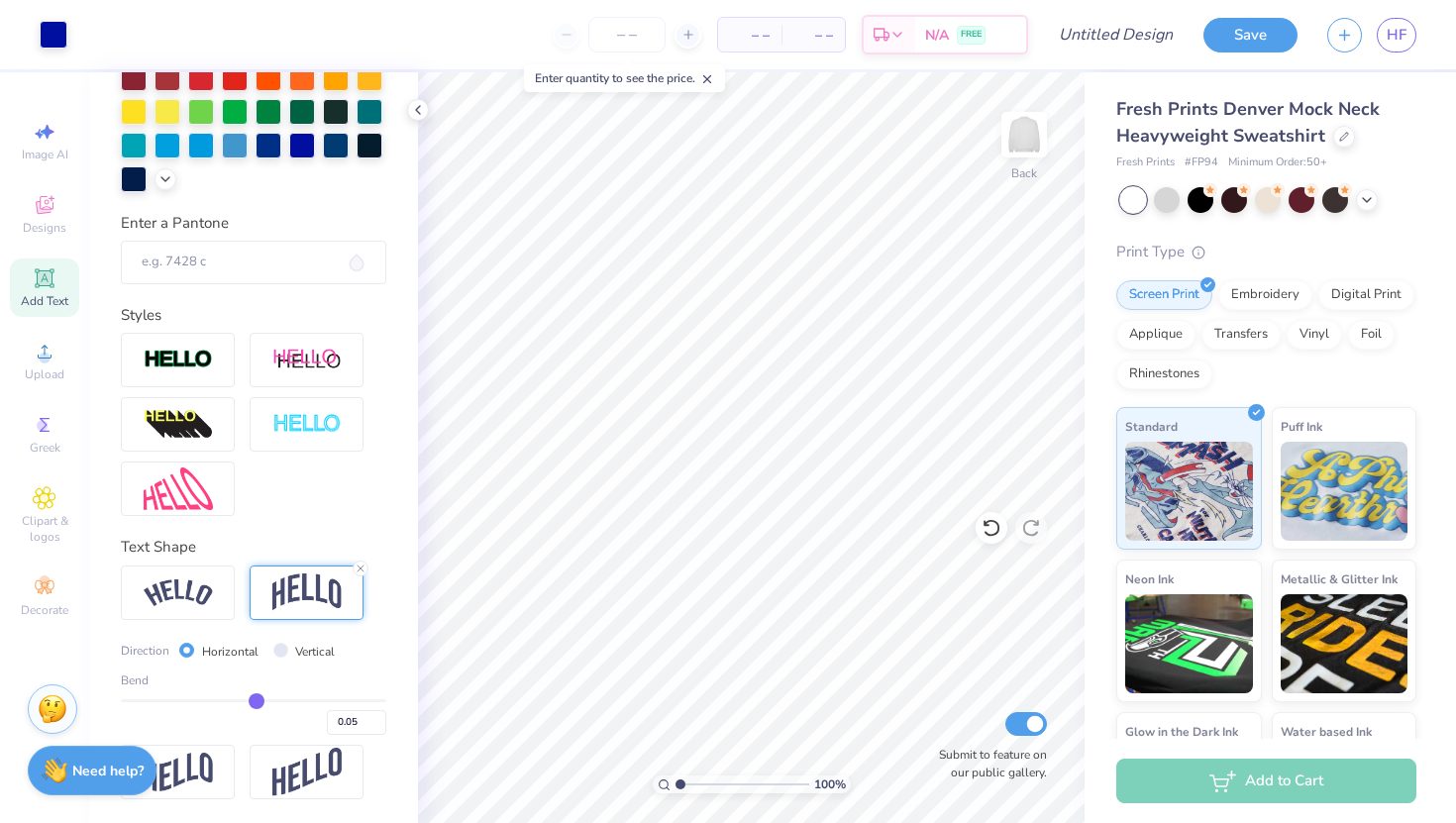 type on "0.02" 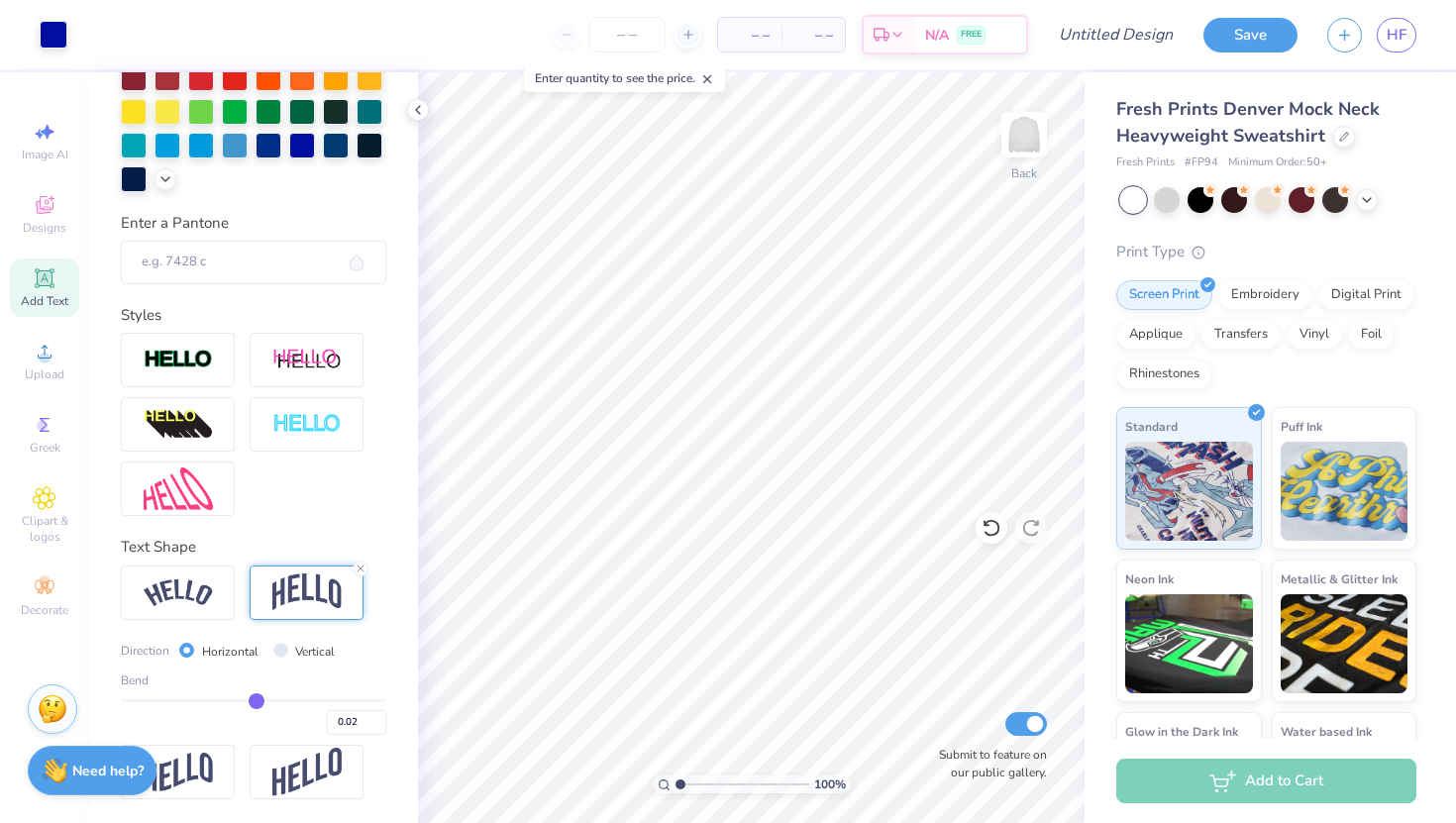 type on "-0.01" 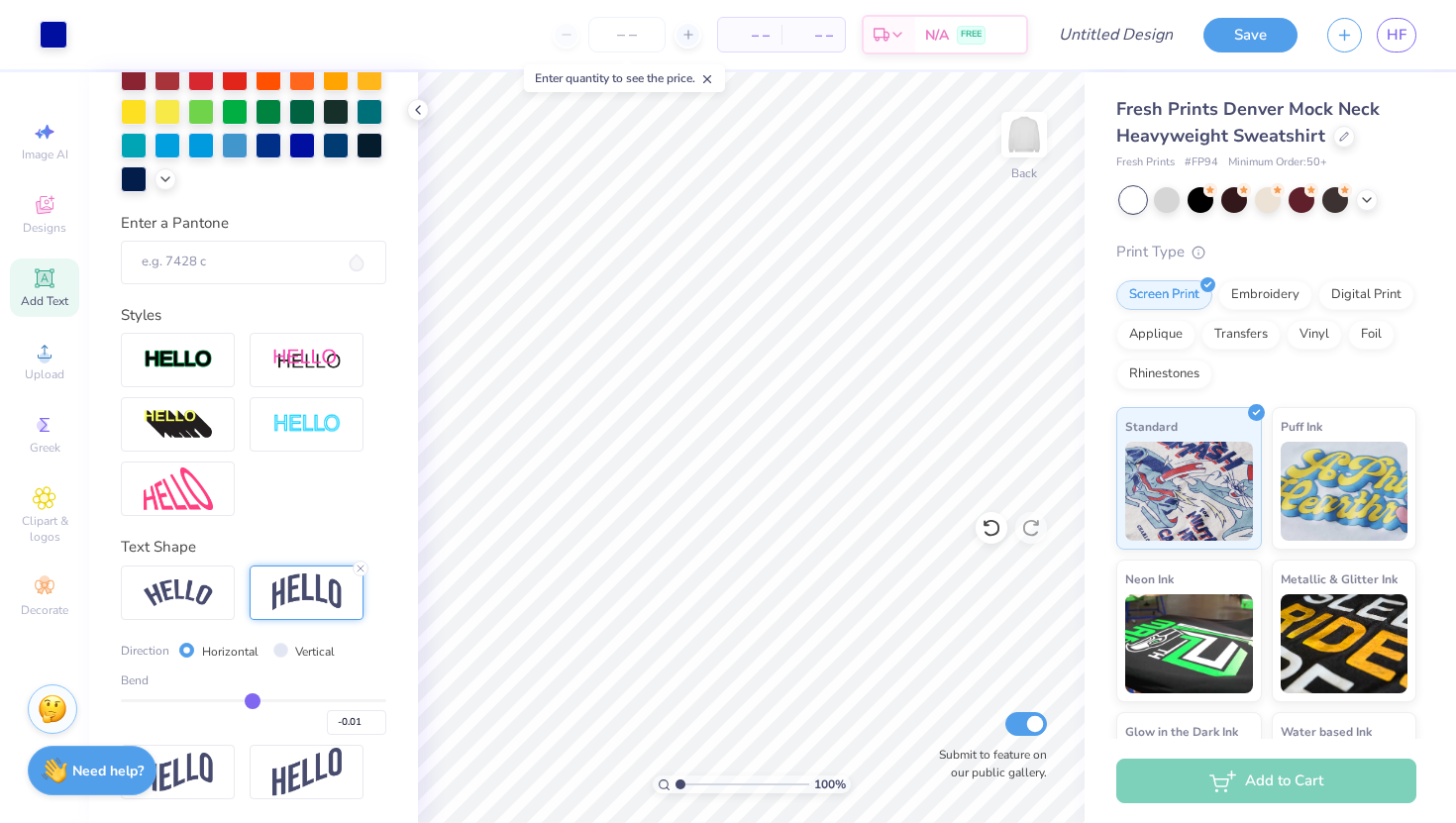 type on "-0.03" 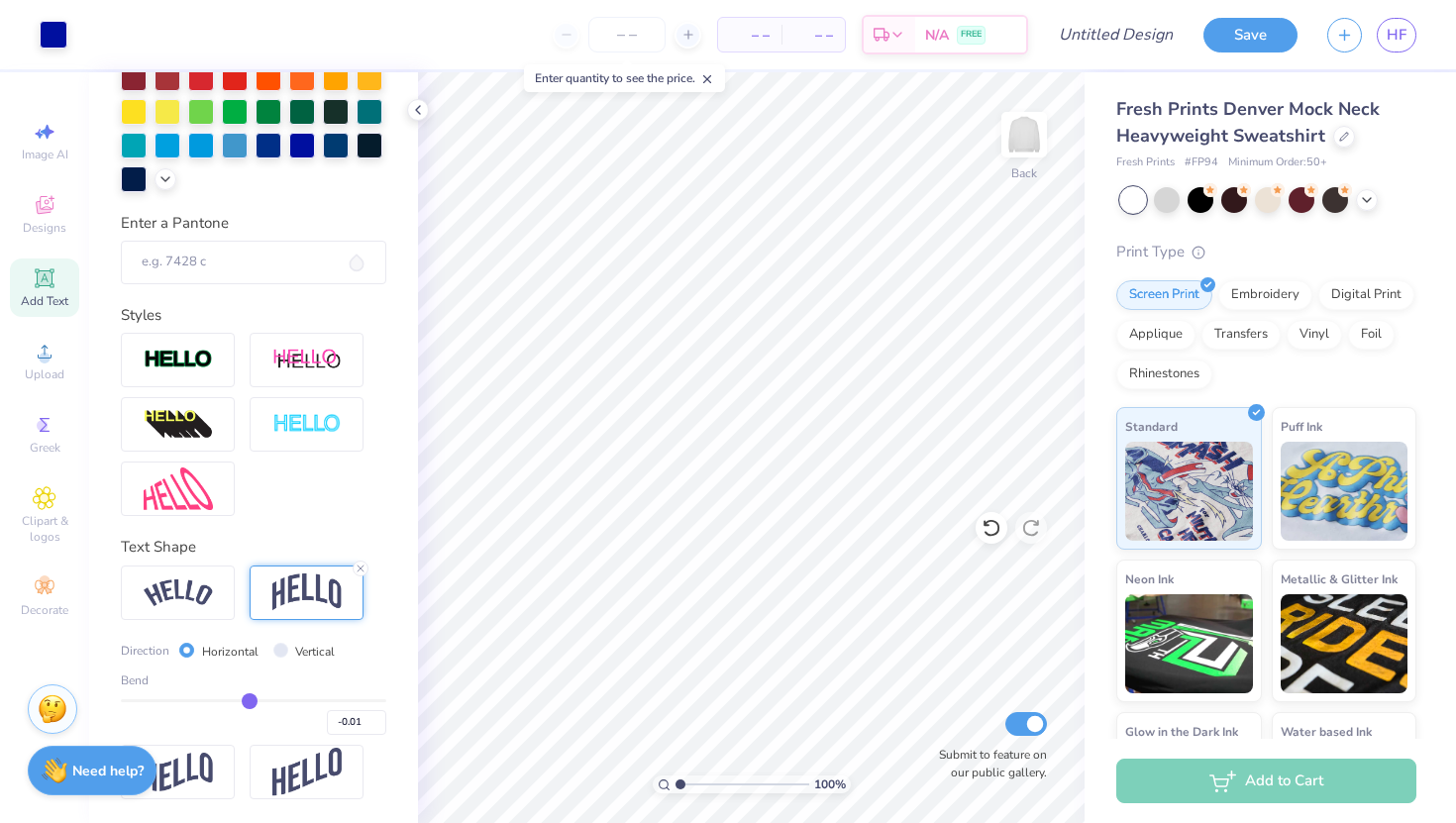type on "-0.03" 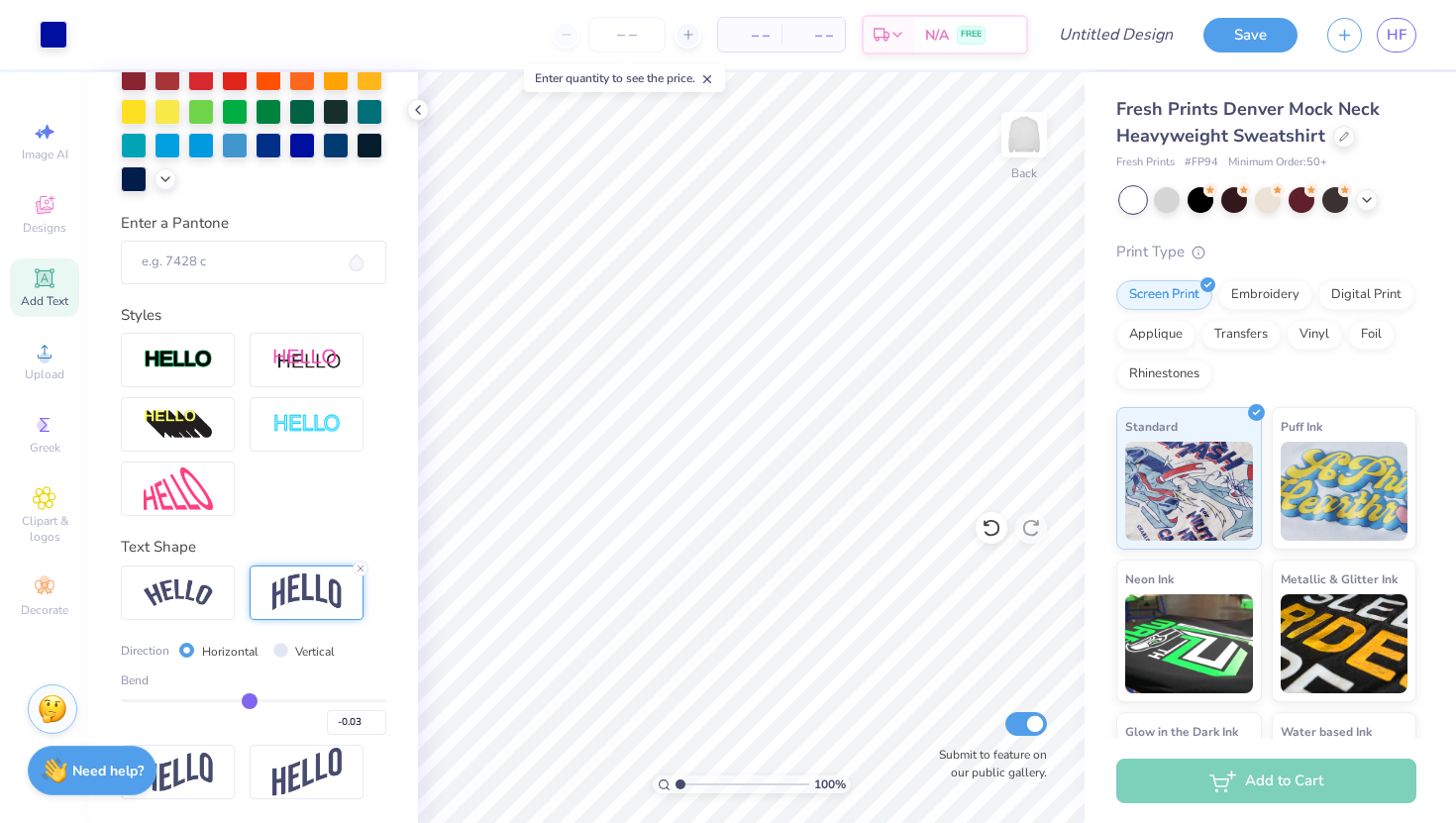 type on "-0.05" 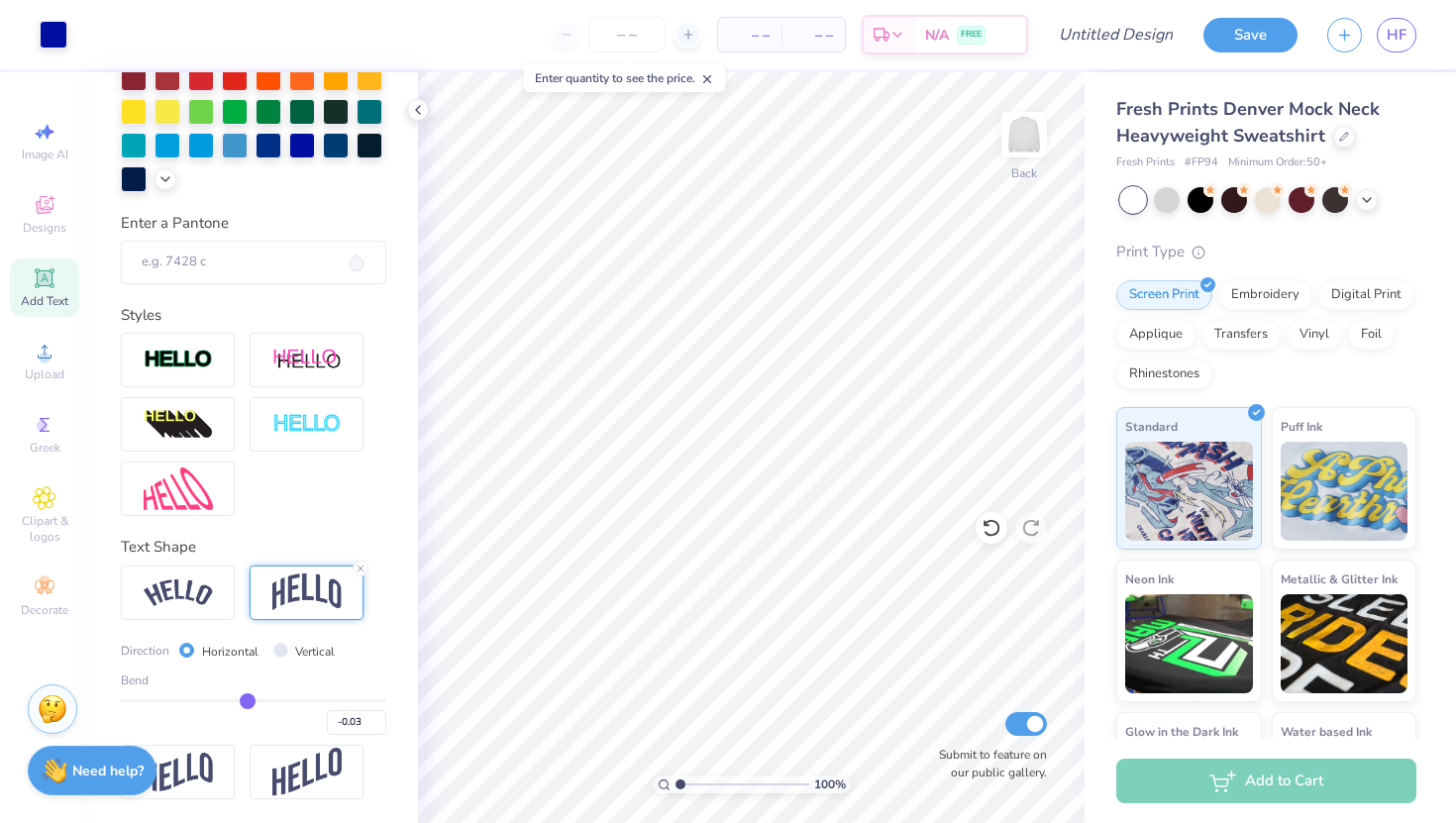type on "-0.05" 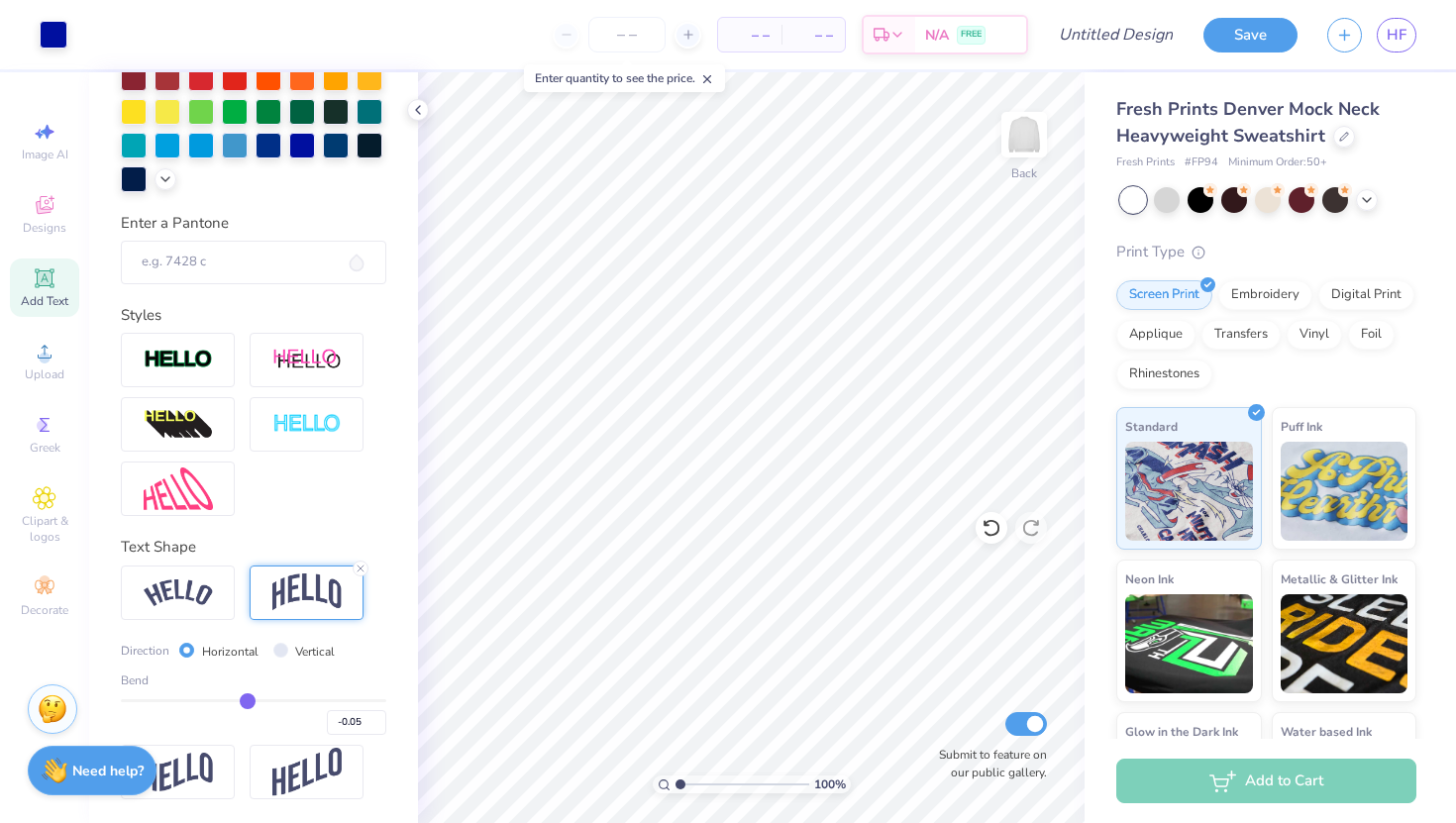 type on "-0.06" 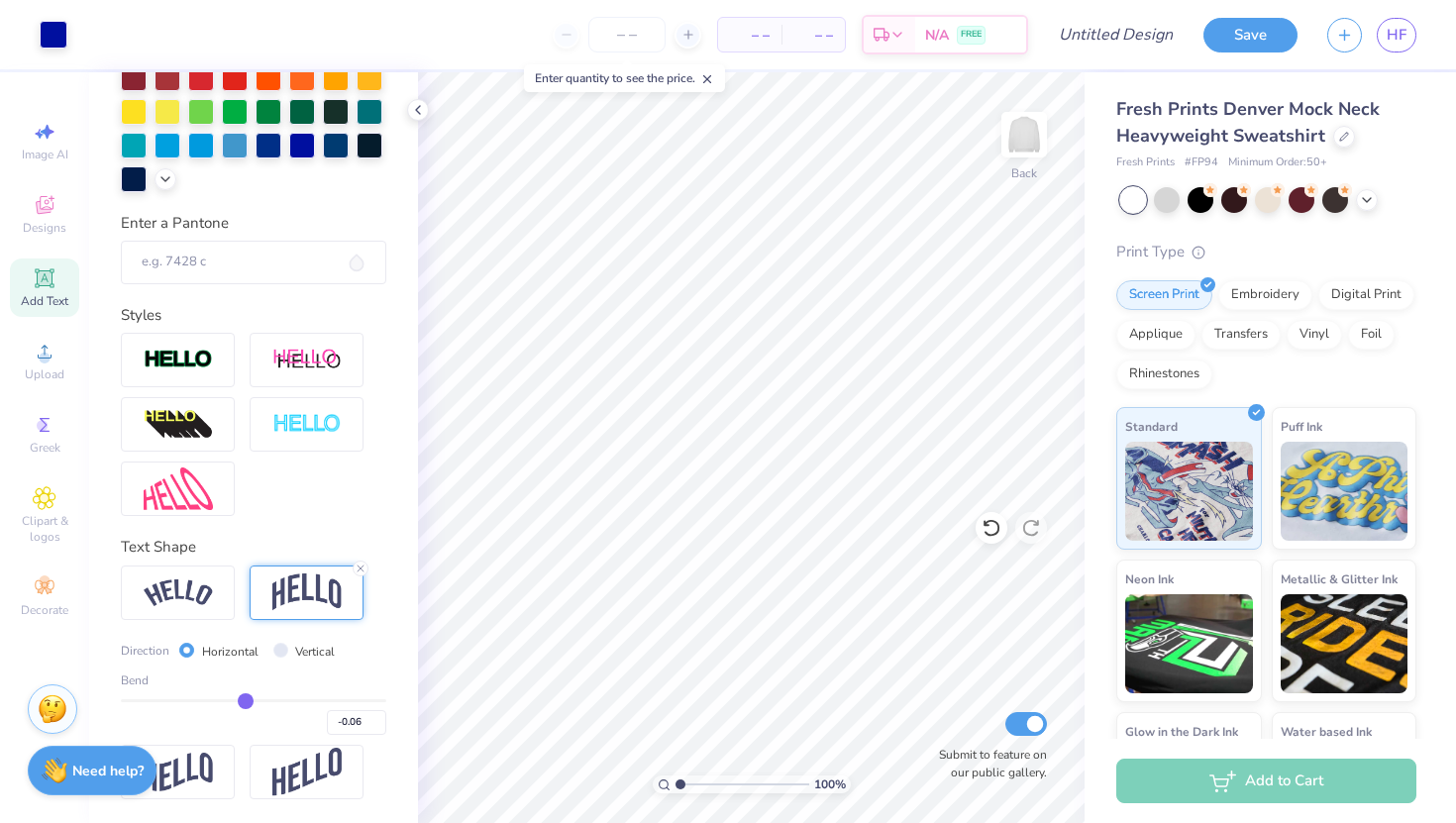 type on "-0.07" 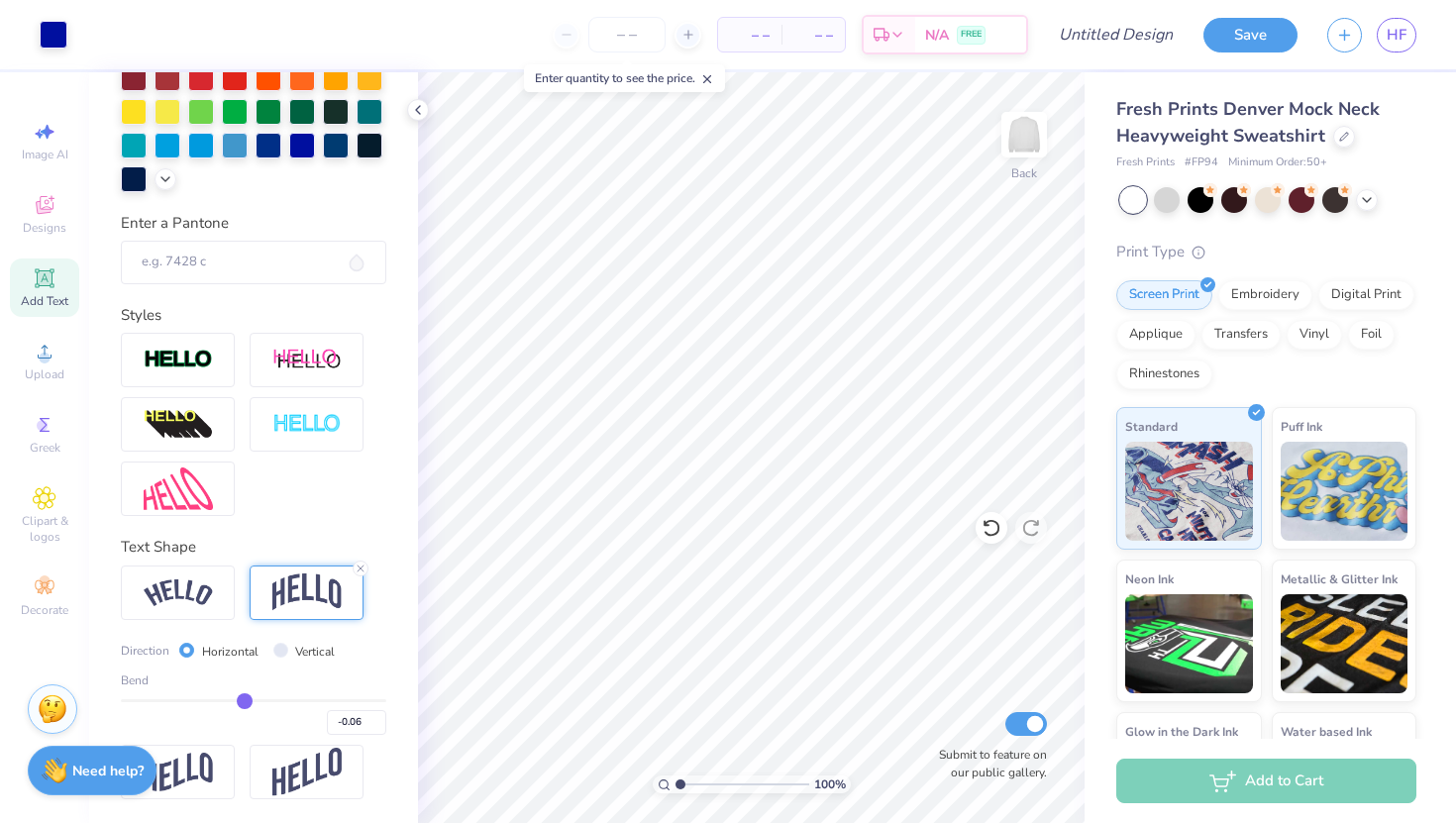 type on "-0.07" 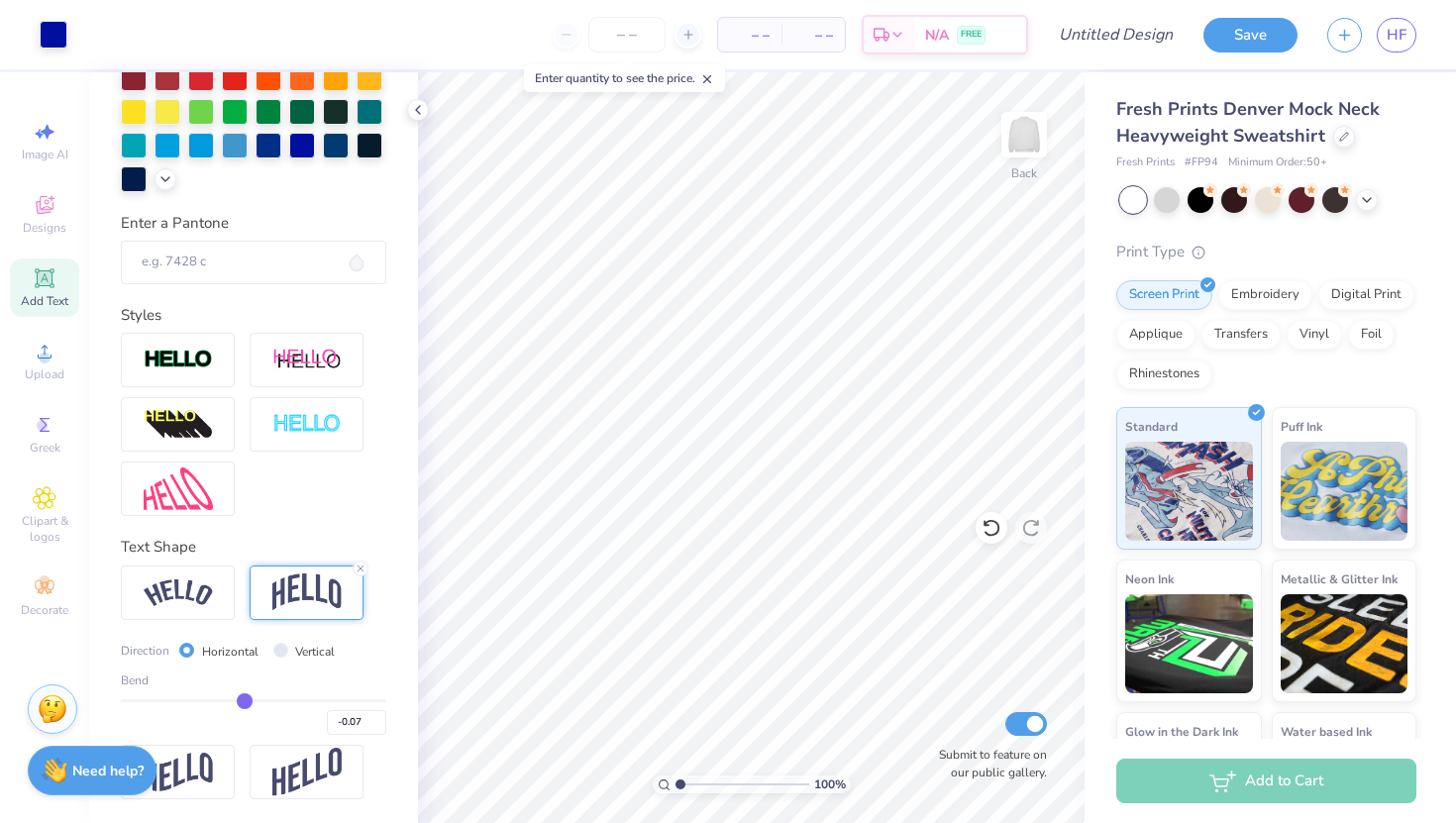 type on "-0.08" 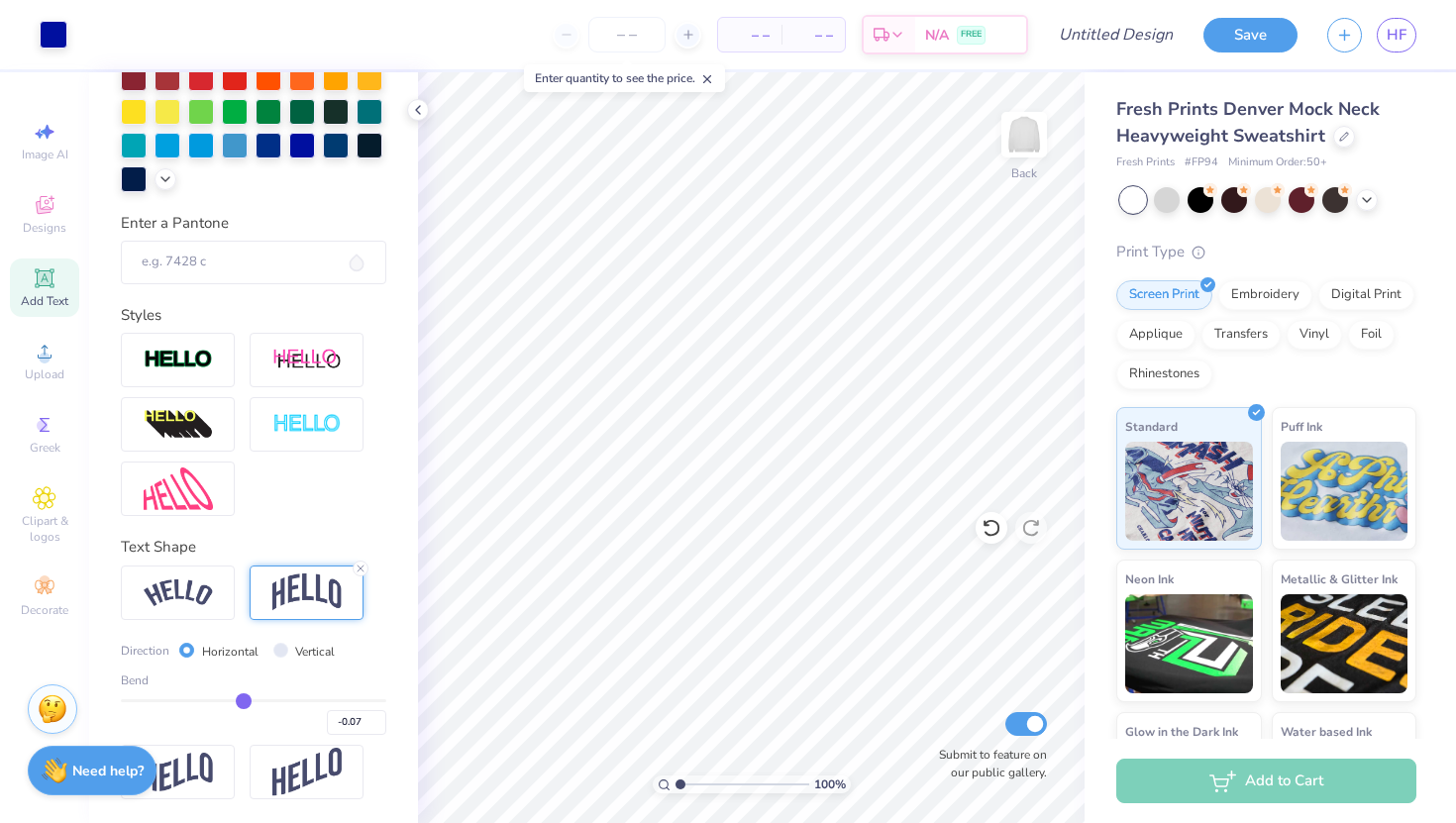 type on "-0.08" 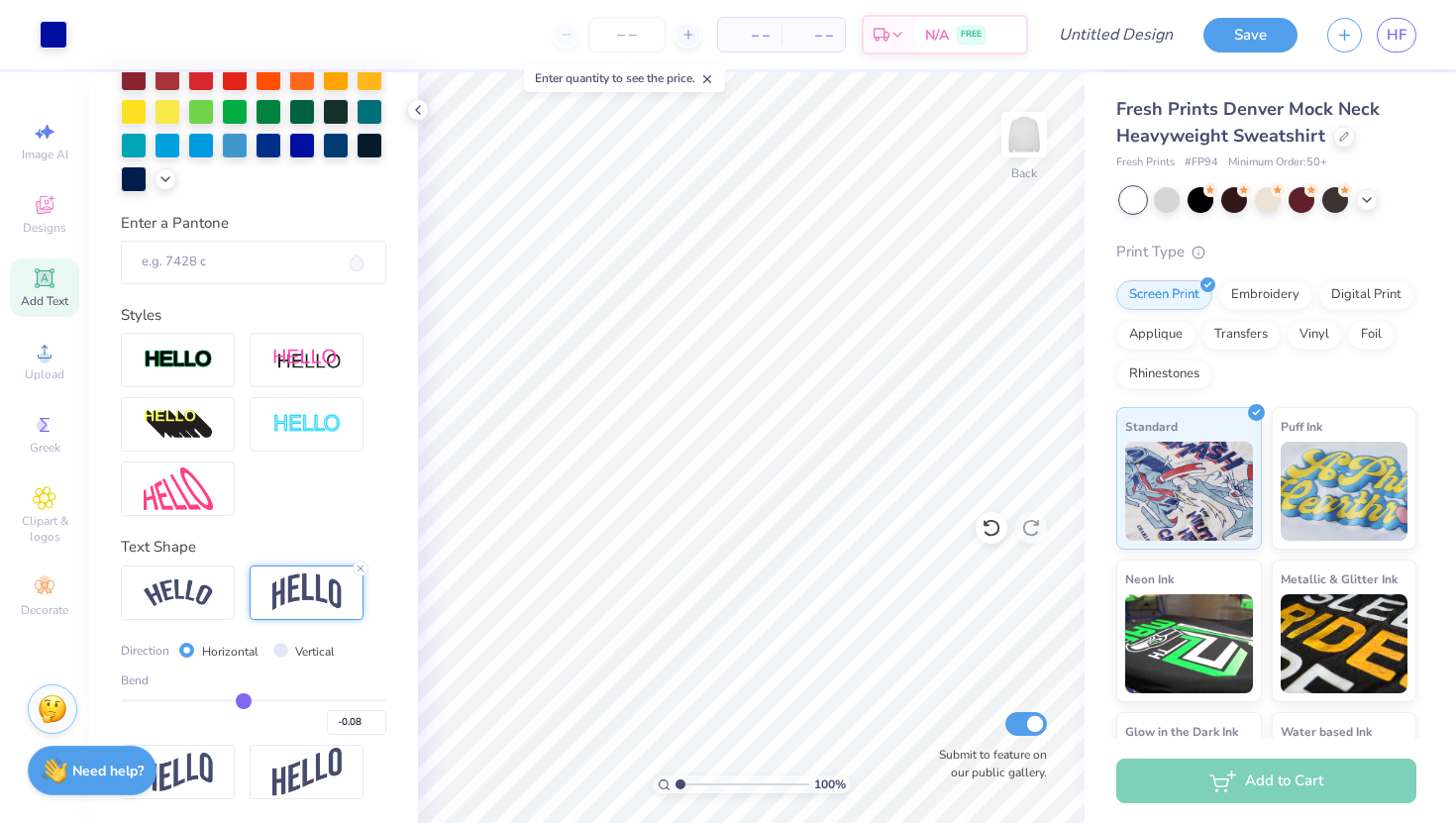 type on "-0.09" 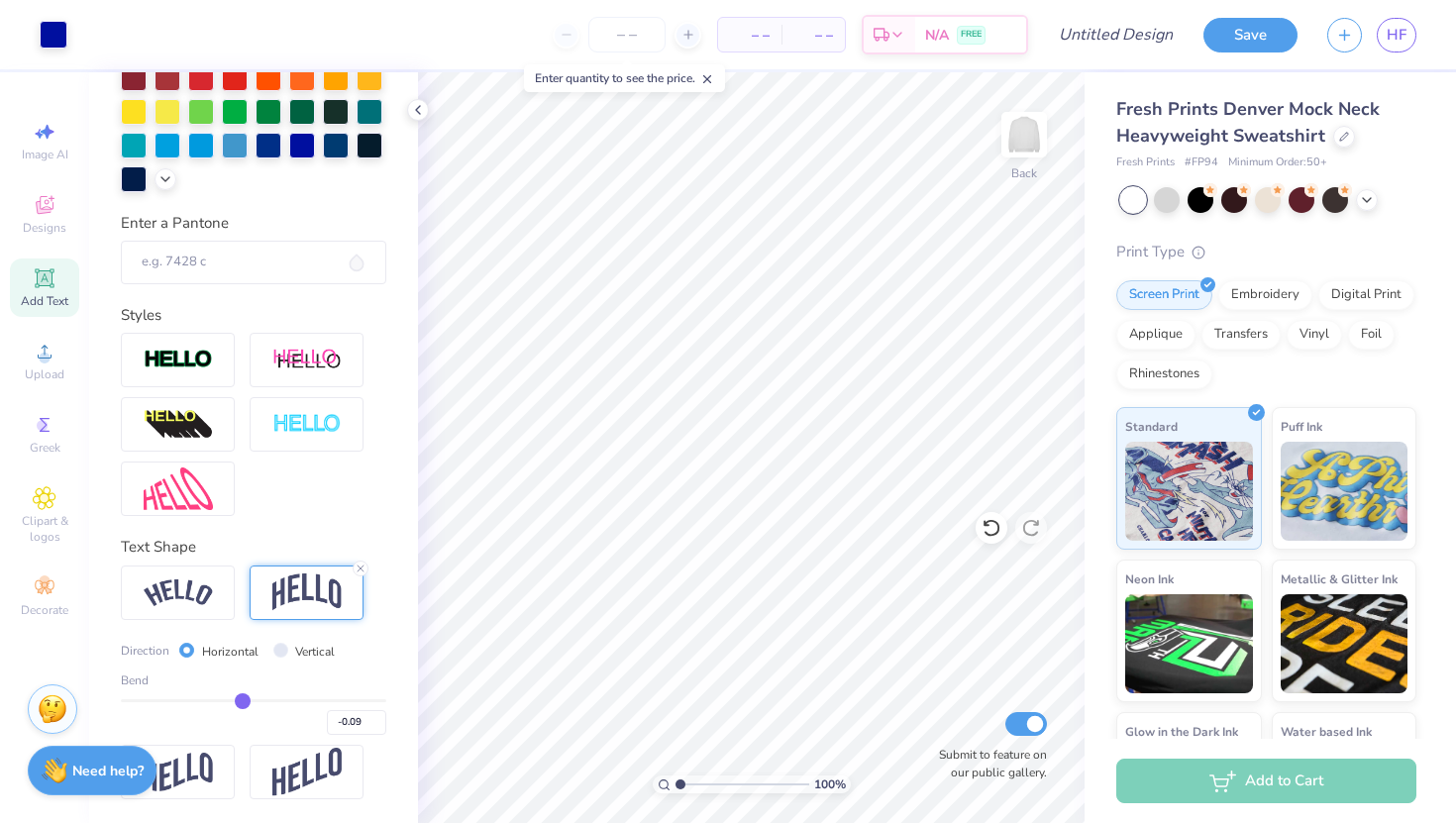 type on "-0.1" 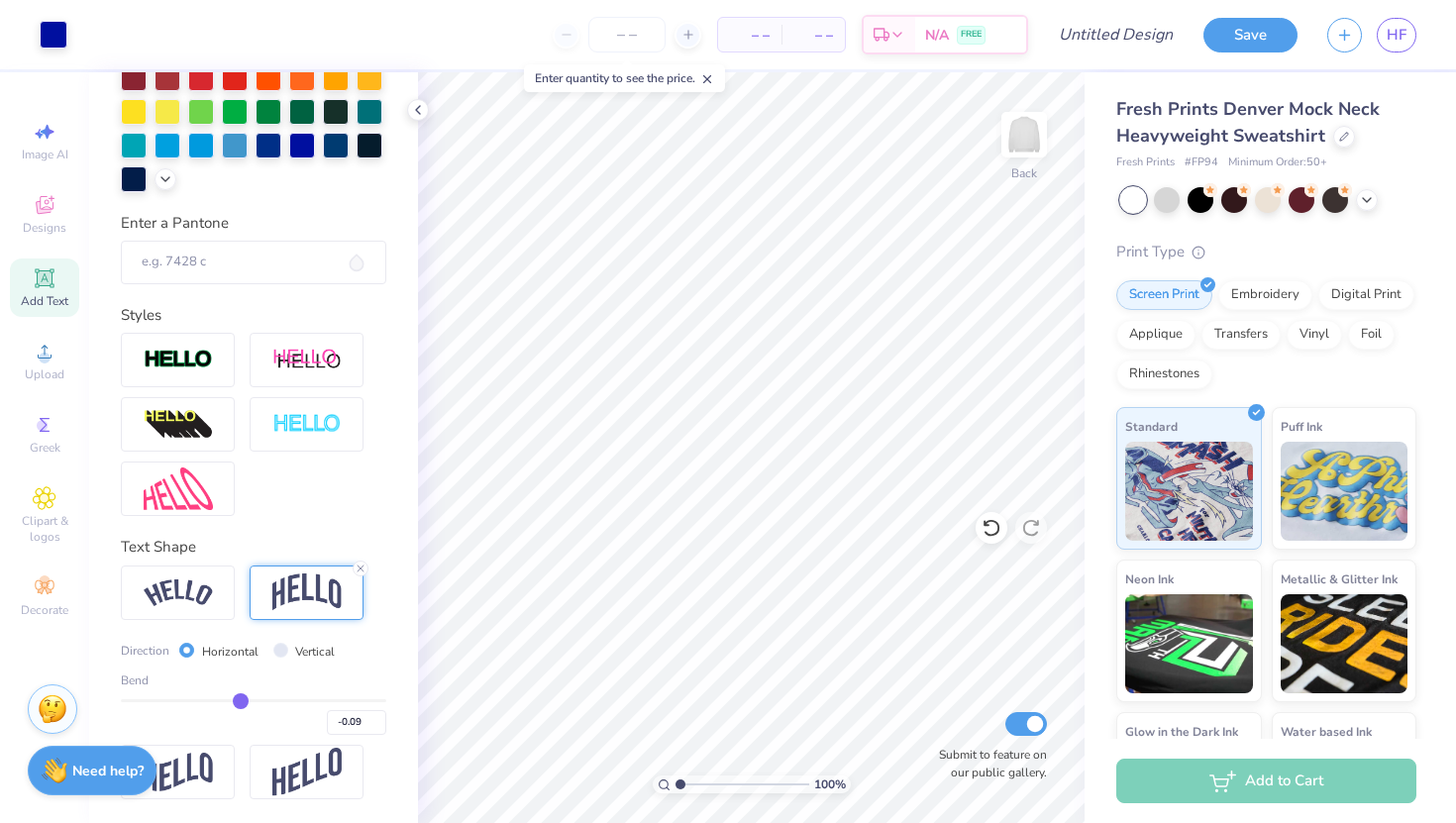 type on "-0.10" 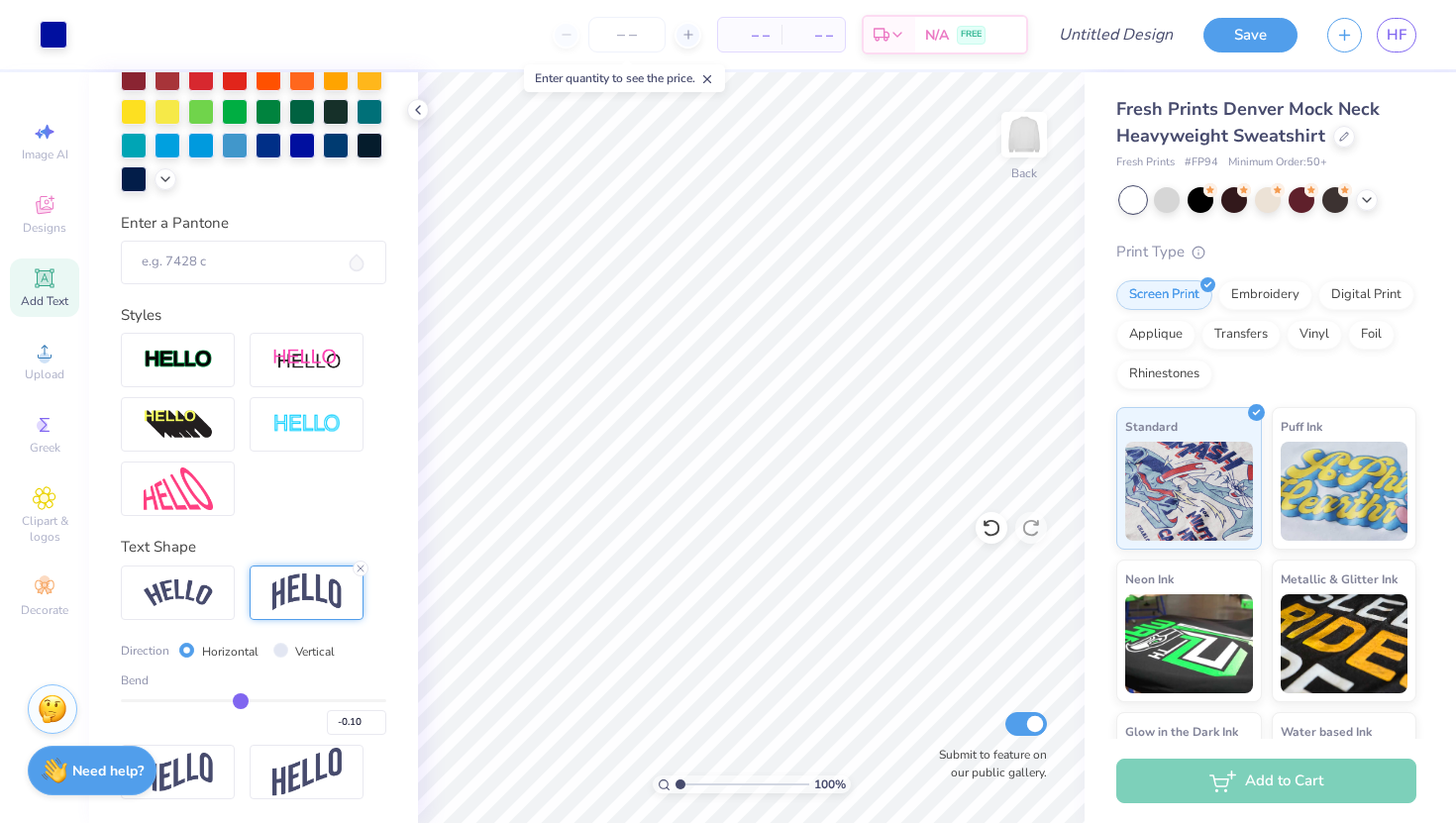 type on "-0.11" 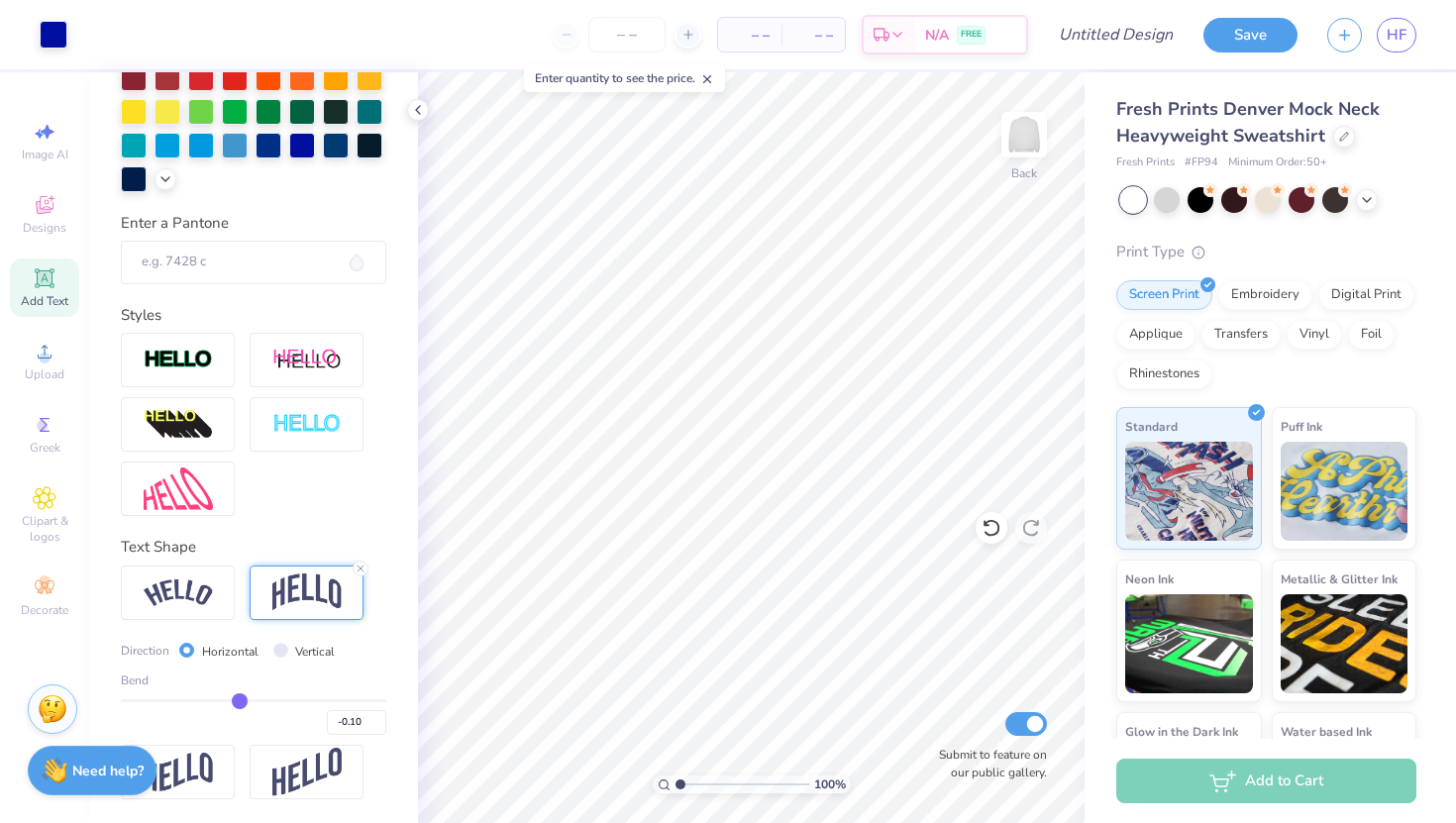 type on "-0.11" 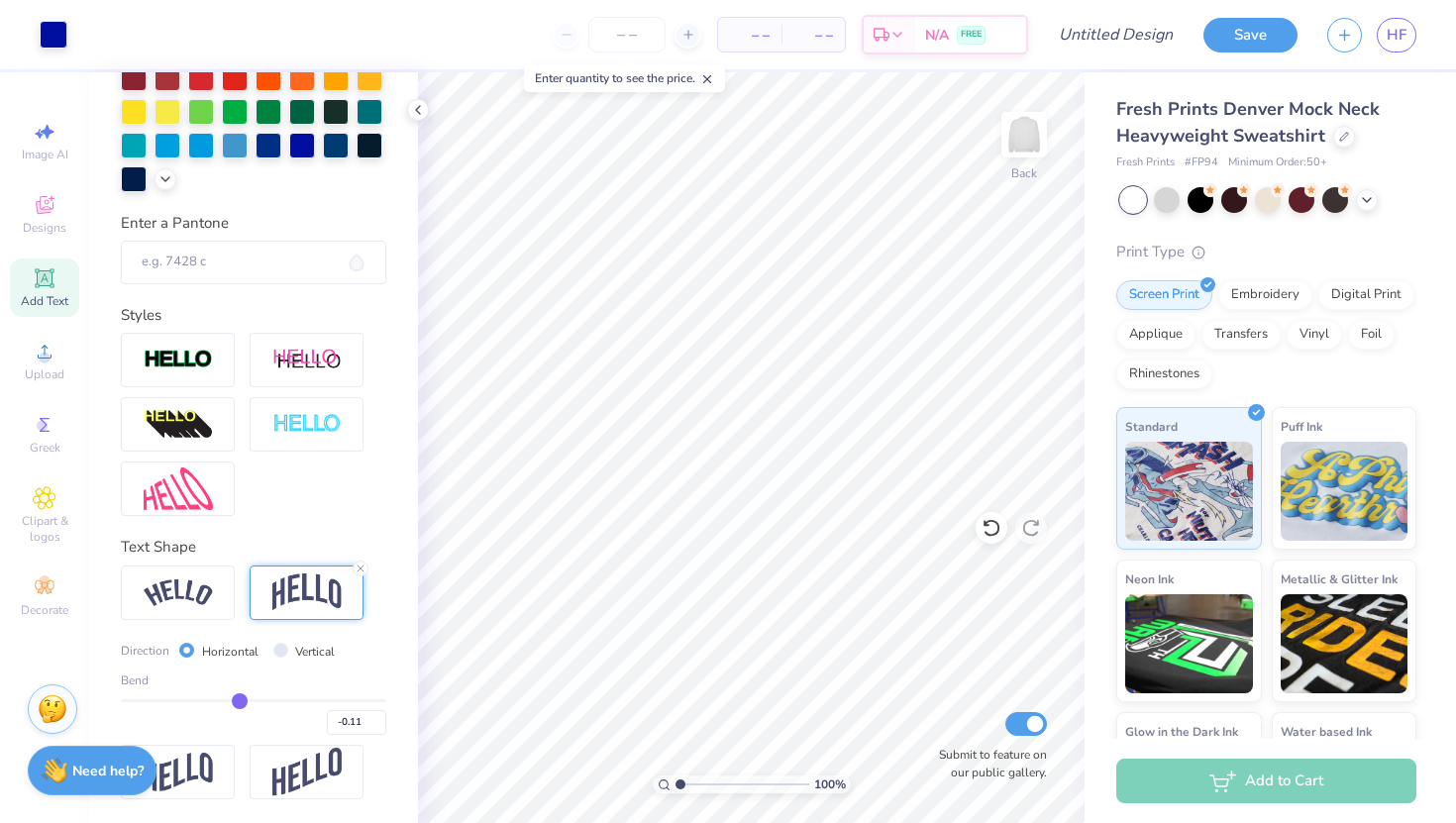 drag, startPoint x: 312, startPoint y: 694, endPoint x: 239, endPoint y: 690, distance: 73.10951 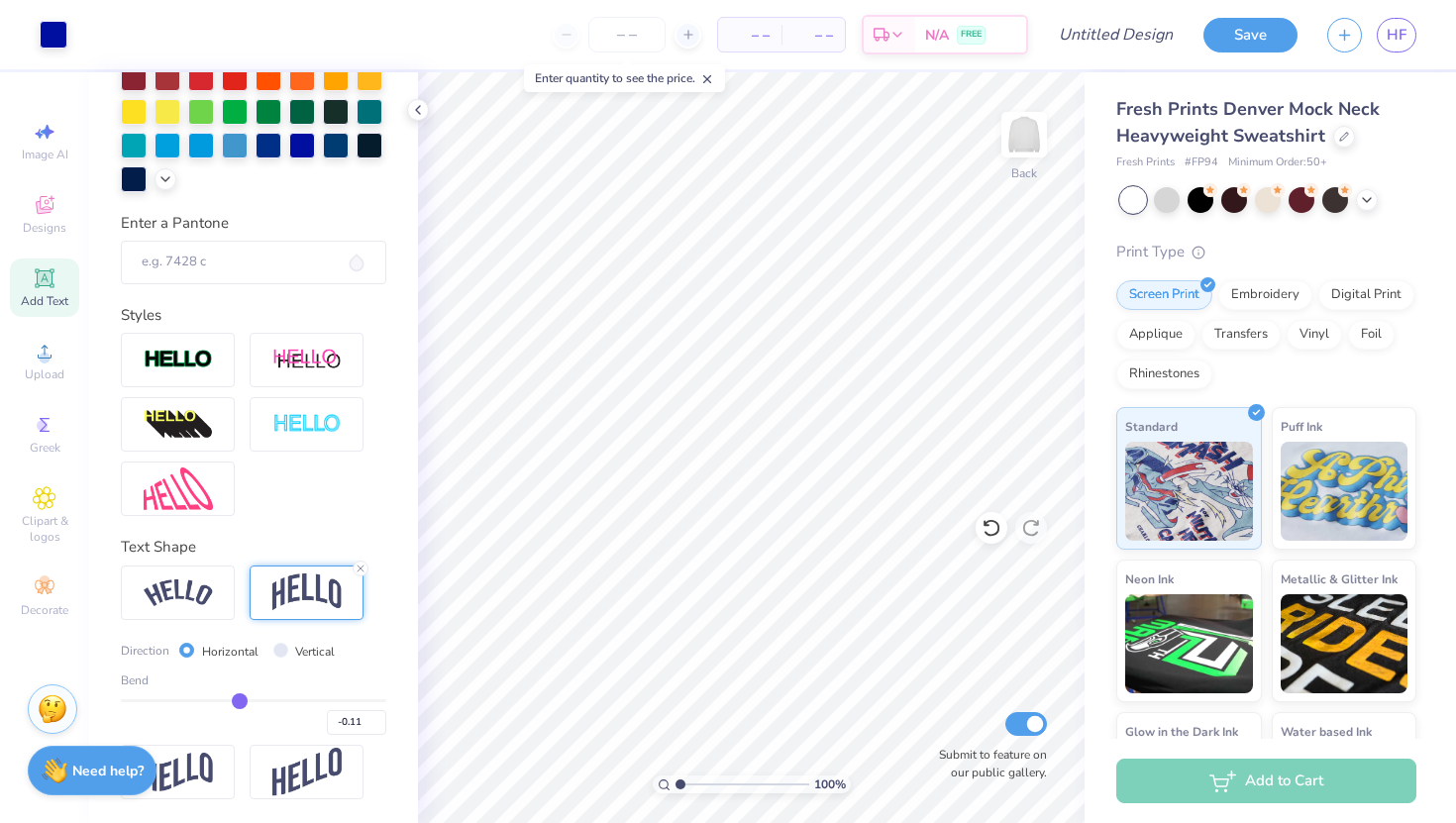 type on "-0.08" 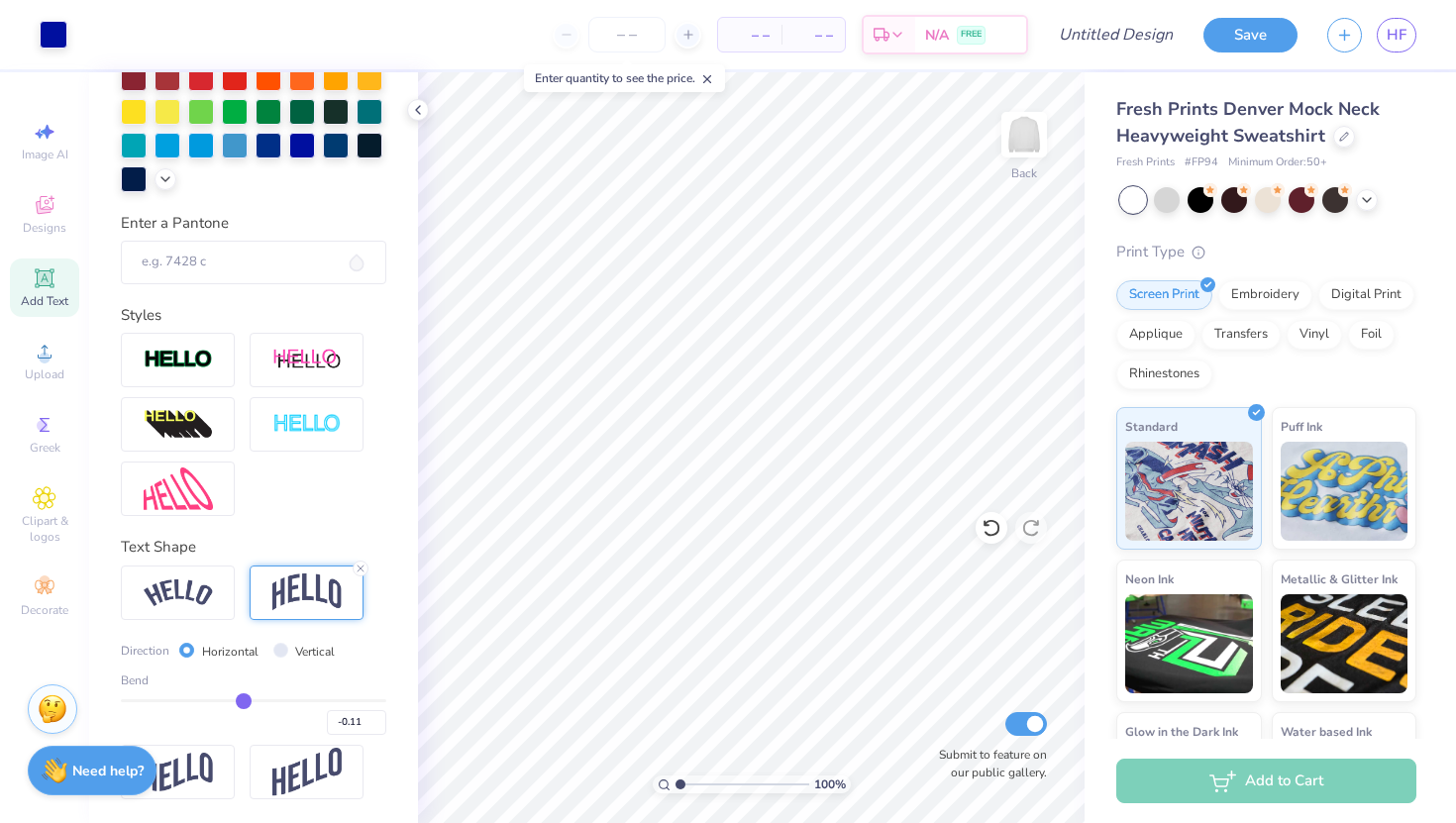type on "-0.08" 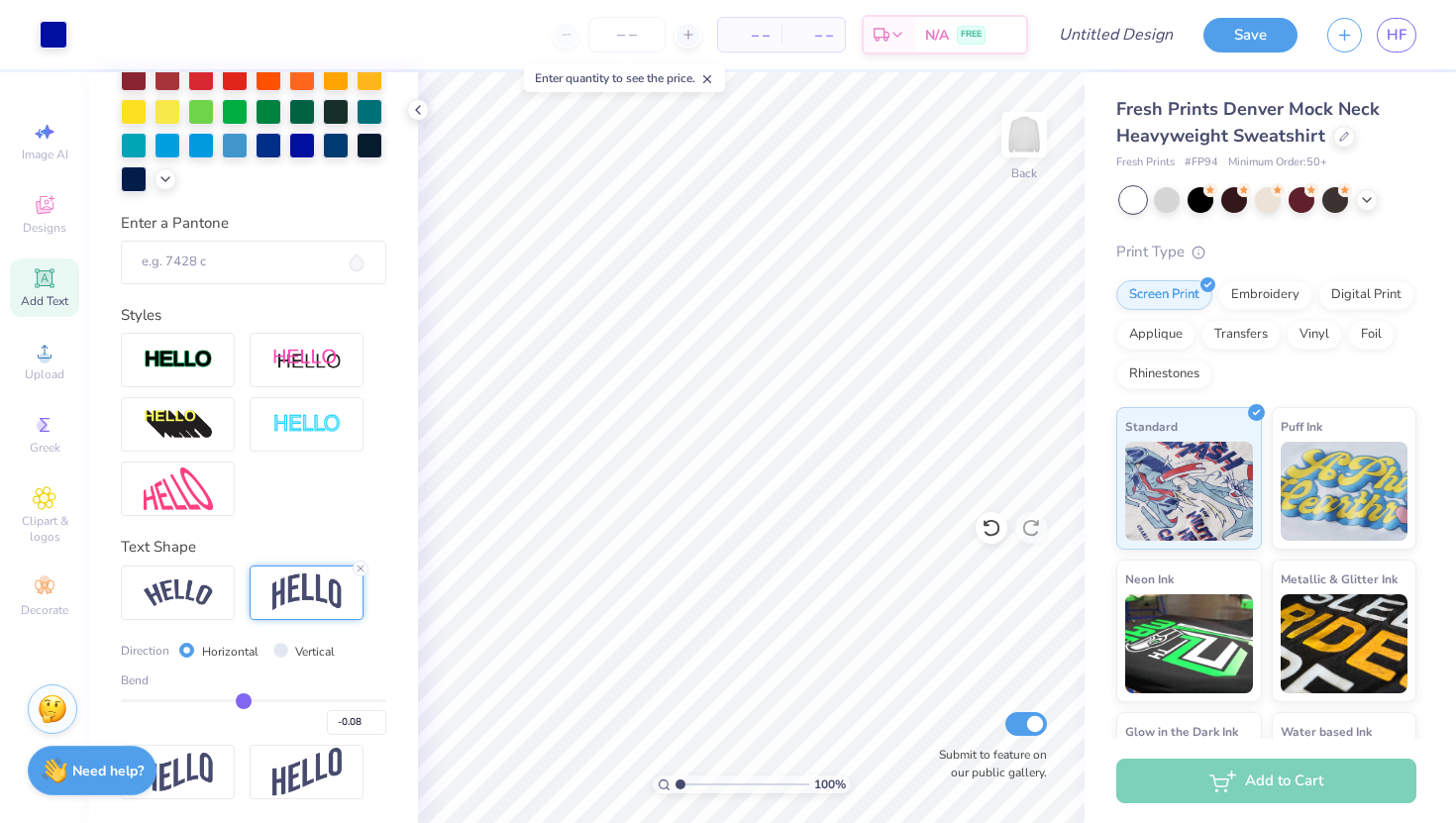 type on "-0.07" 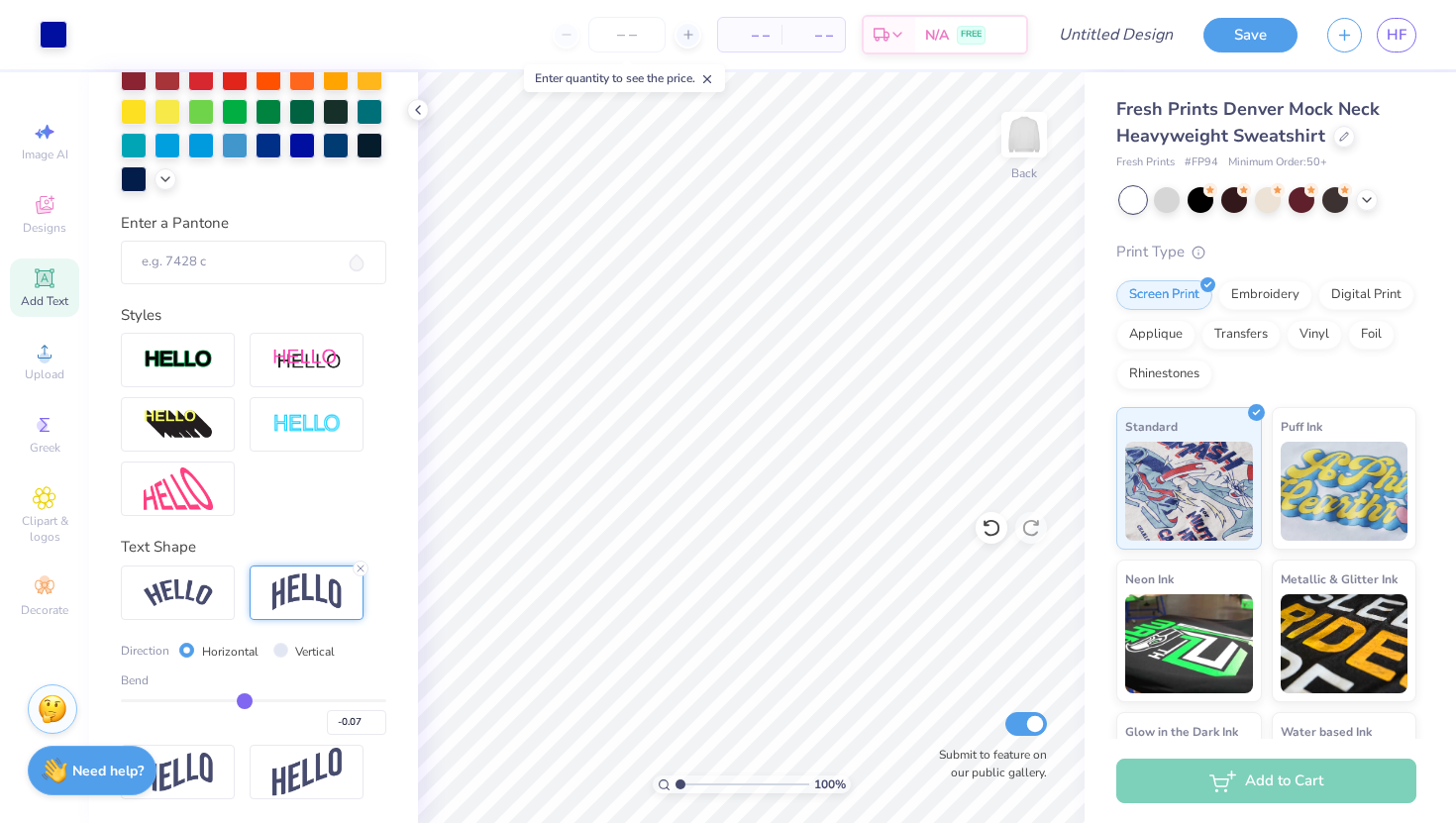 type on "-0.05" 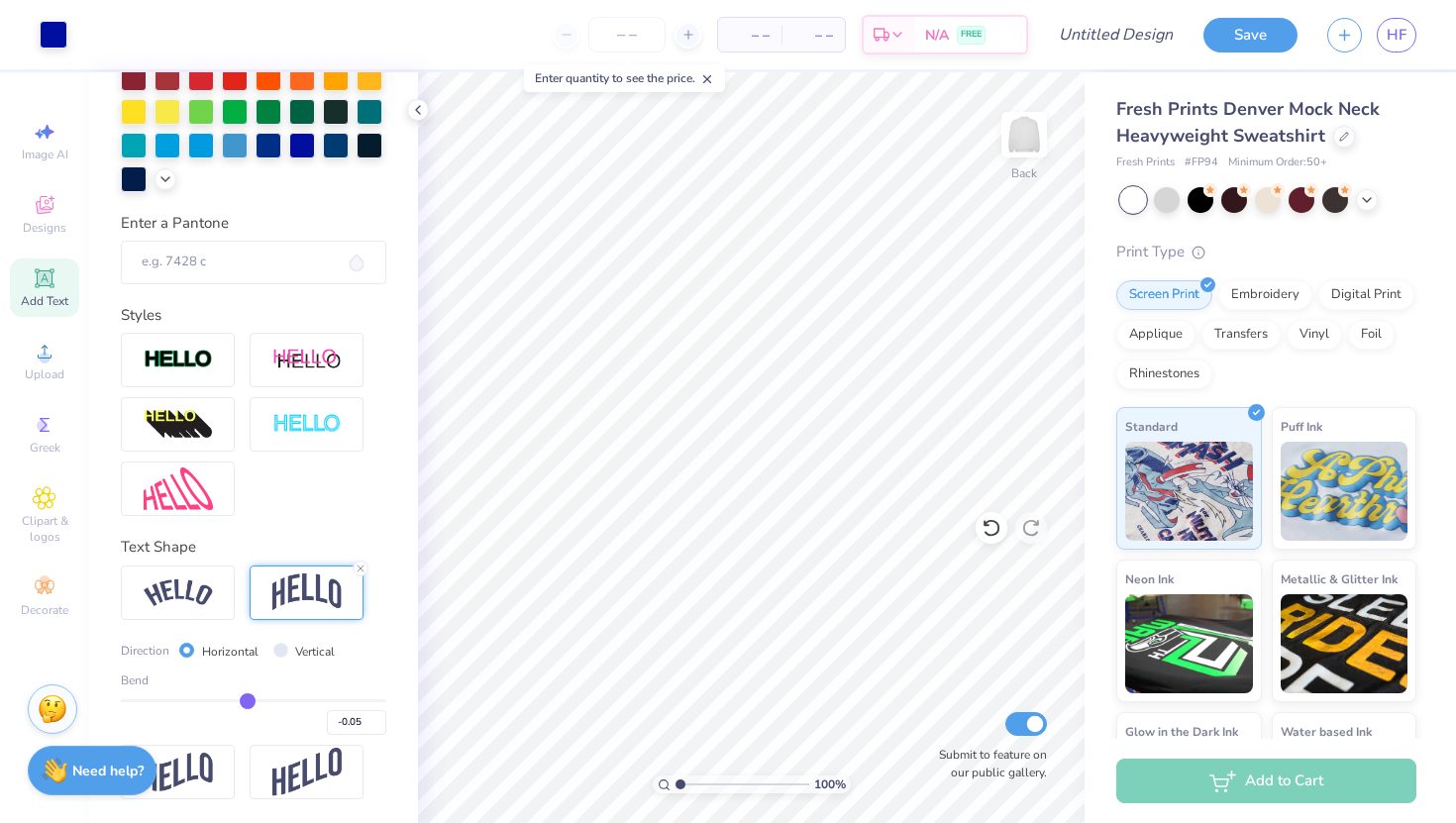 type on "0" 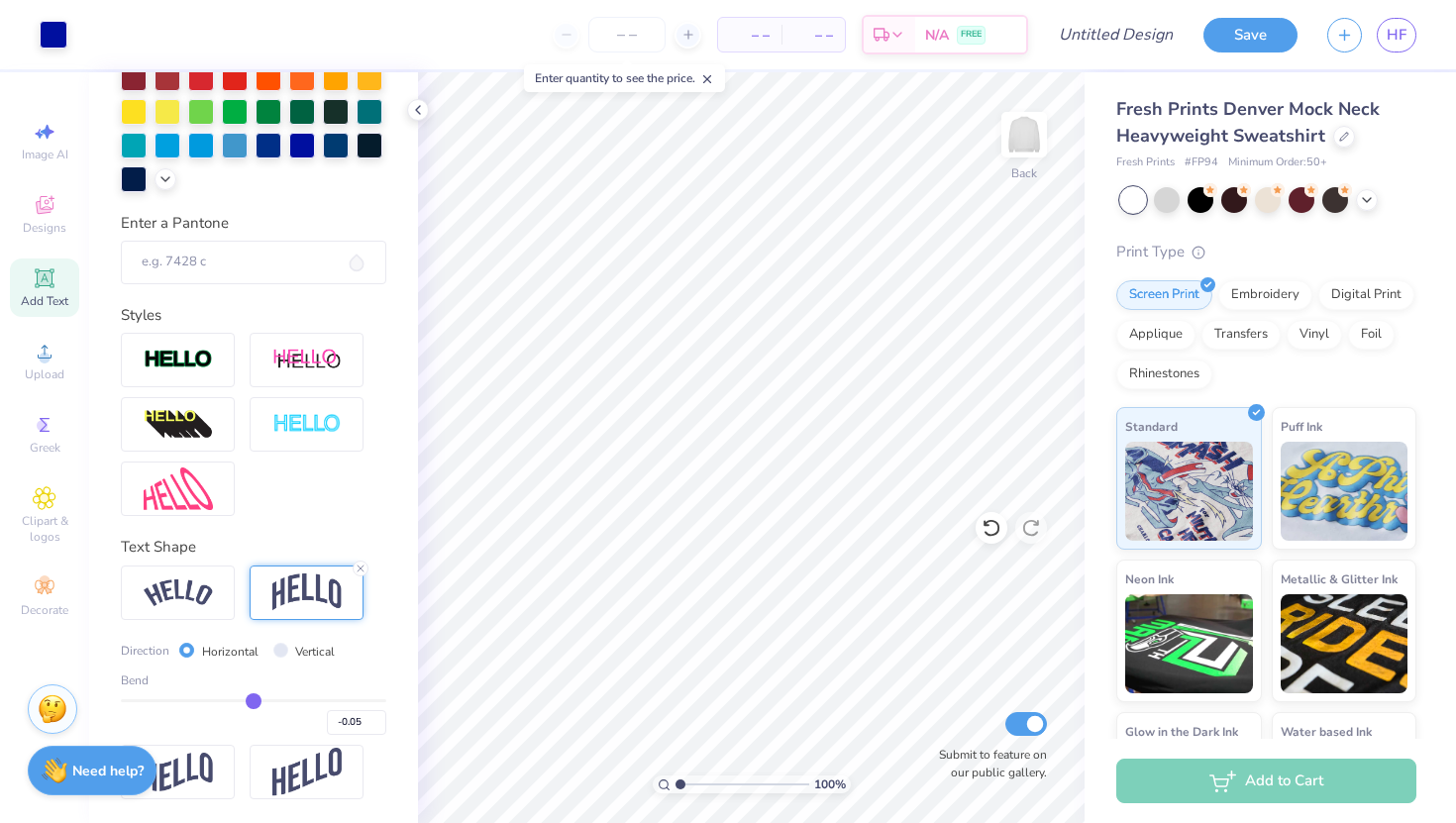 type on "0.00" 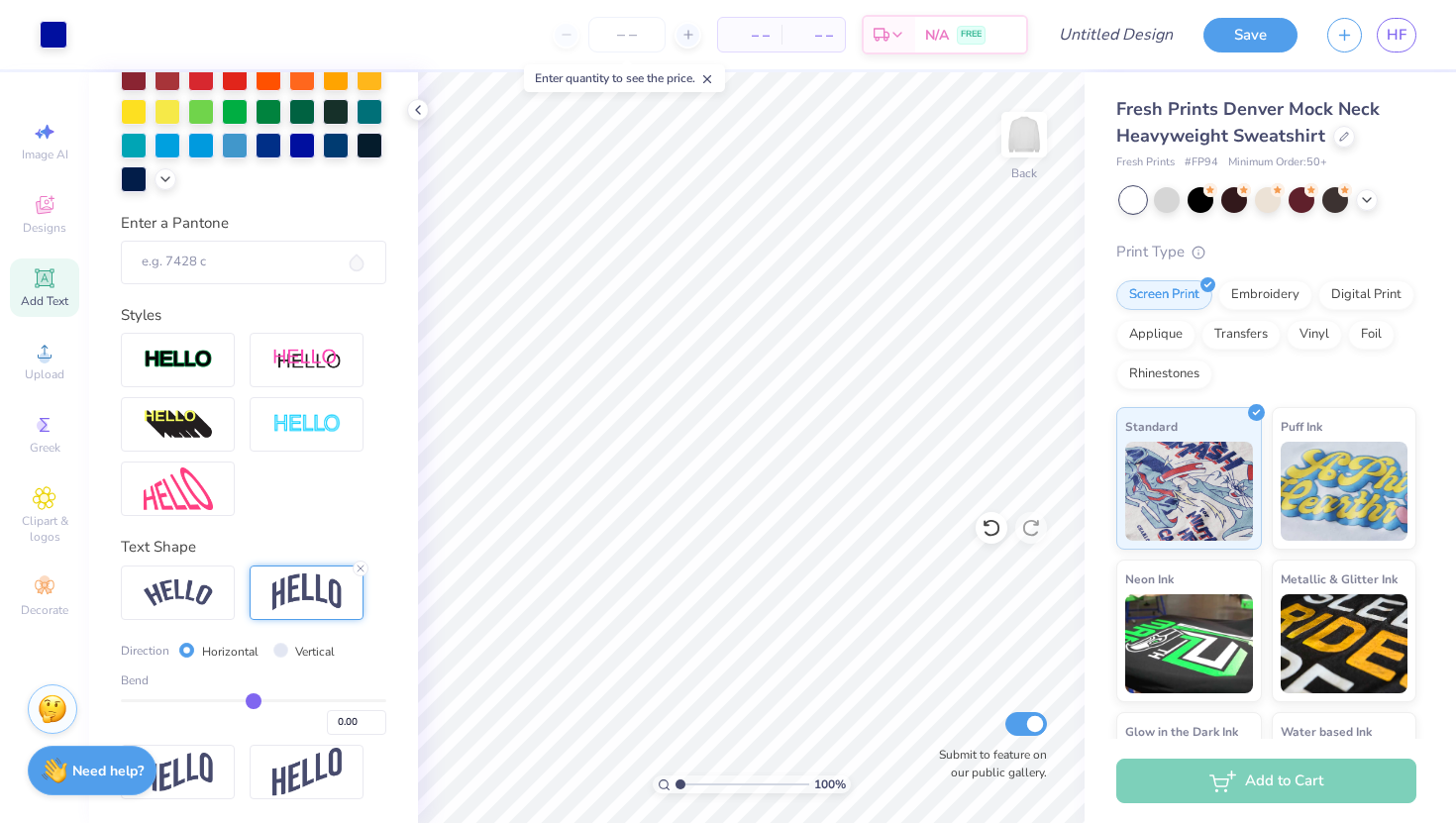 type on "0.05" 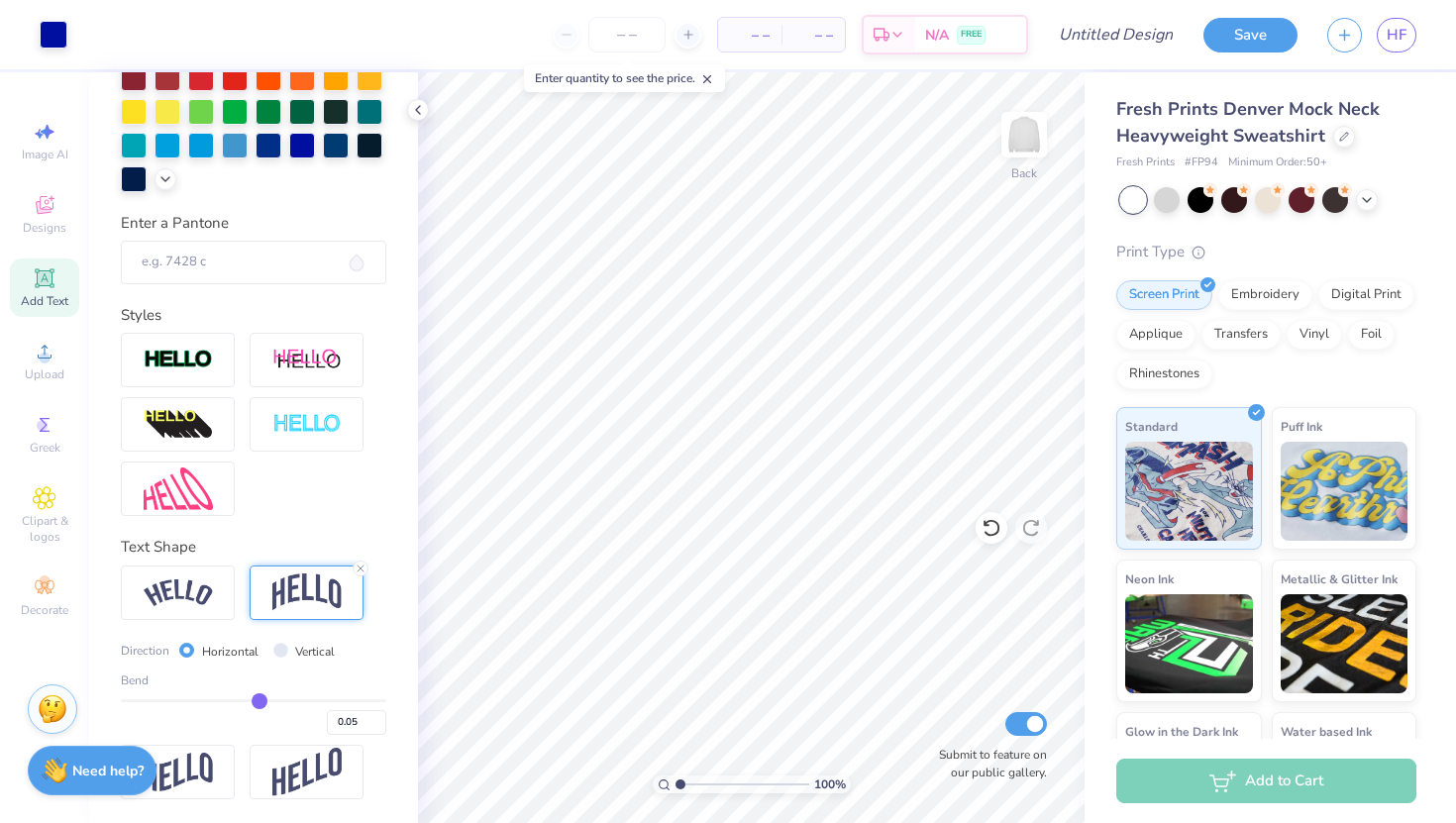 type on "0.09" 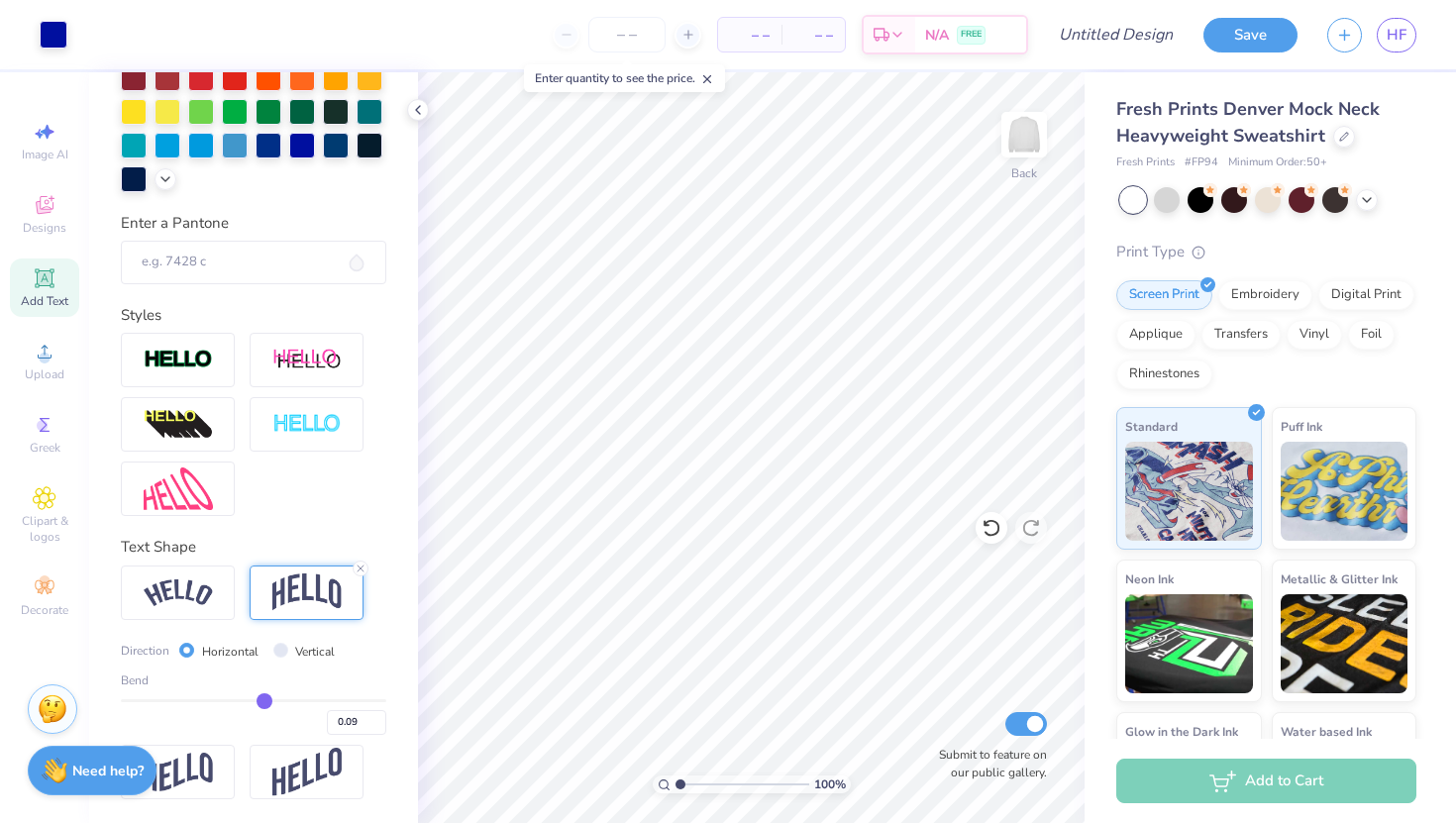 type on "0.11" 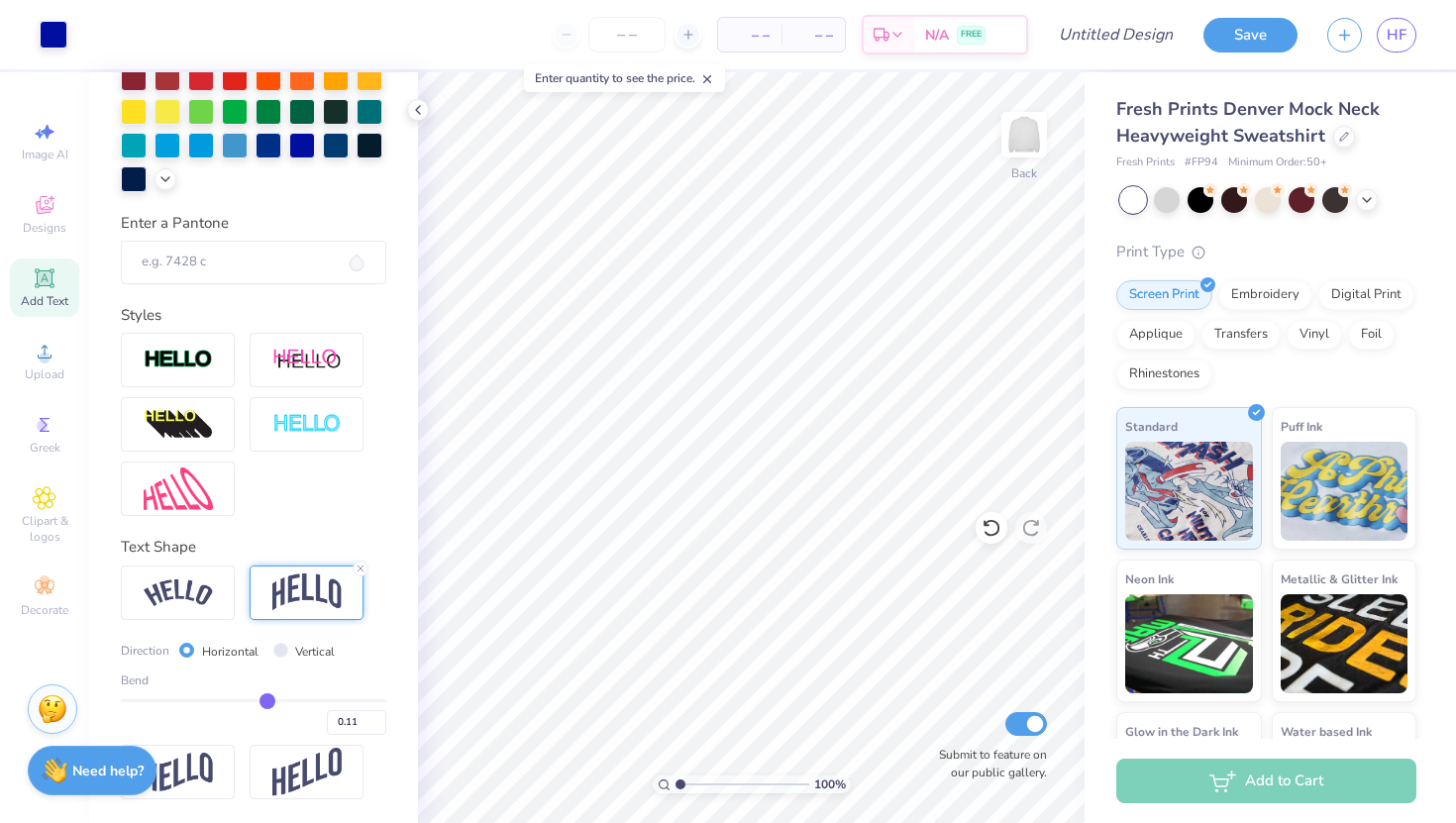 type on "0.13" 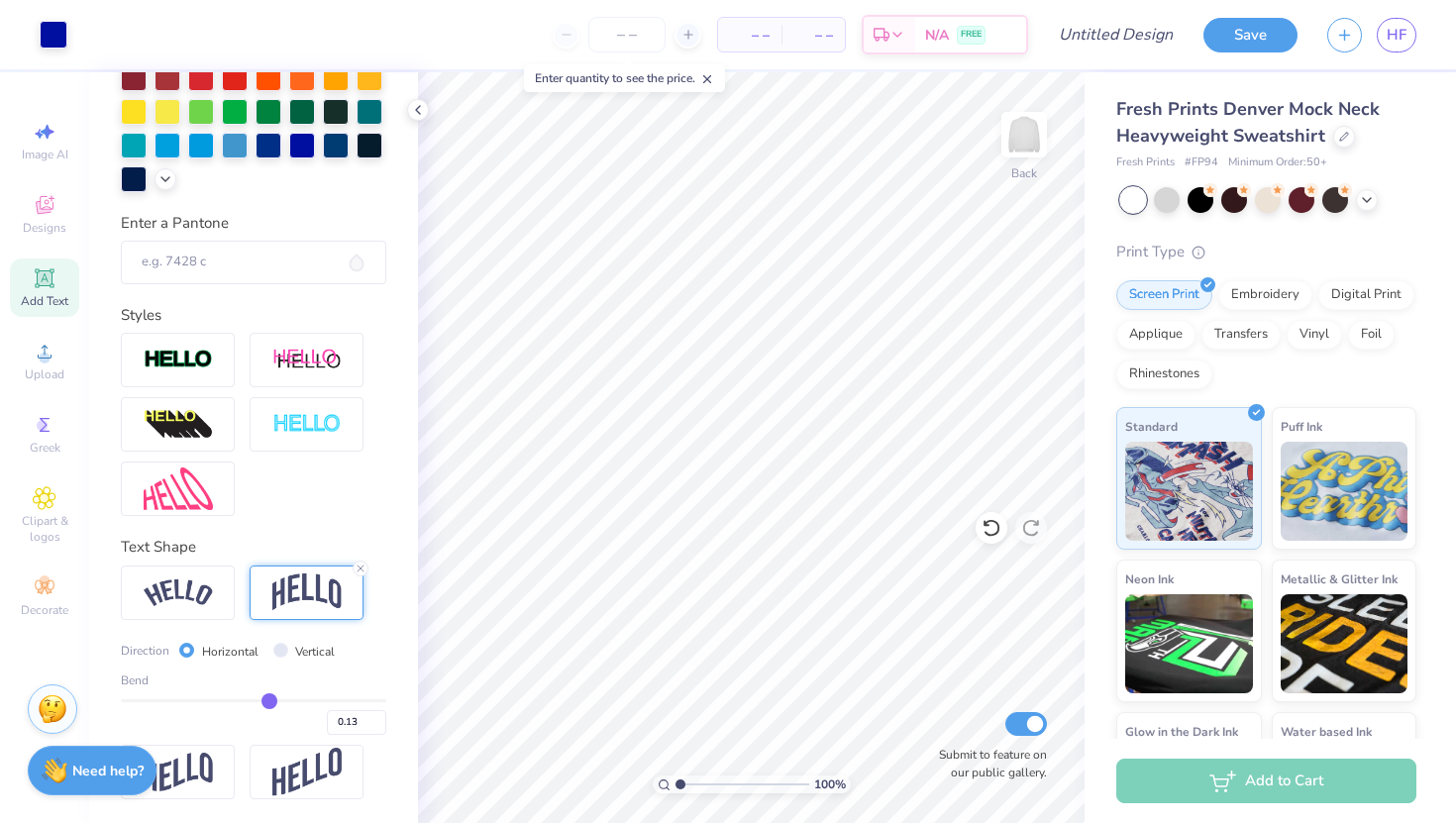 type on "0.14" 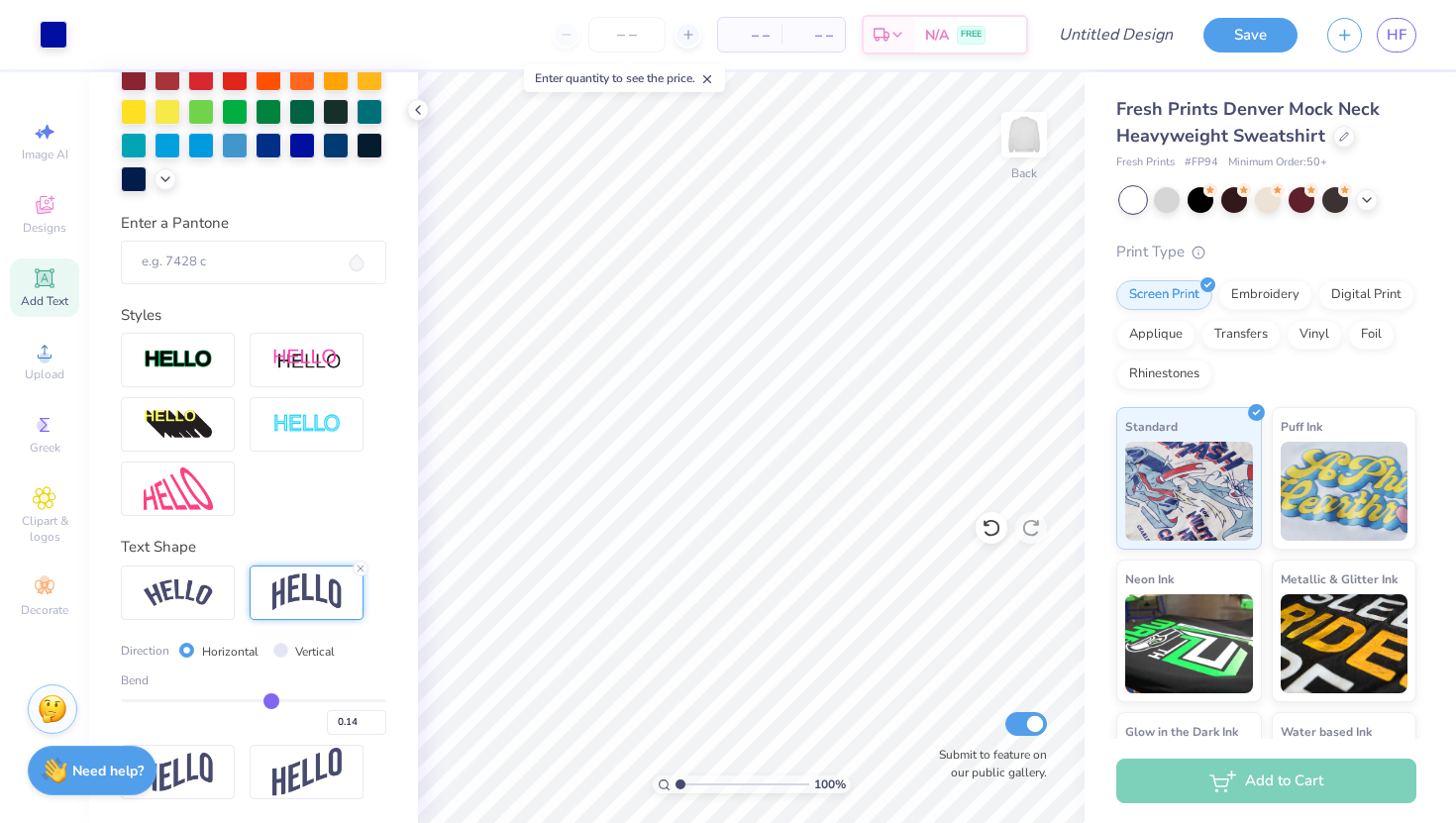 type on "0.15" 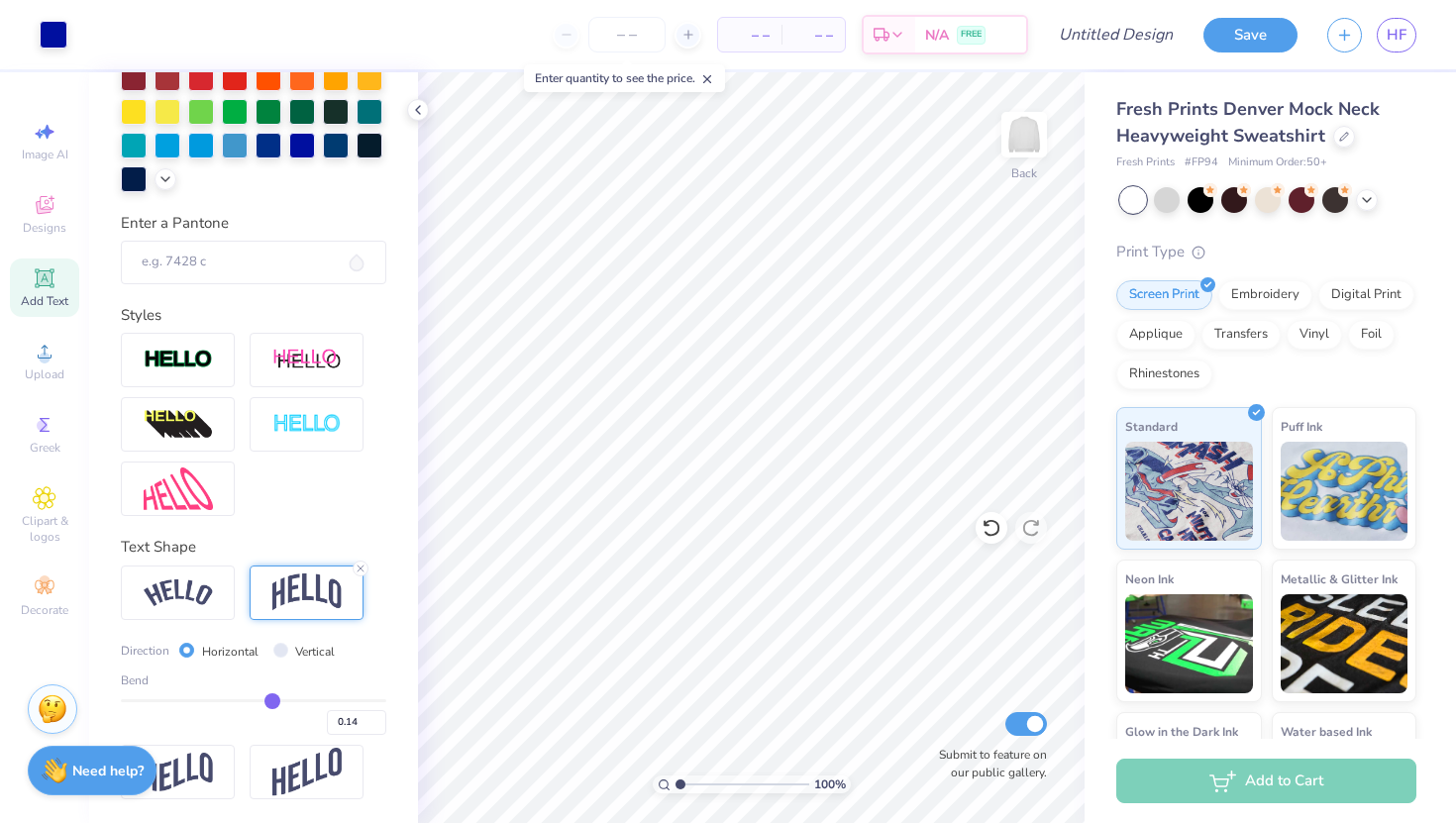 type on "0.15" 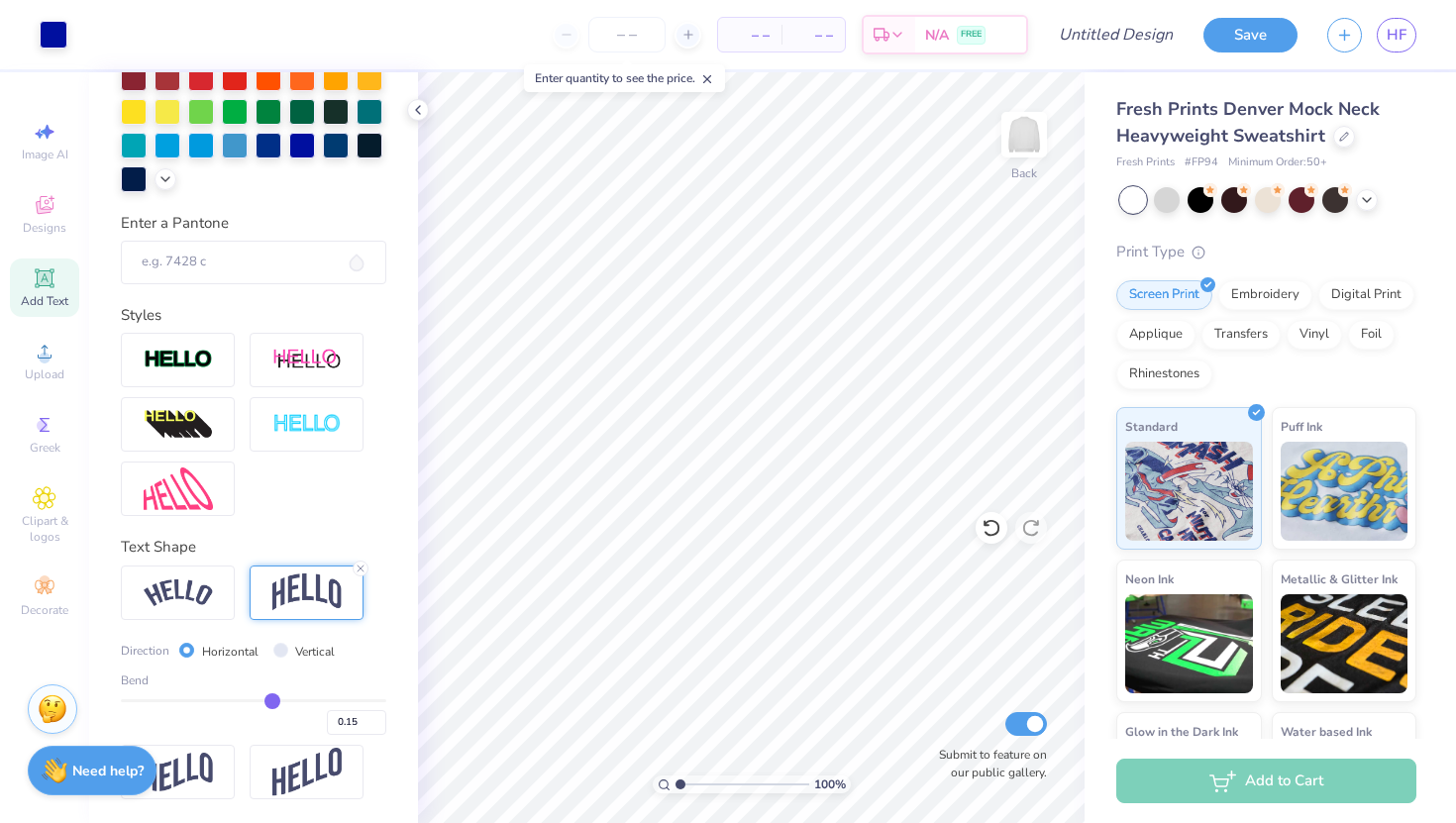type on "0.16" 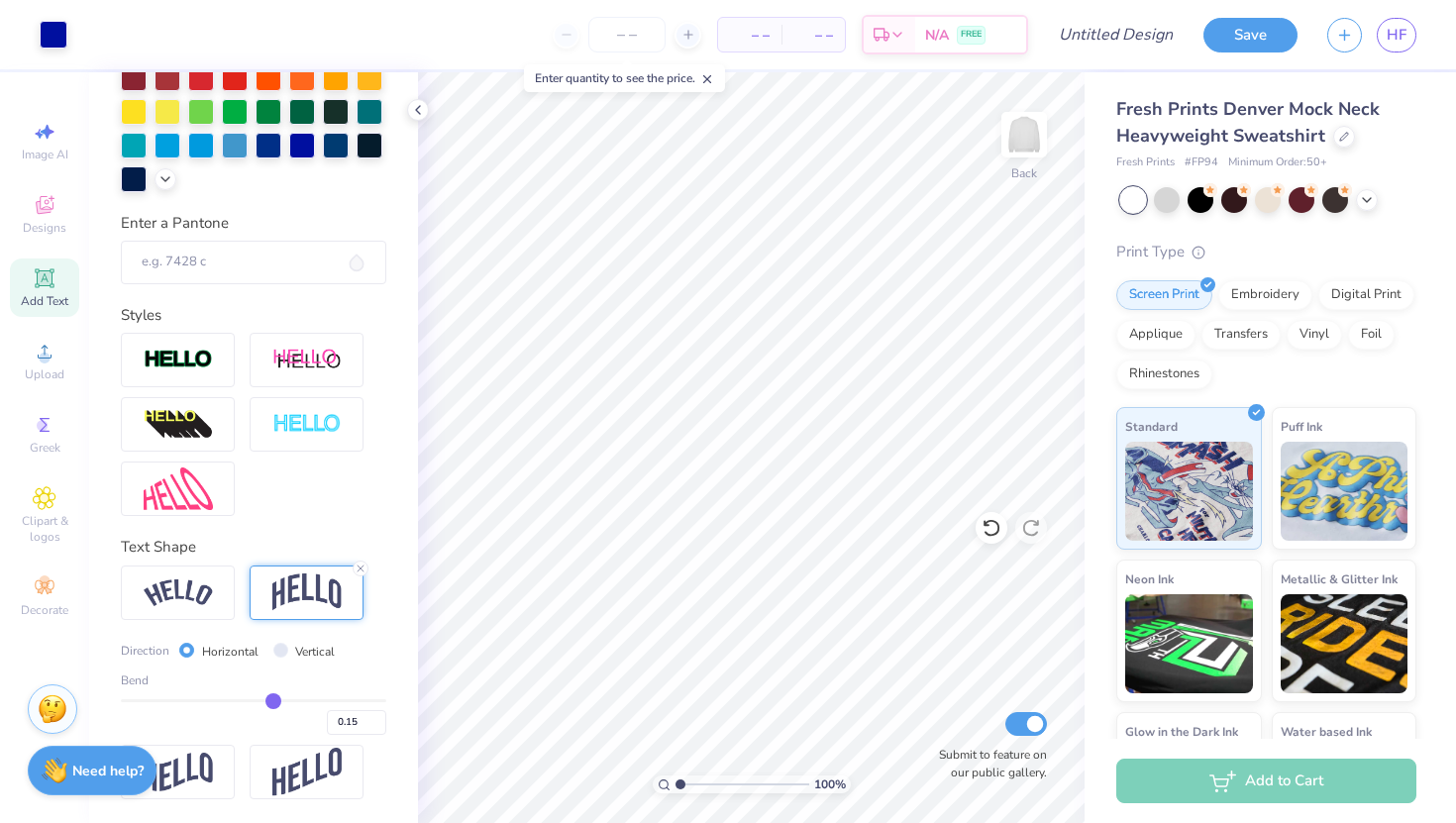 type on "0.16" 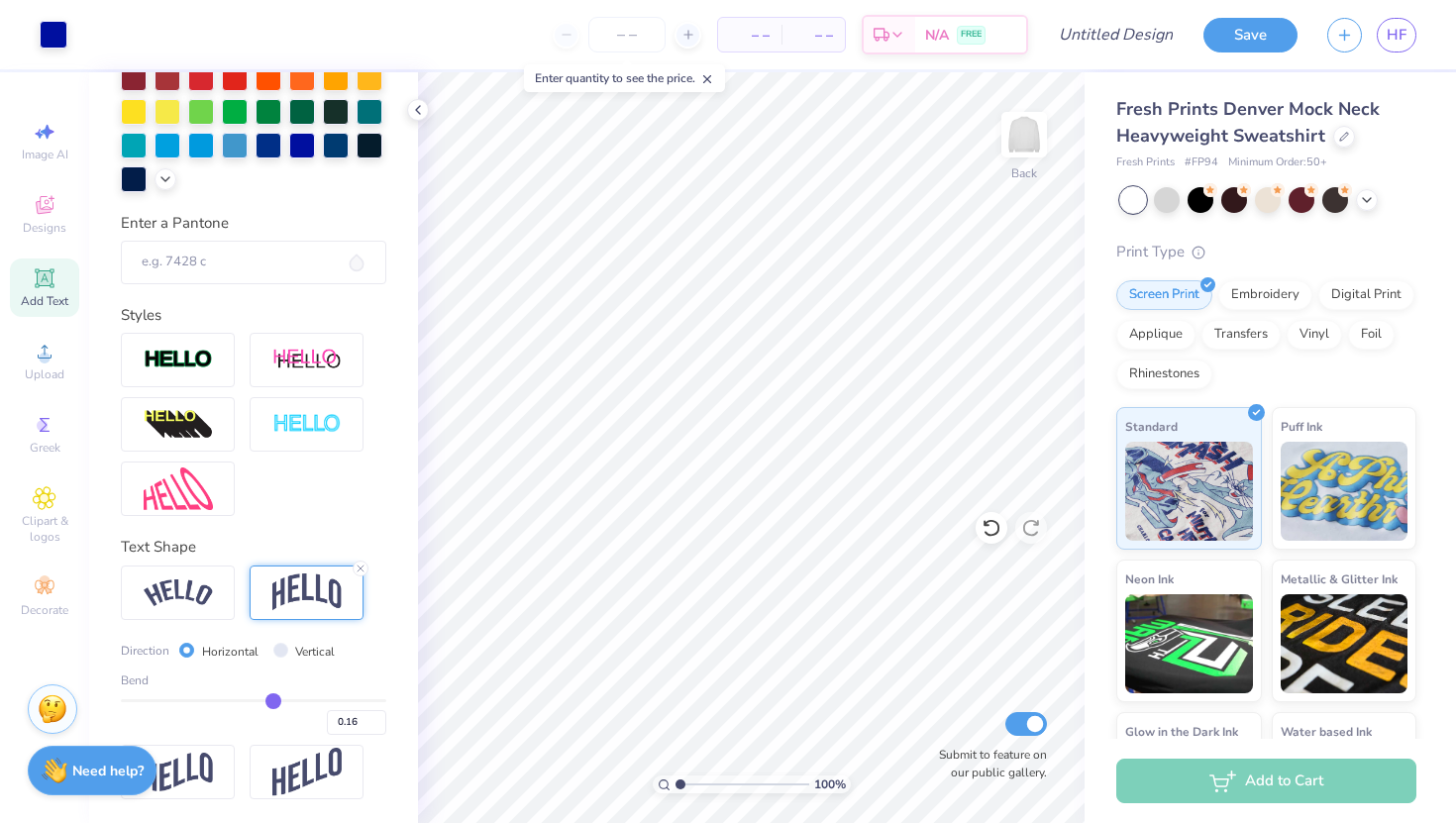 type on "0.17" 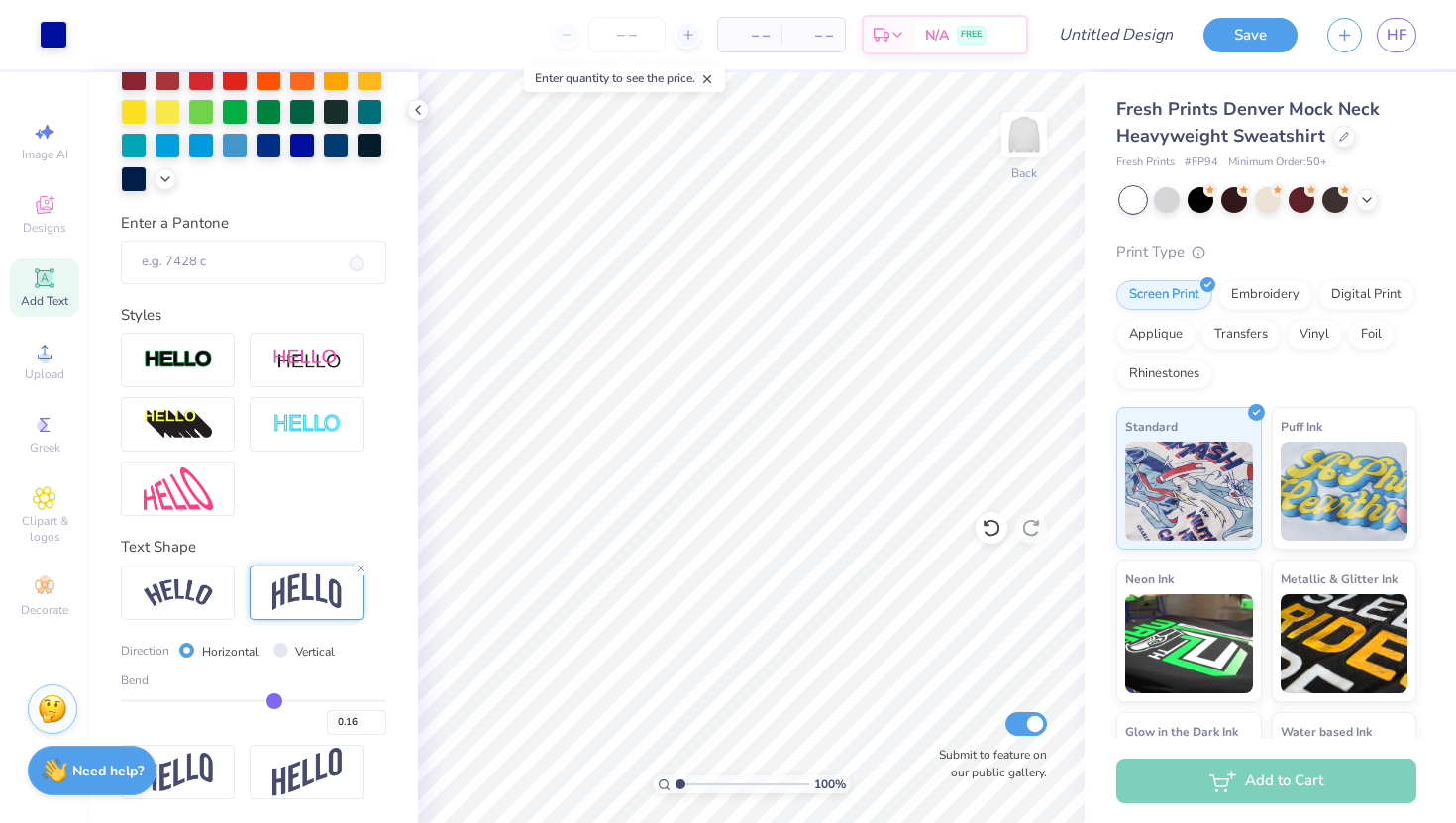 type on "0.17" 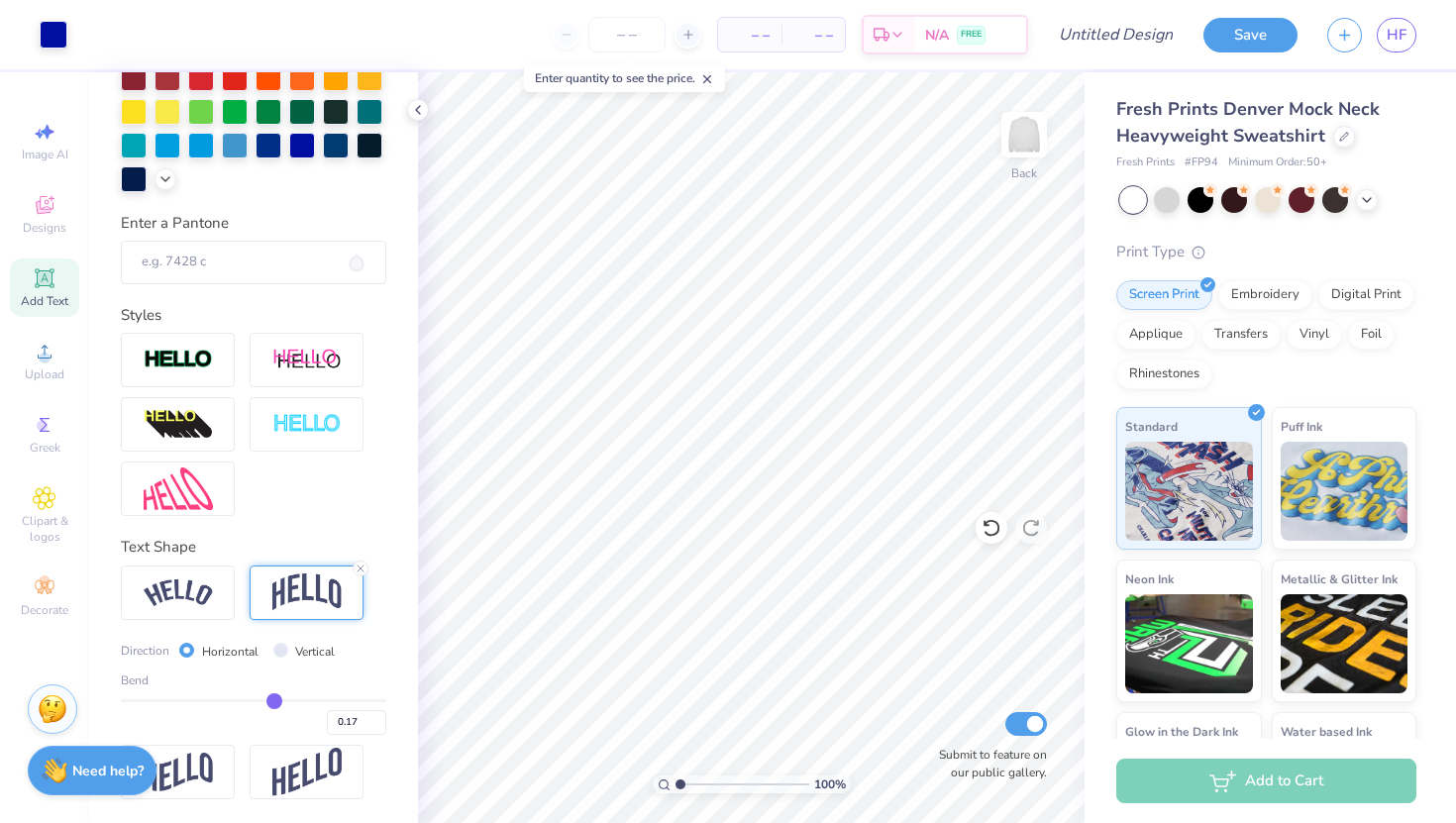 type on "0.18" 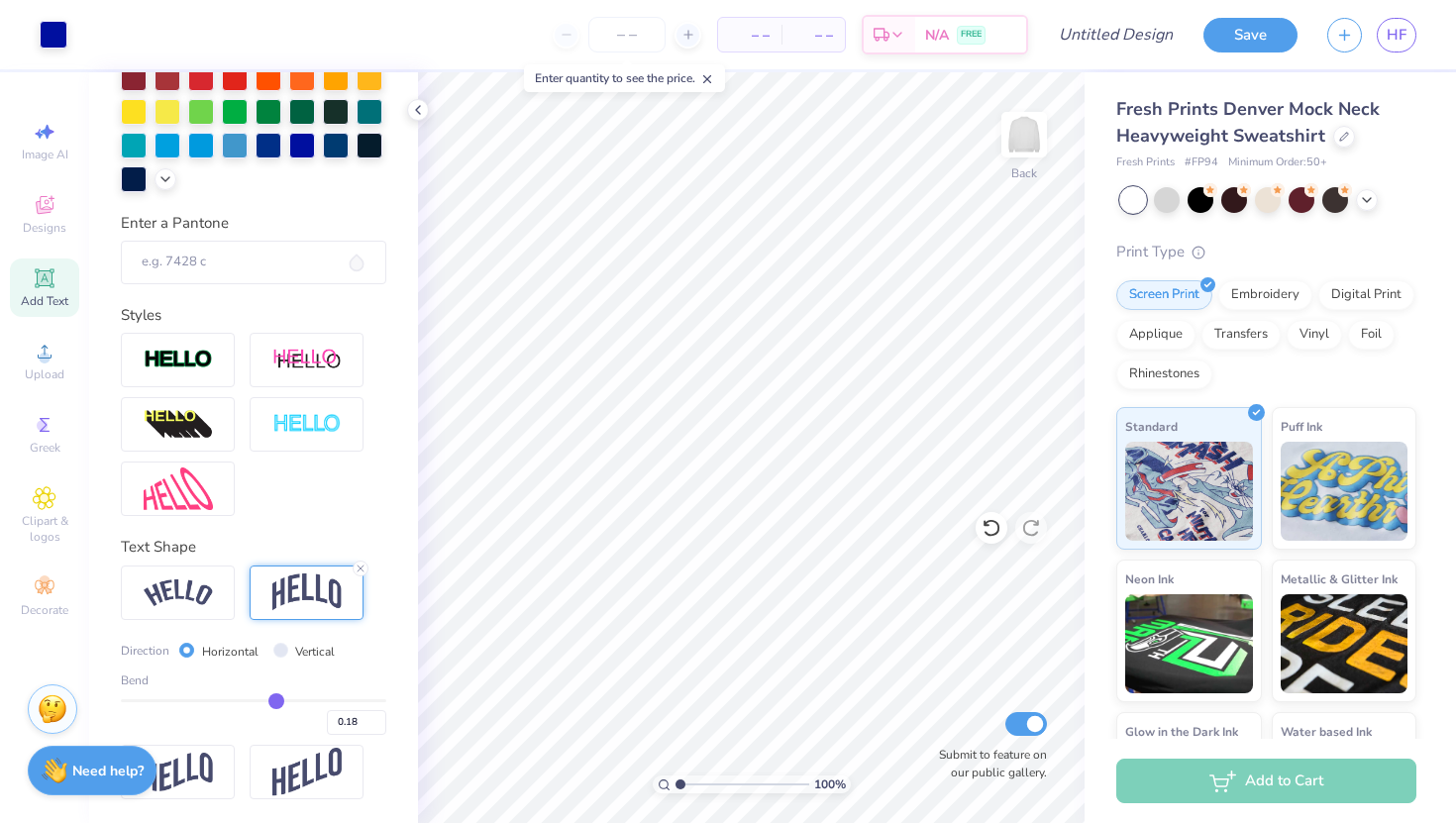 drag, startPoint x: 243, startPoint y: 702, endPoint x: 275, endPoint y: 702, distance: 32 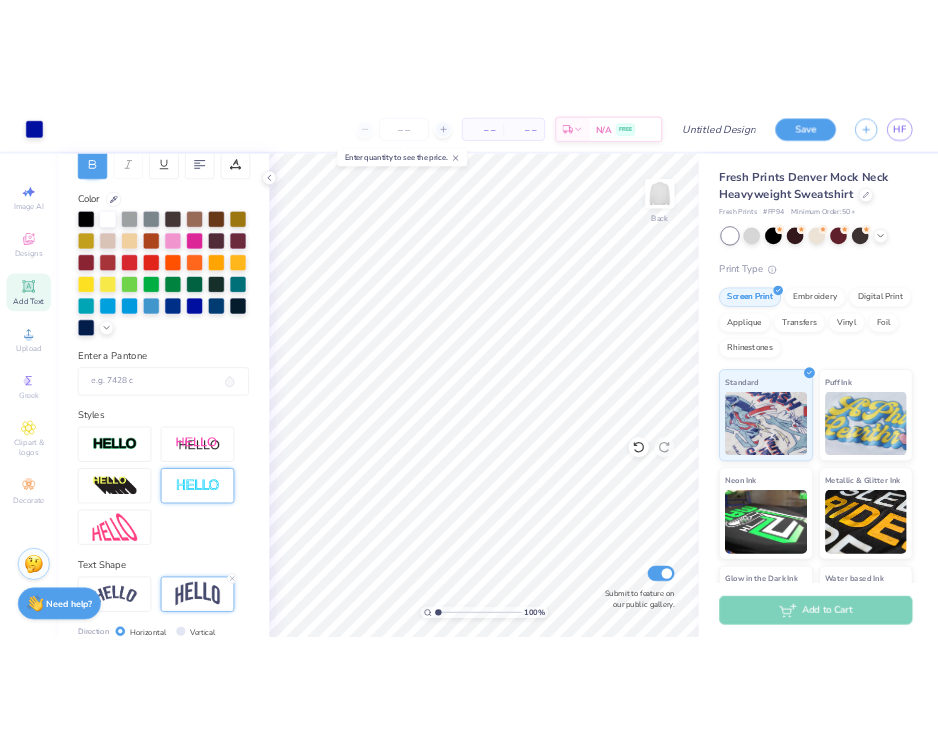 scroll, scrollTop: 267, scrollLeft: 0, axis: vertical 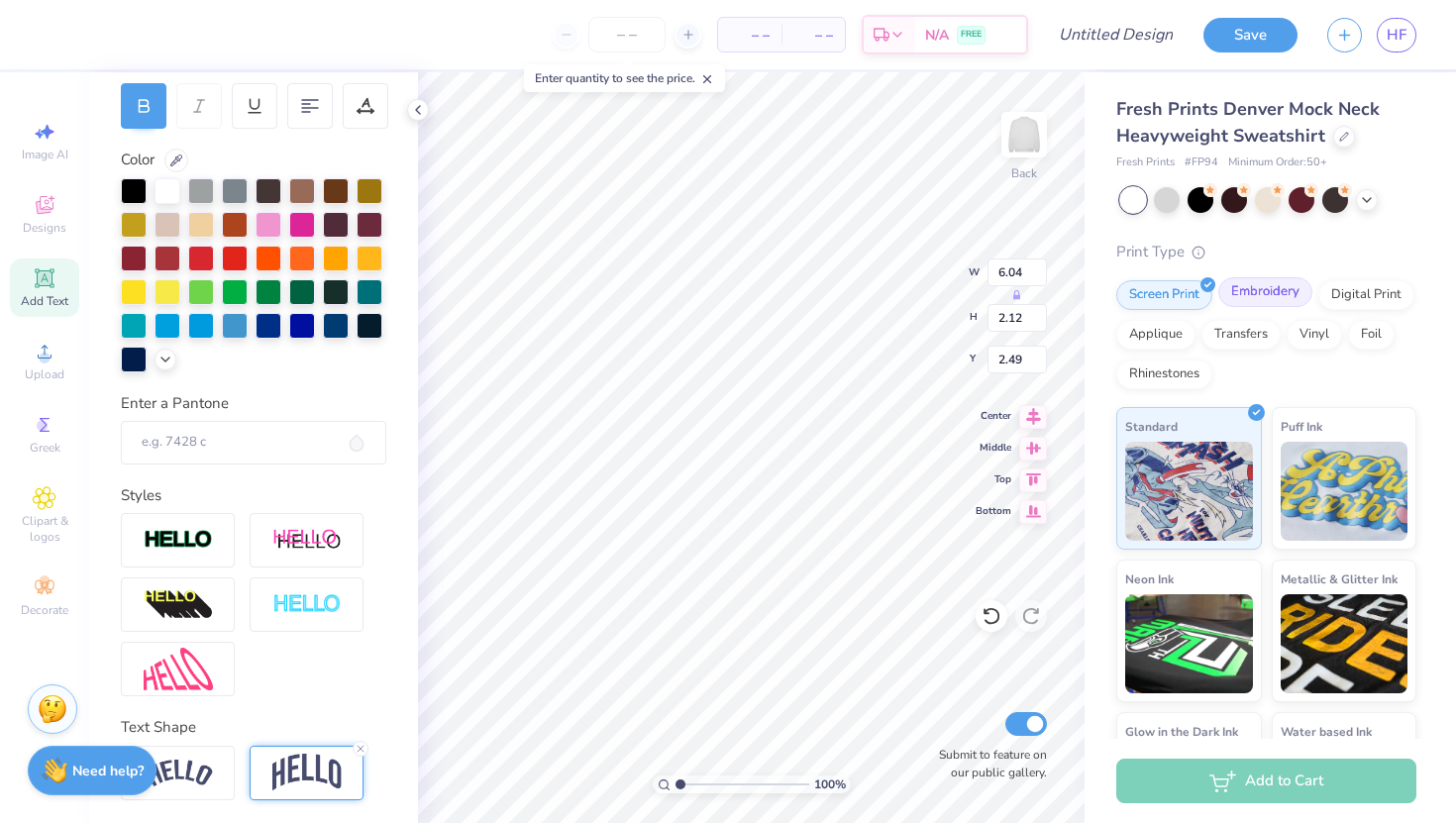 click on "Embroidery" at bounding box center [1265, 292] 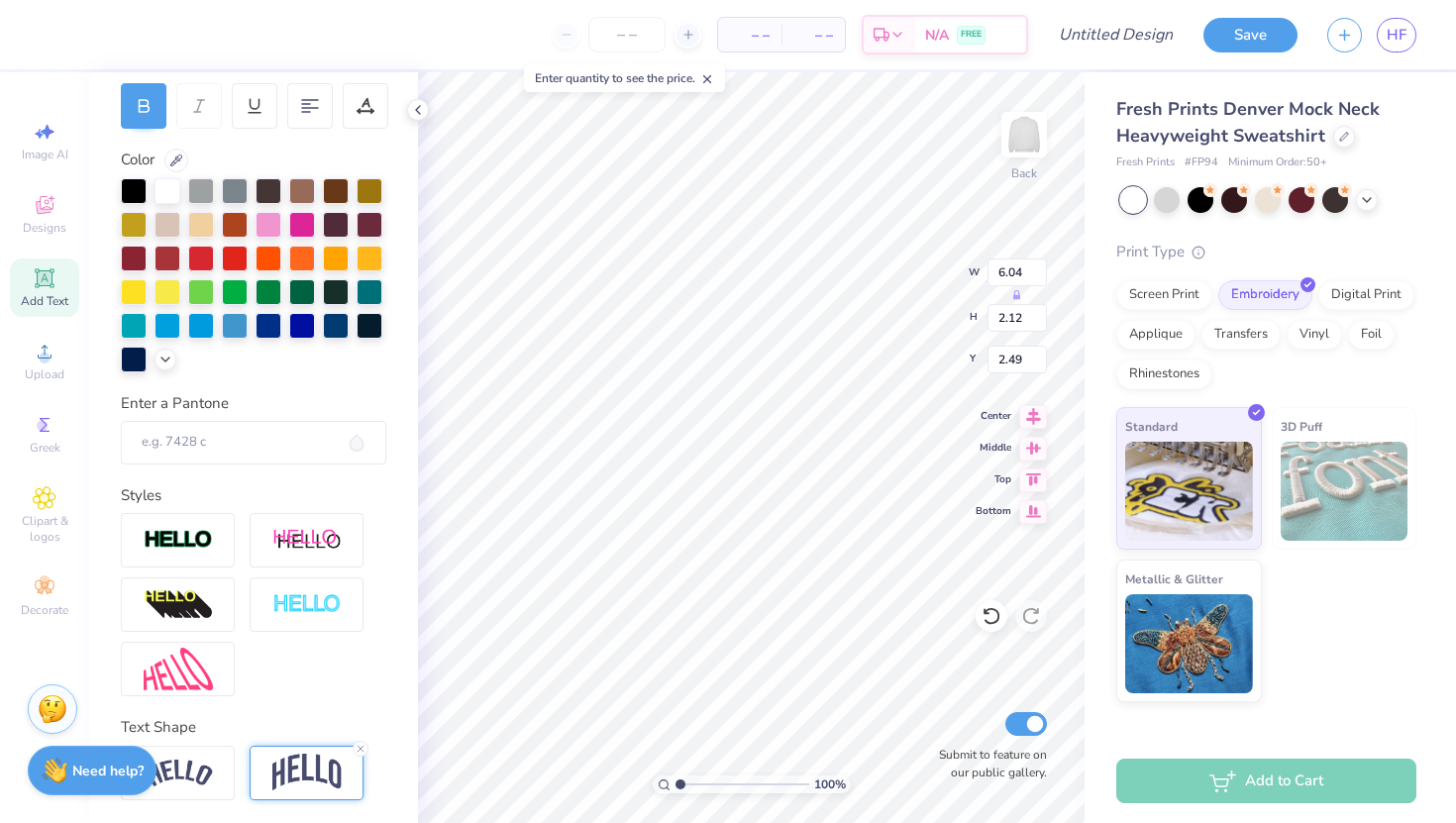 type on "10.81" 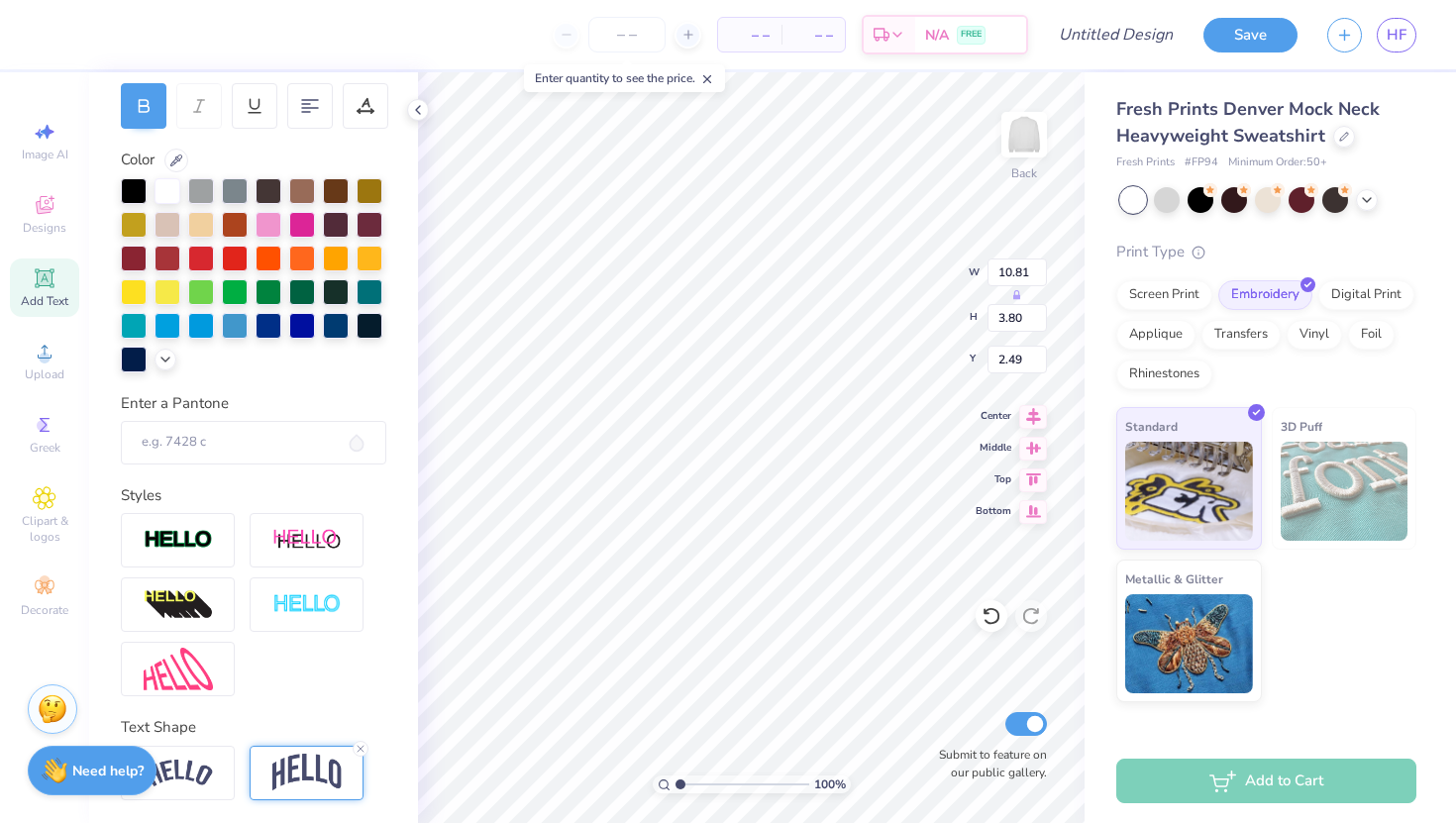 type on "2.01" 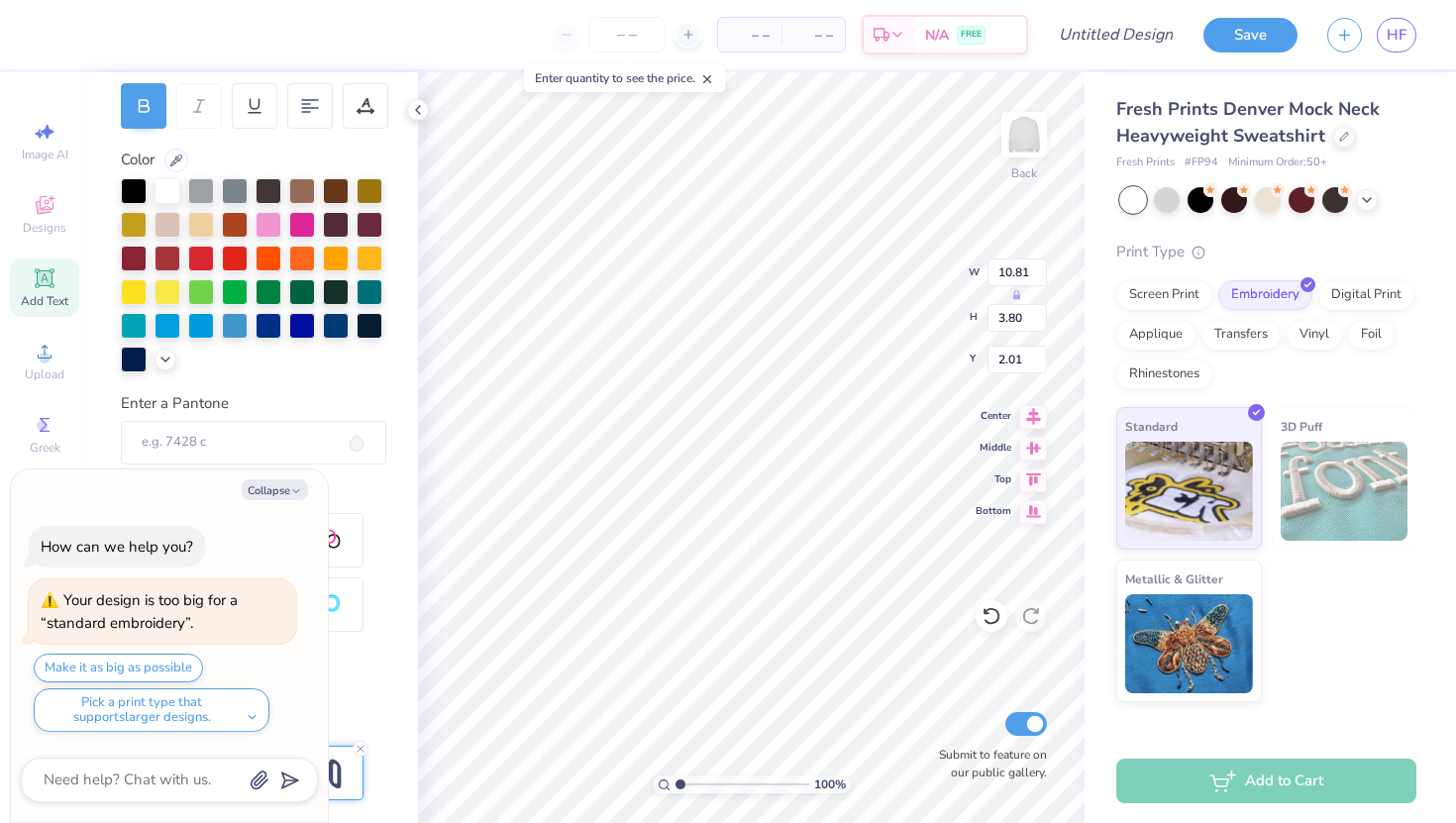 type on "x" 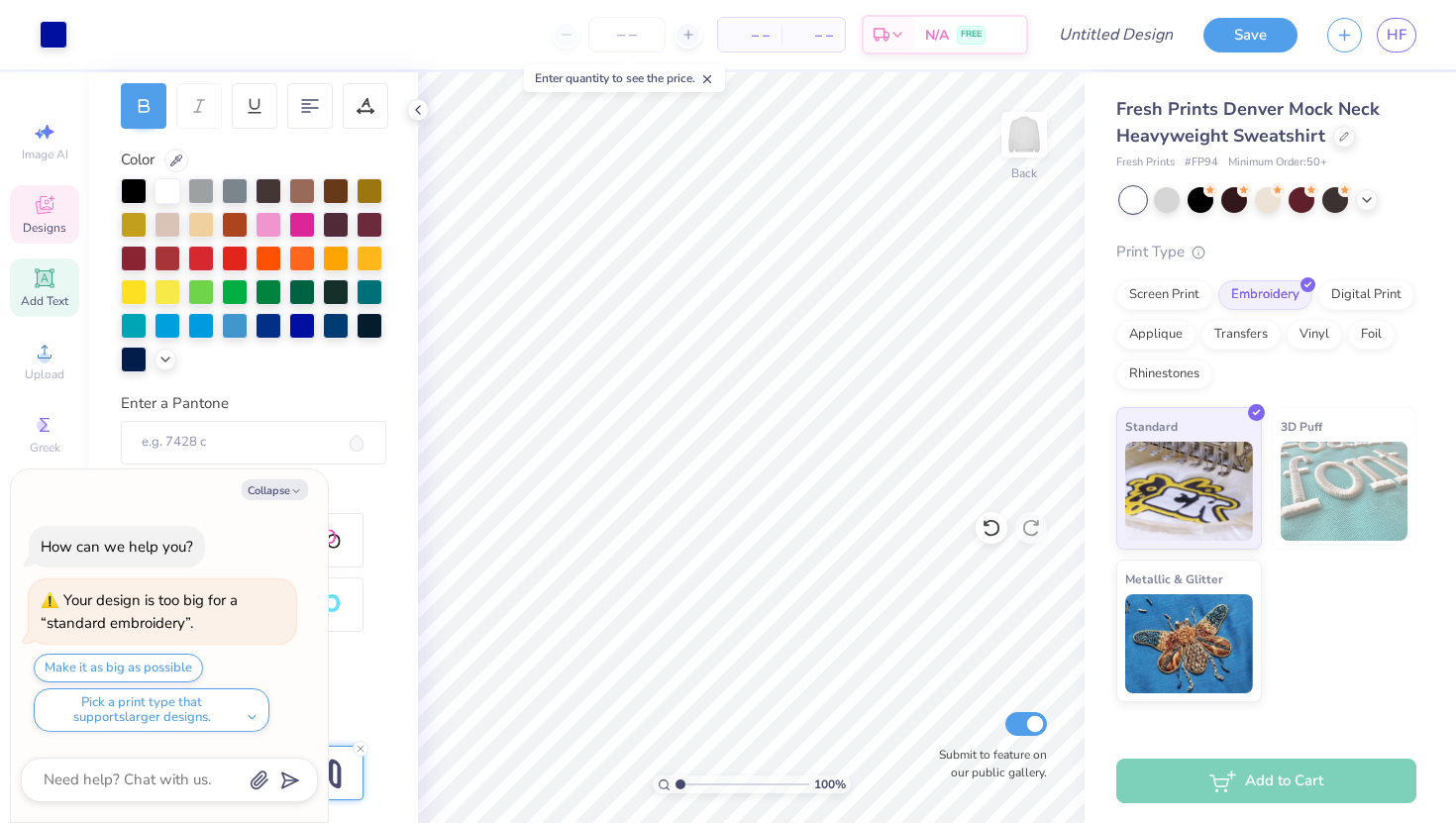 click on "Designs" at bounding box center [45, 214] 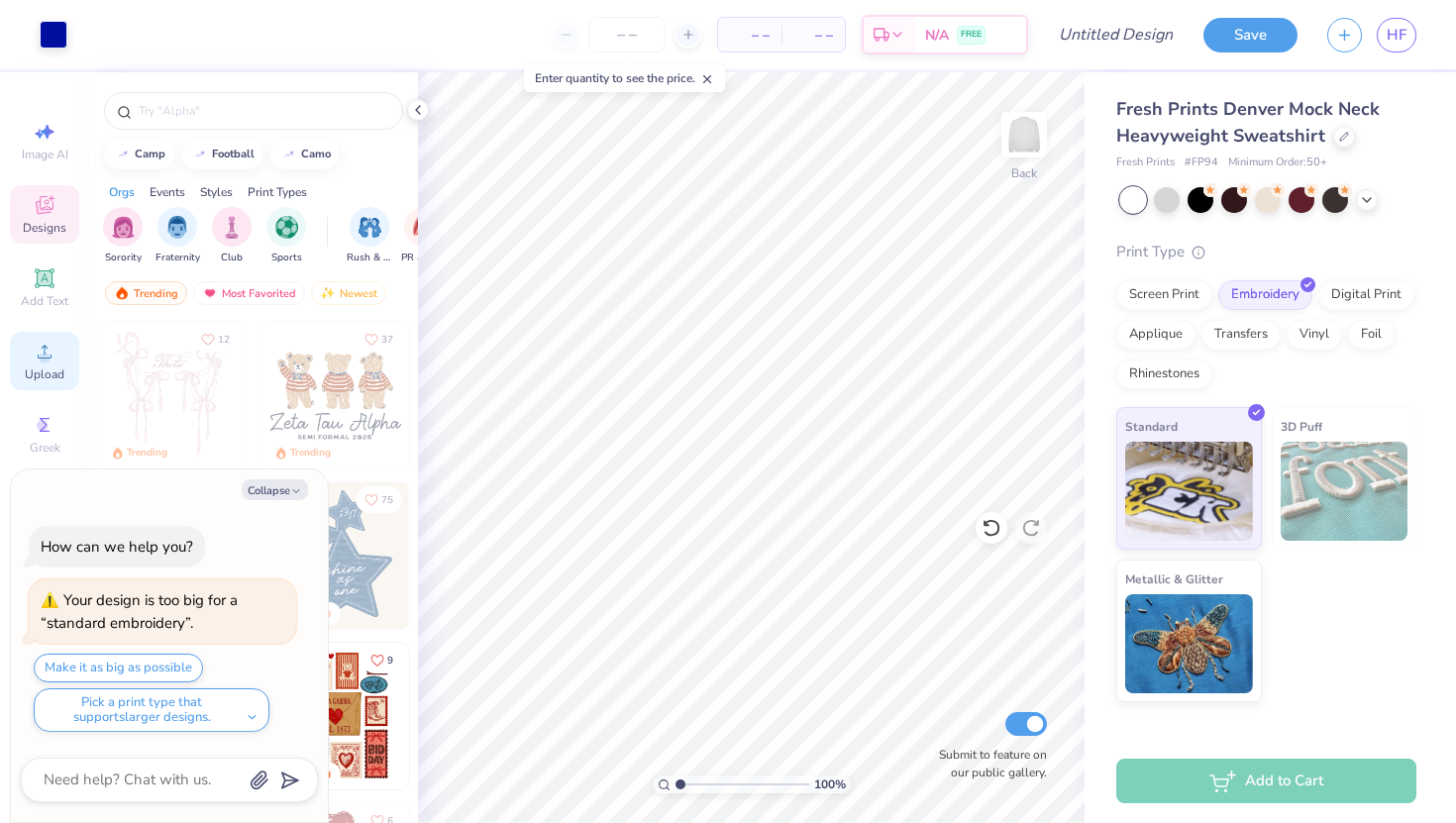 click on "Upload" at bounding box center (45, 374) 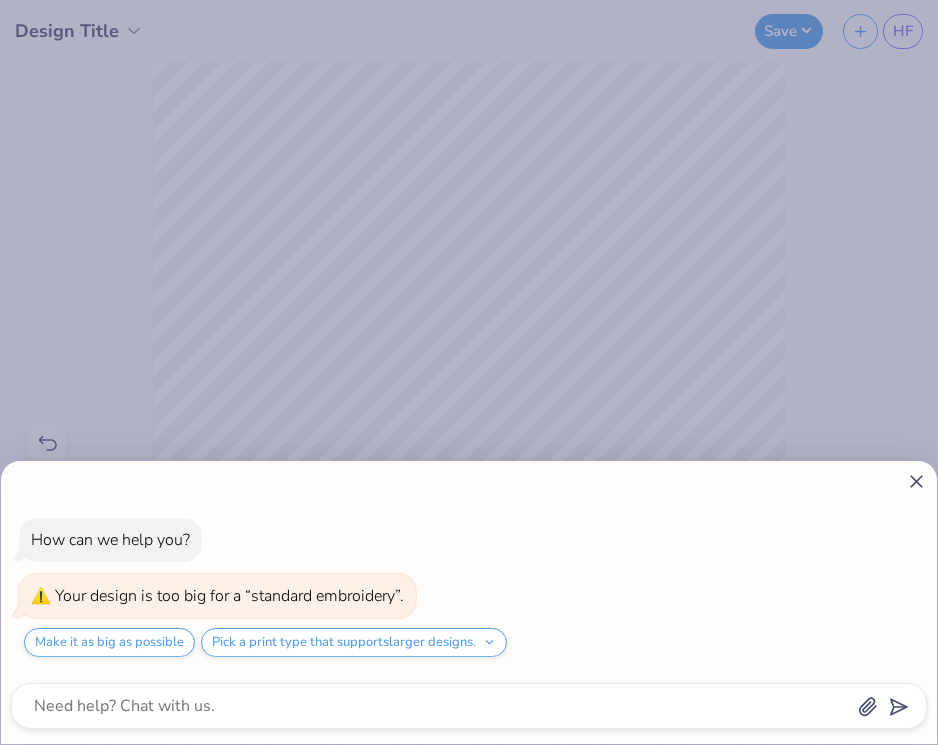 click on "How can we help you? Your design is too big for a “standard embroidery”. Make it as big as possible Pick a print type that supports  larger   designs." at bounding box center (469, 372) 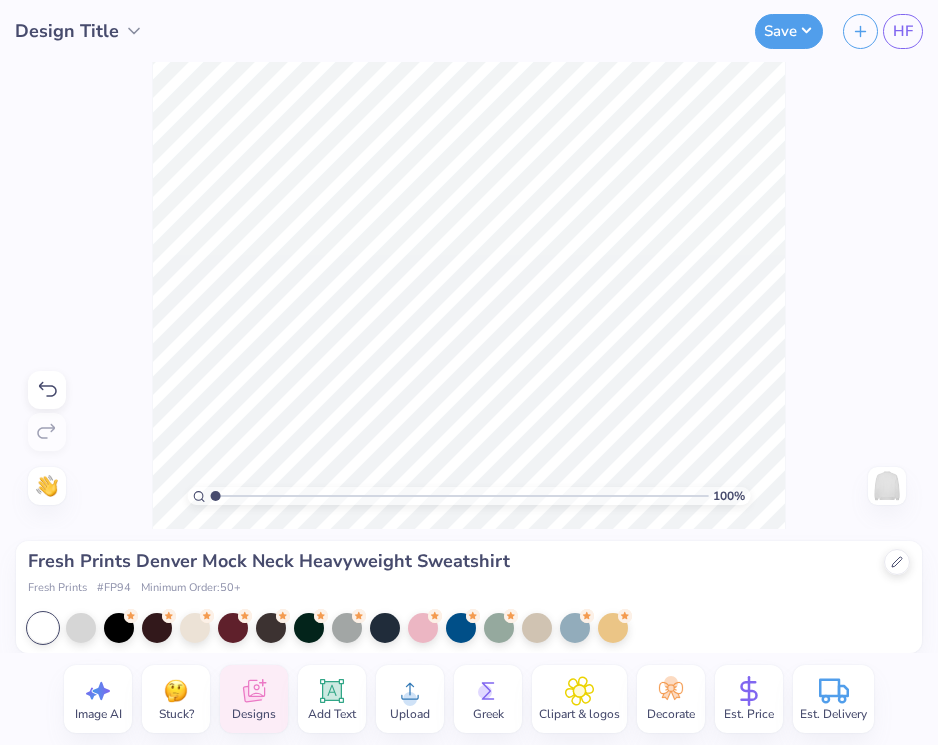 click 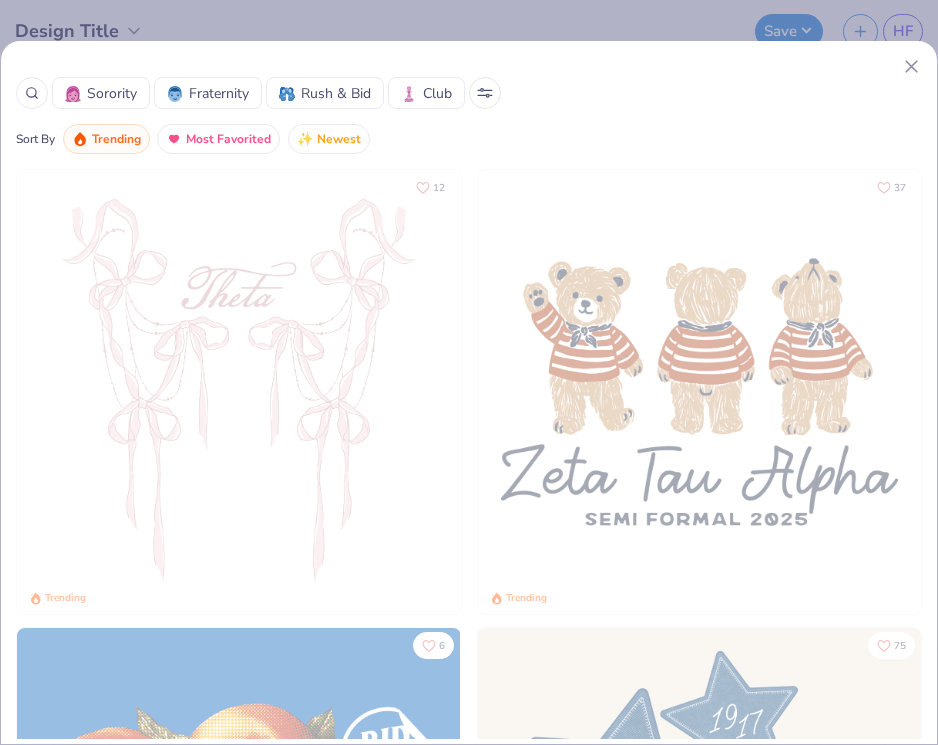 click at bounding box center (485, 93) 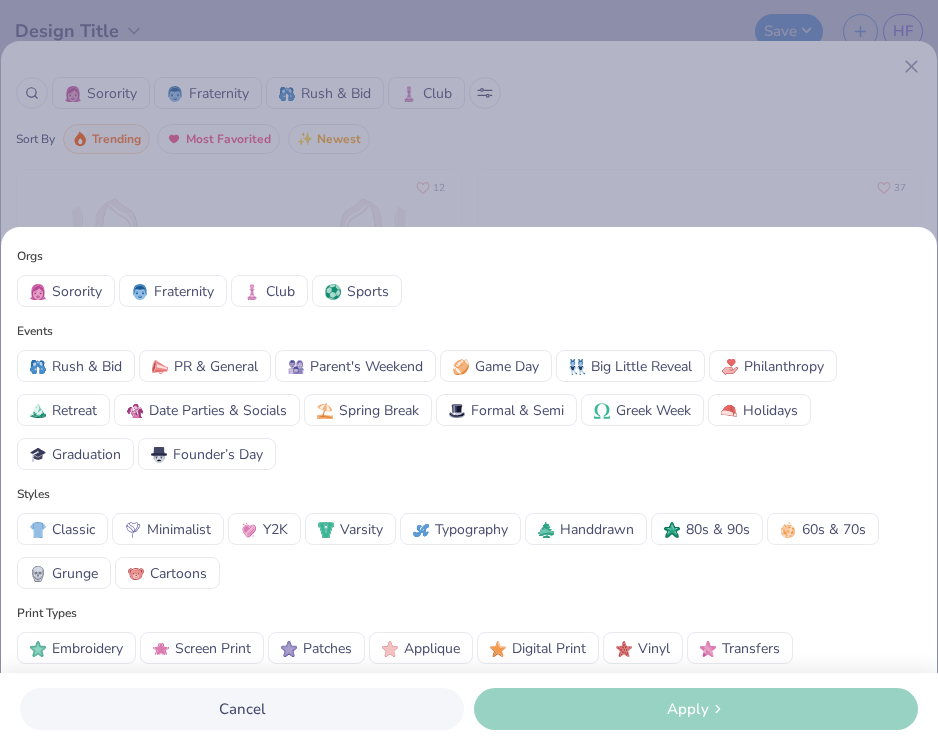 click on "Varsity" at bounding box center [361, 529] 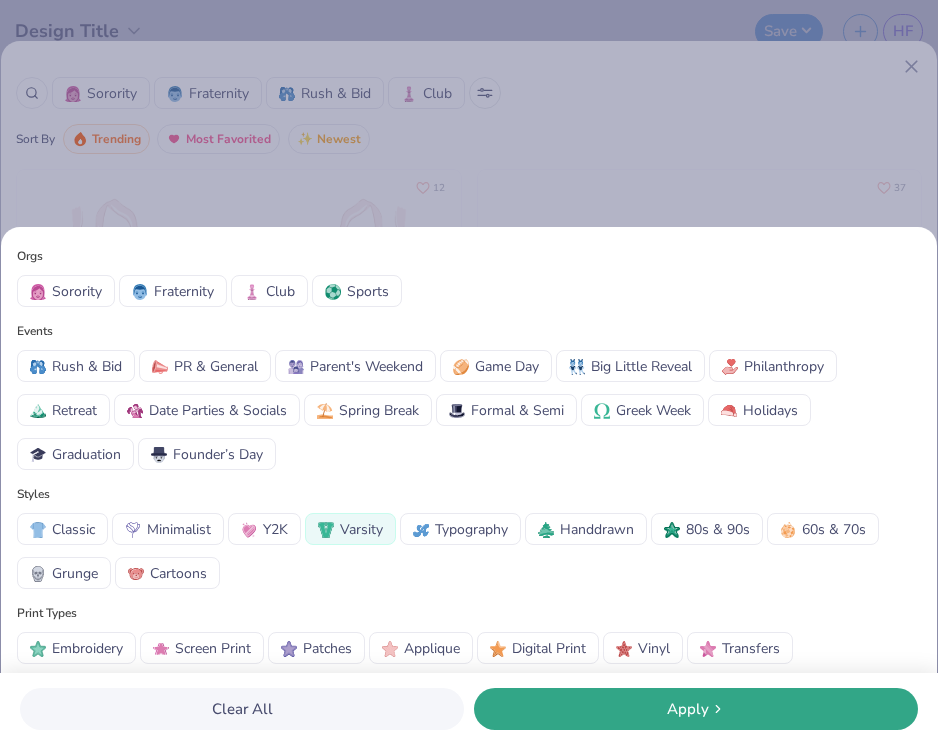 click on "Embroidery" at bounding box center (87, 648) 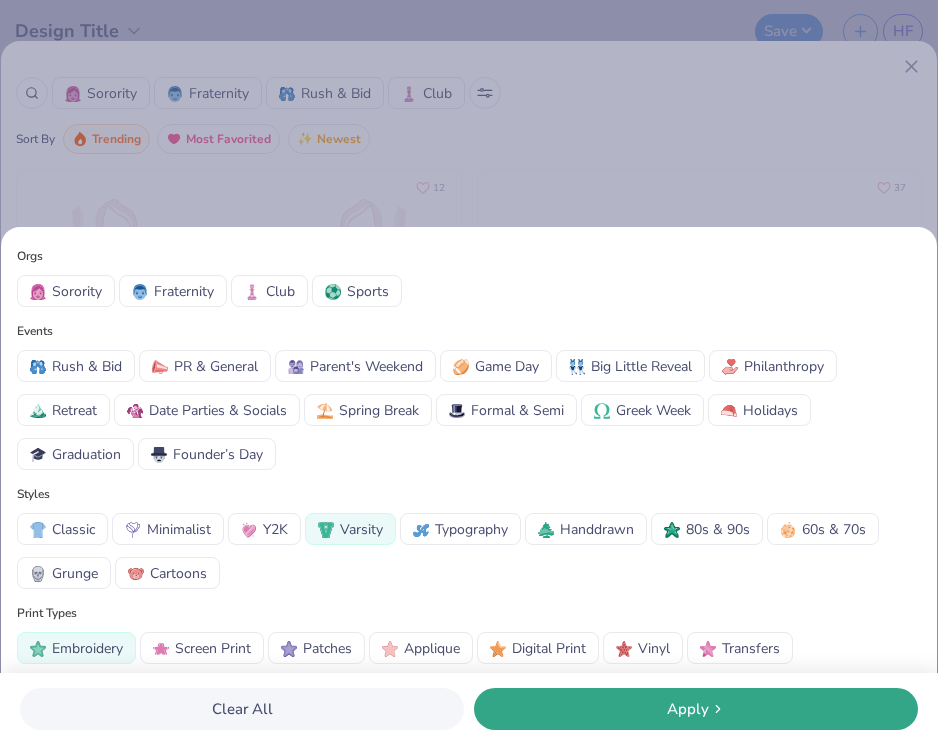 click on "Apply" at bounding box center [696, 709] 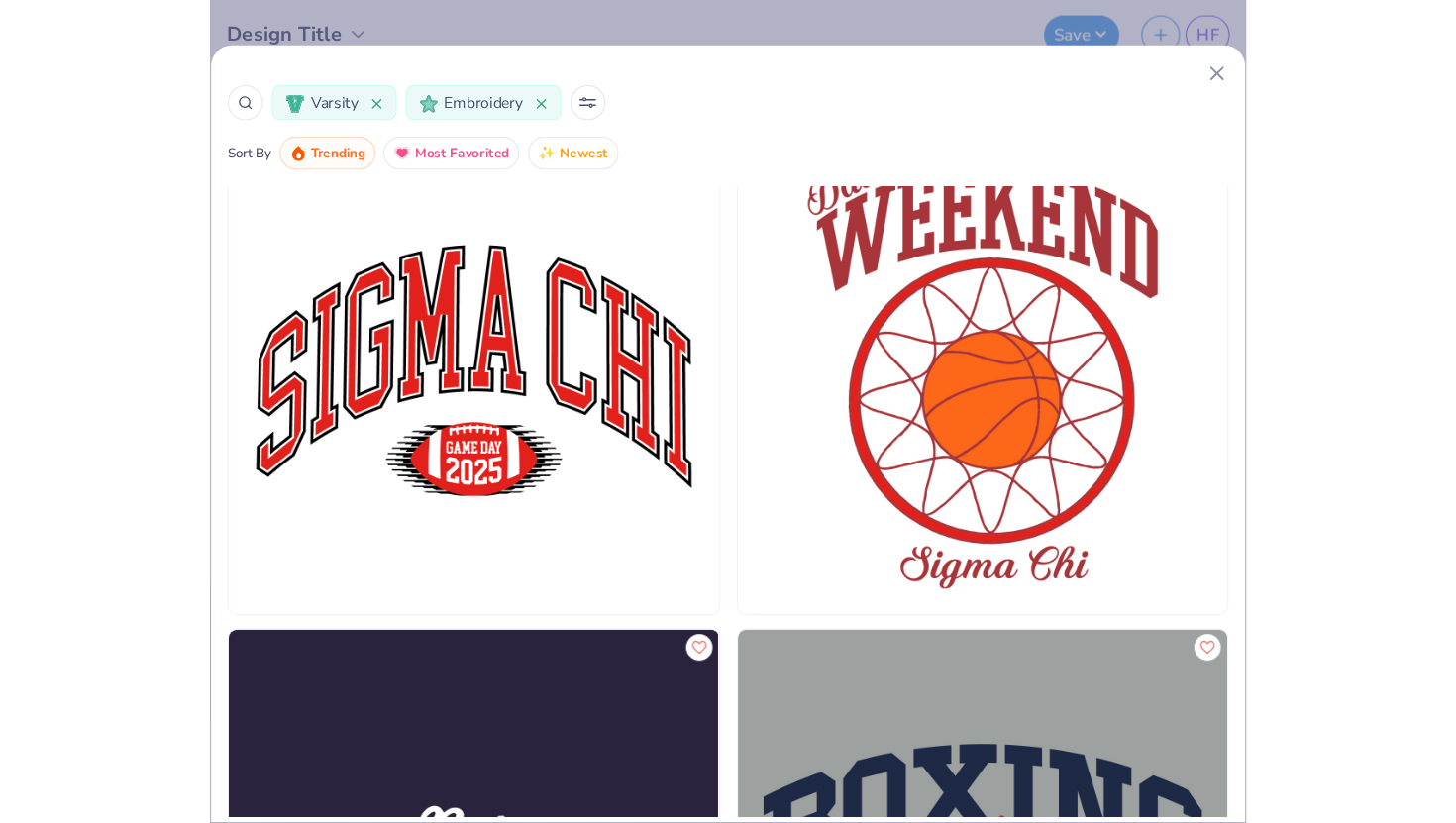 scroll, scrollTop: 15011, scrollLeft: 0, axis: vertical 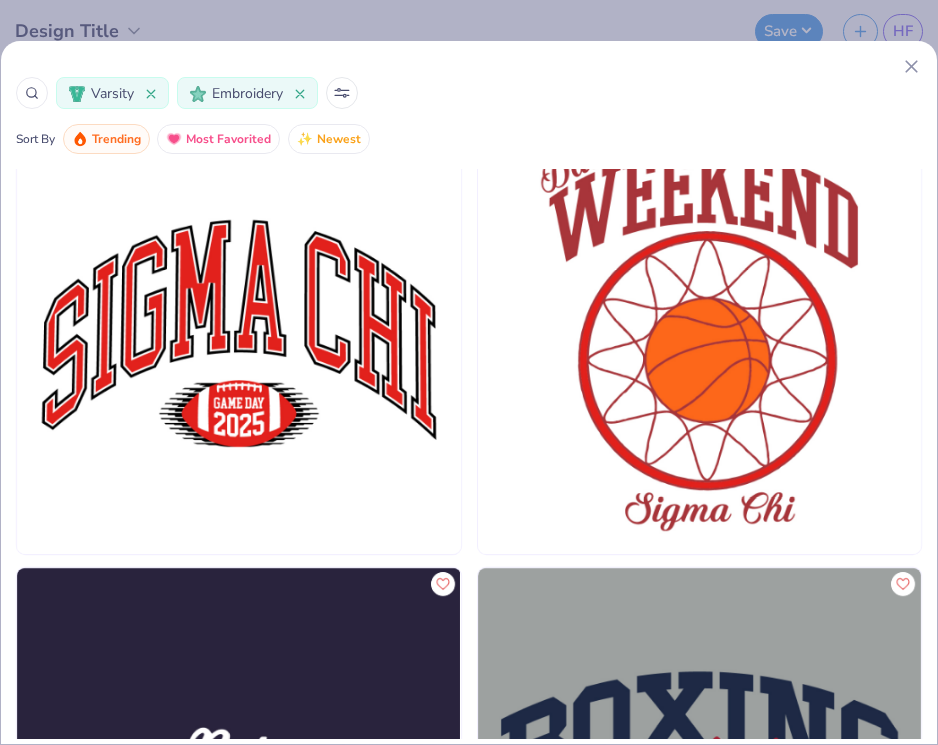 click 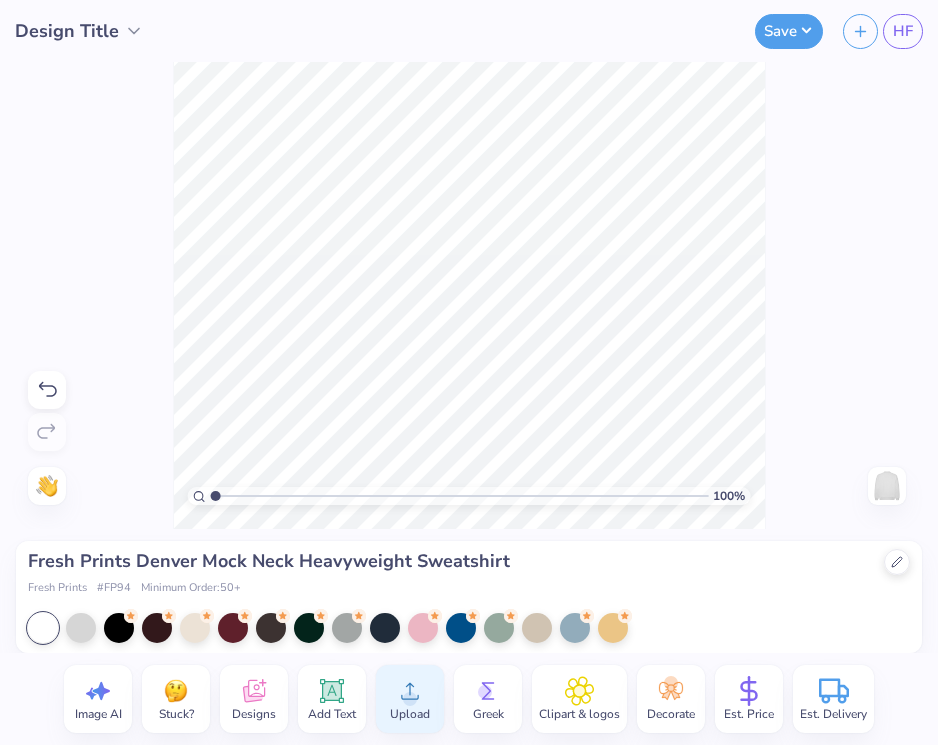 click 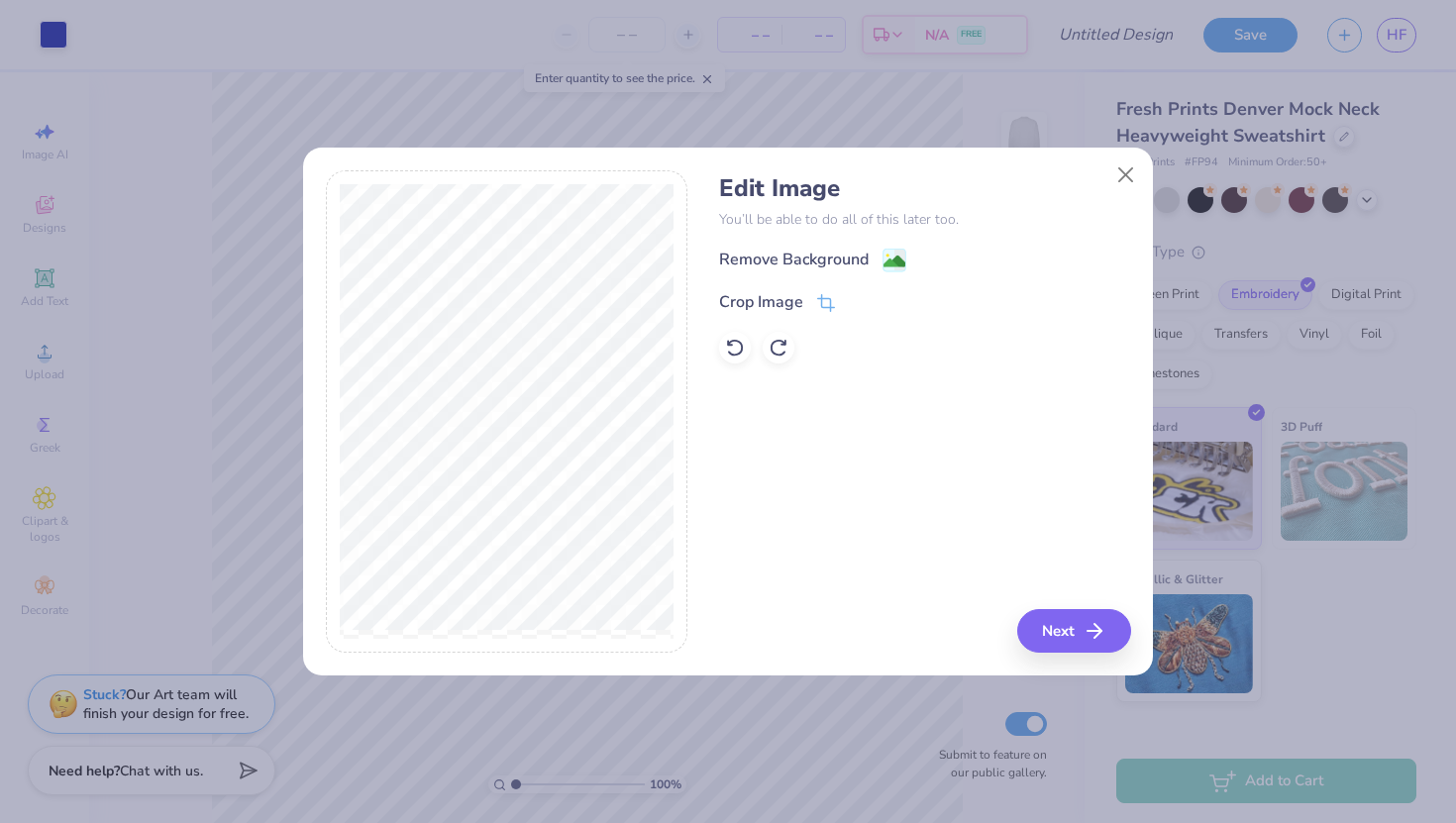 click on "You’ll be able to do all of this later too." at bounding box center [924, 219] 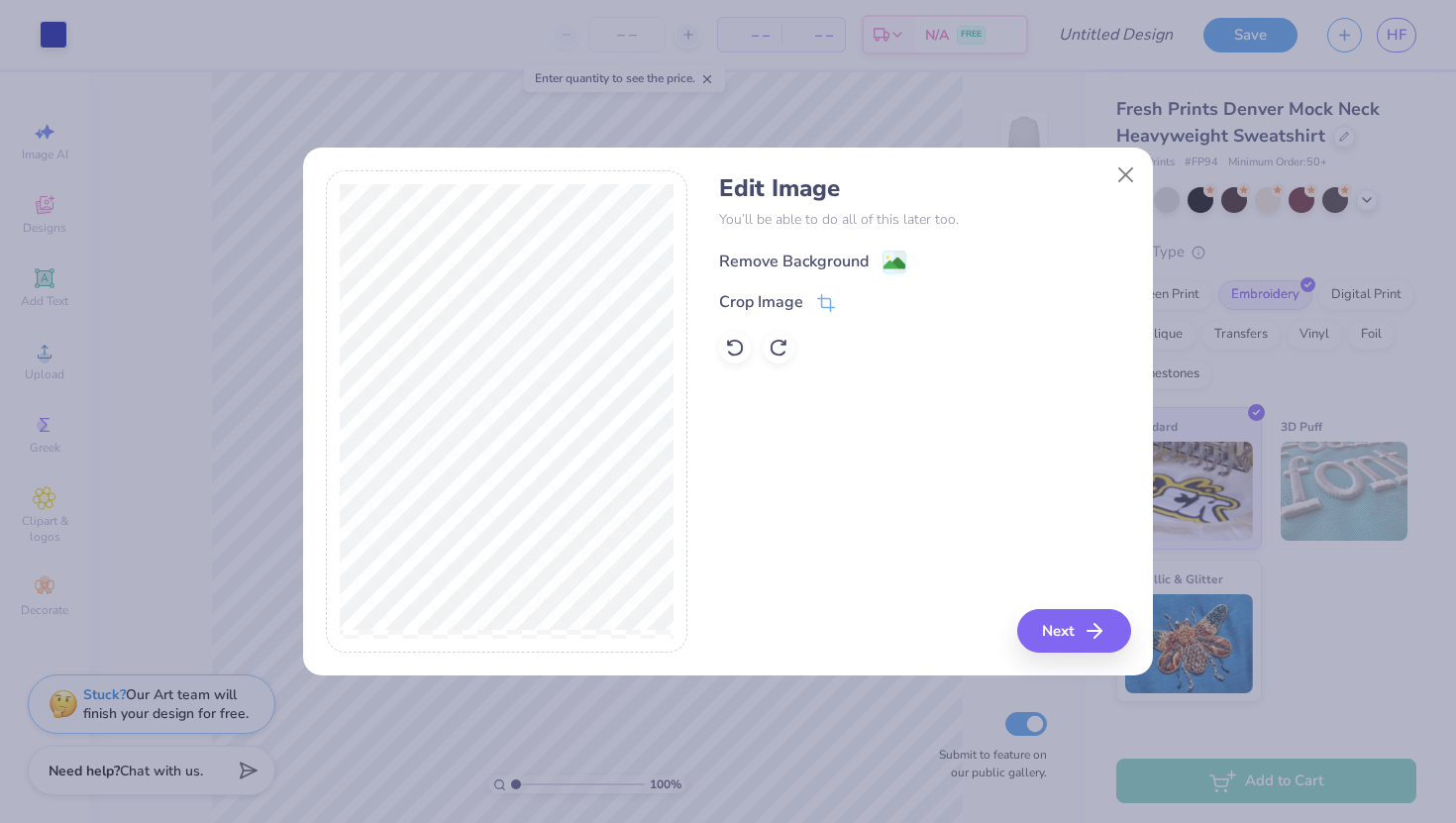 click on "Remove Background" at bounding box center [793, 261] 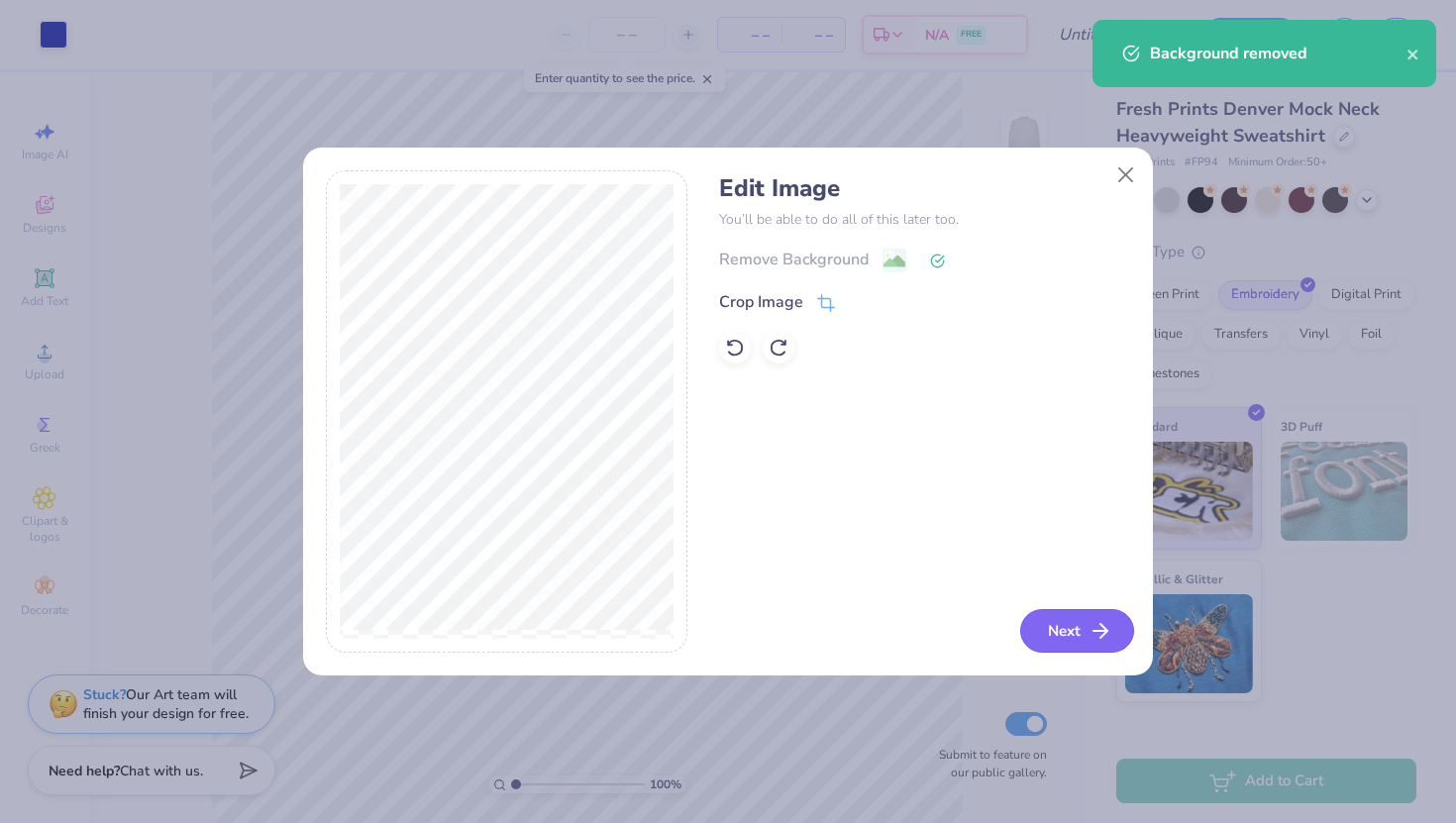 click on "Next" at bounding box center (1077, 631) 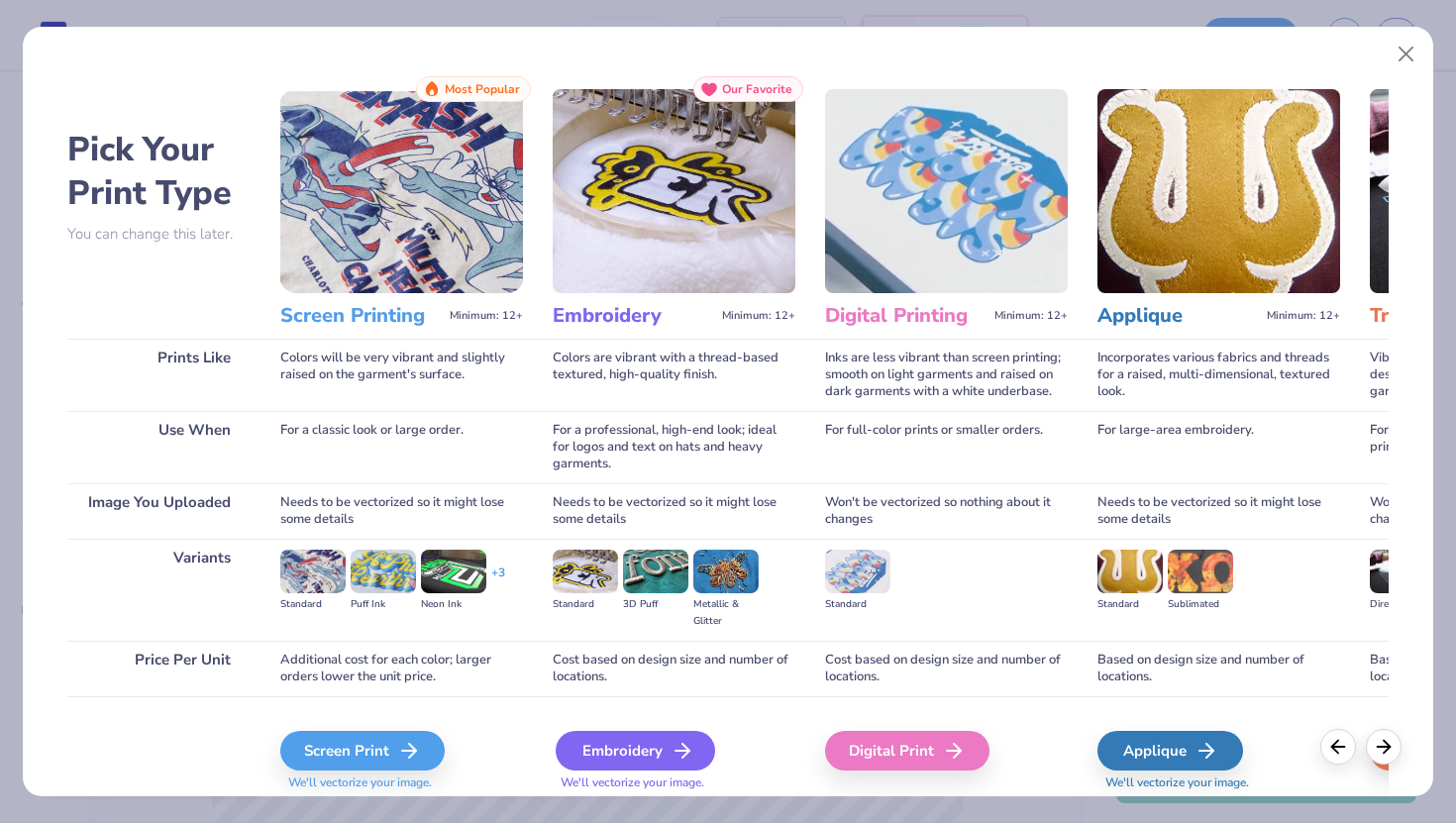 click on "Embroidery" at bounding box center (635, 751) 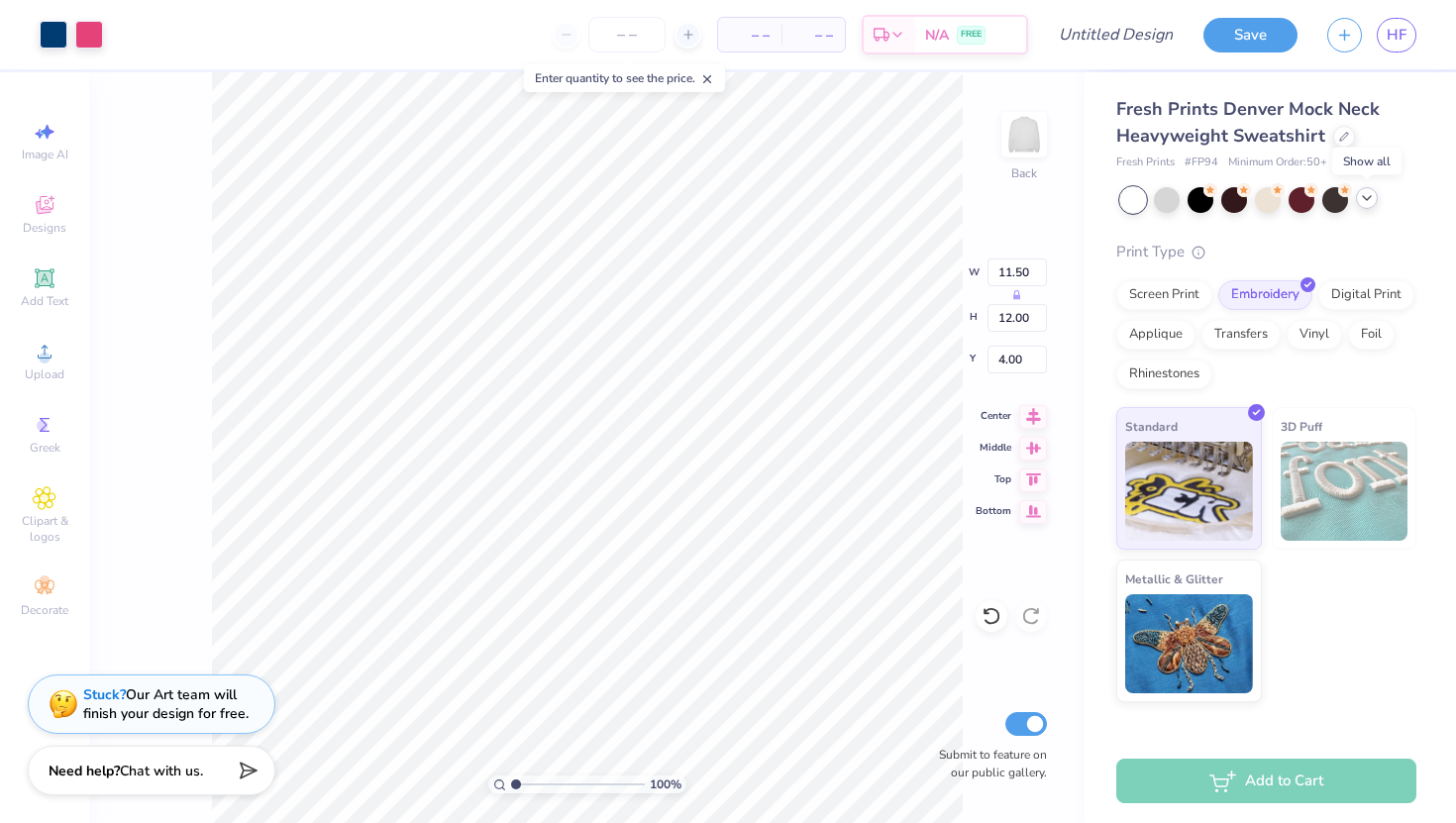 click at bounding box center (1367, 198) 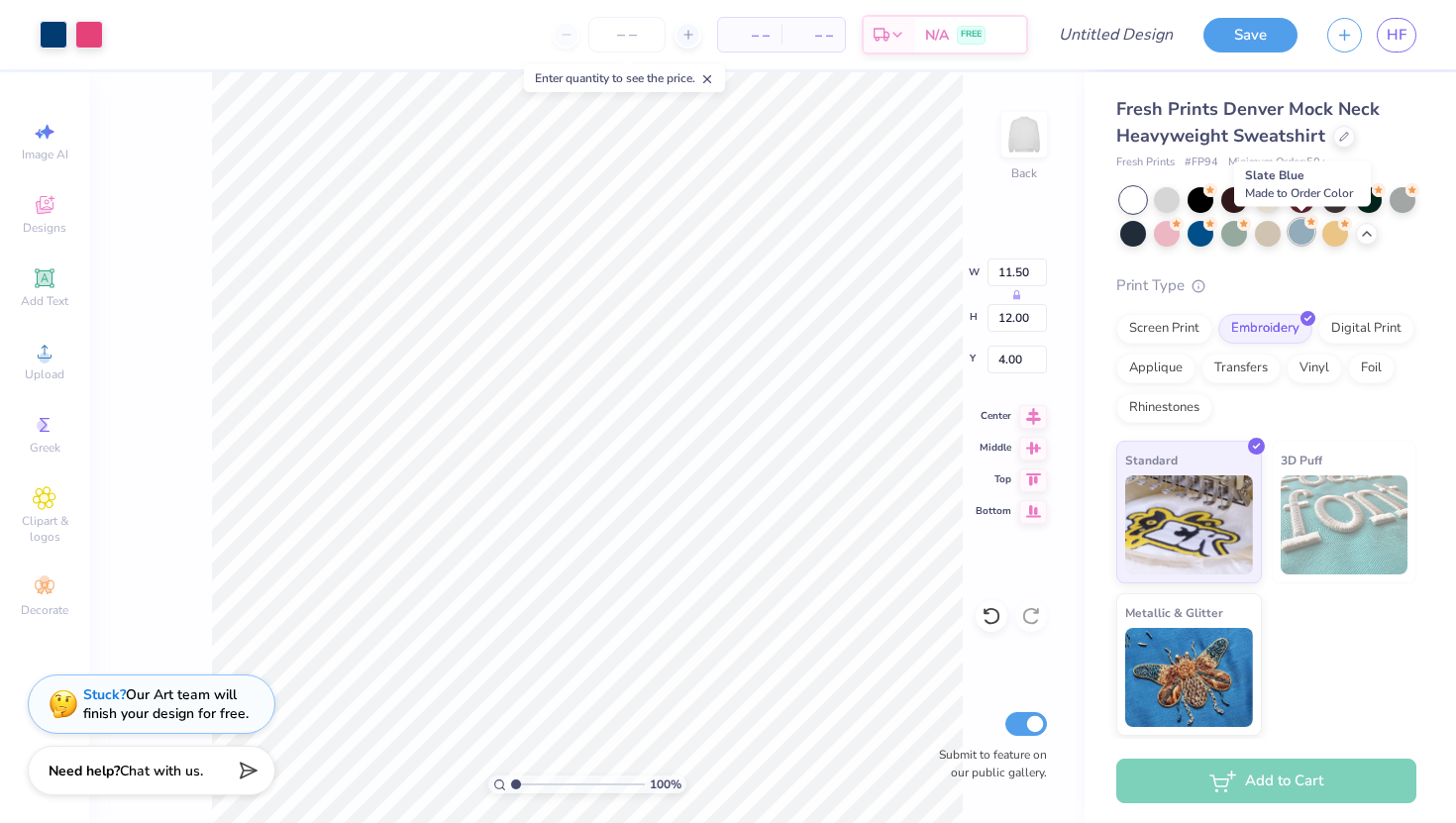 click at bounding box center [1301, 232] 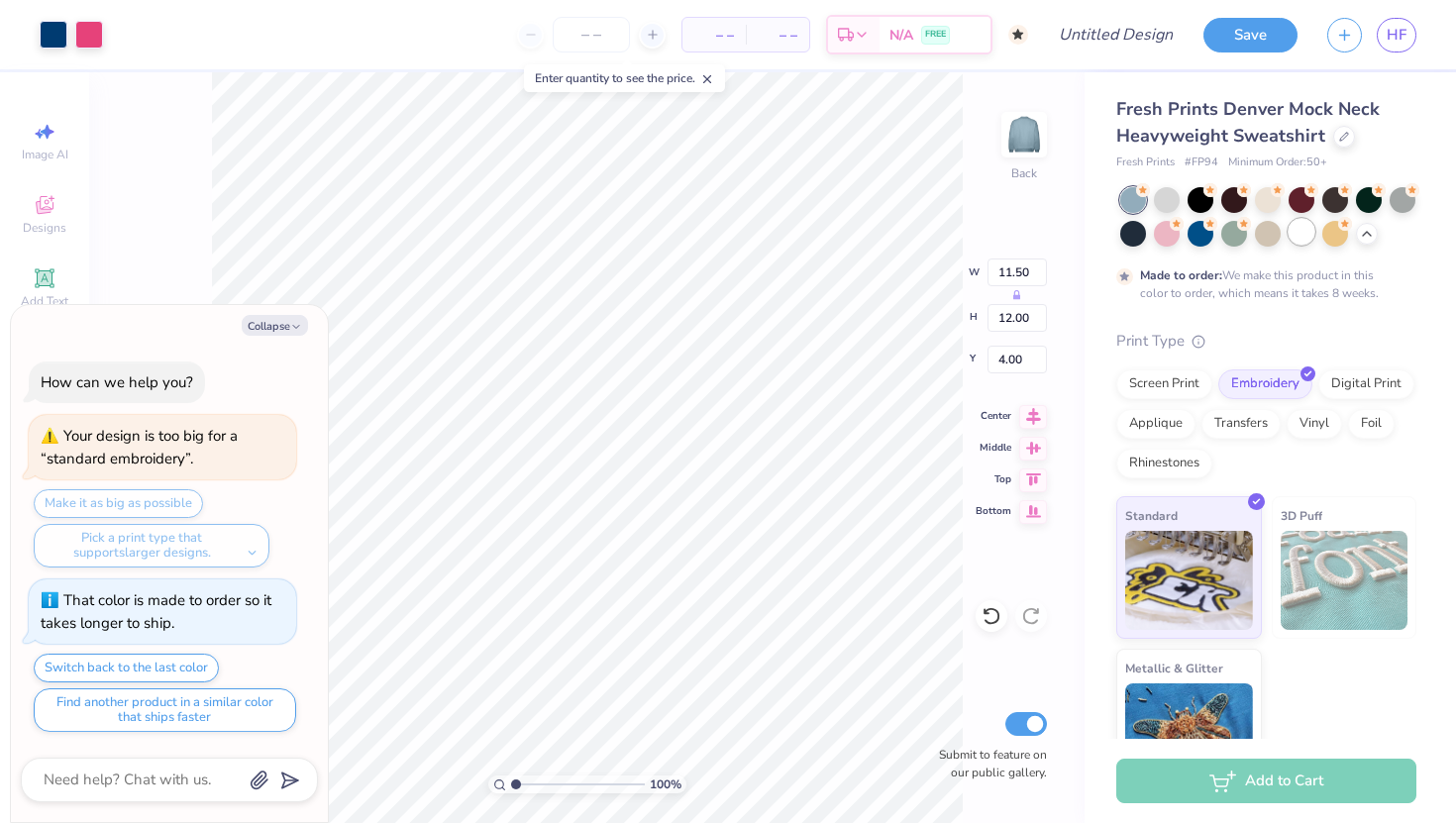 click at bounding box center [1301, 232] 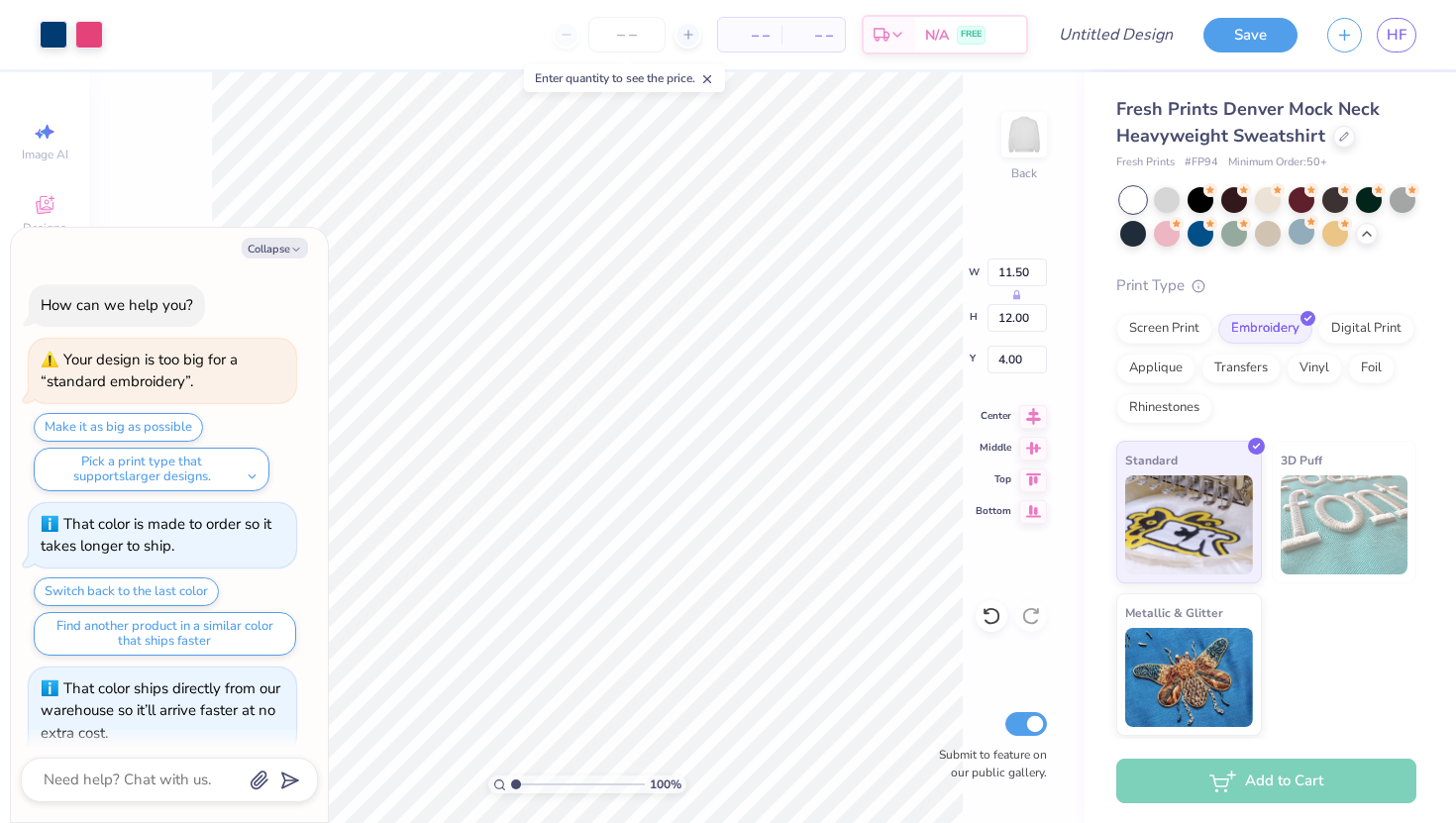 scroll, scrollTop: 22, scrollLeft: 0, axis: vertical 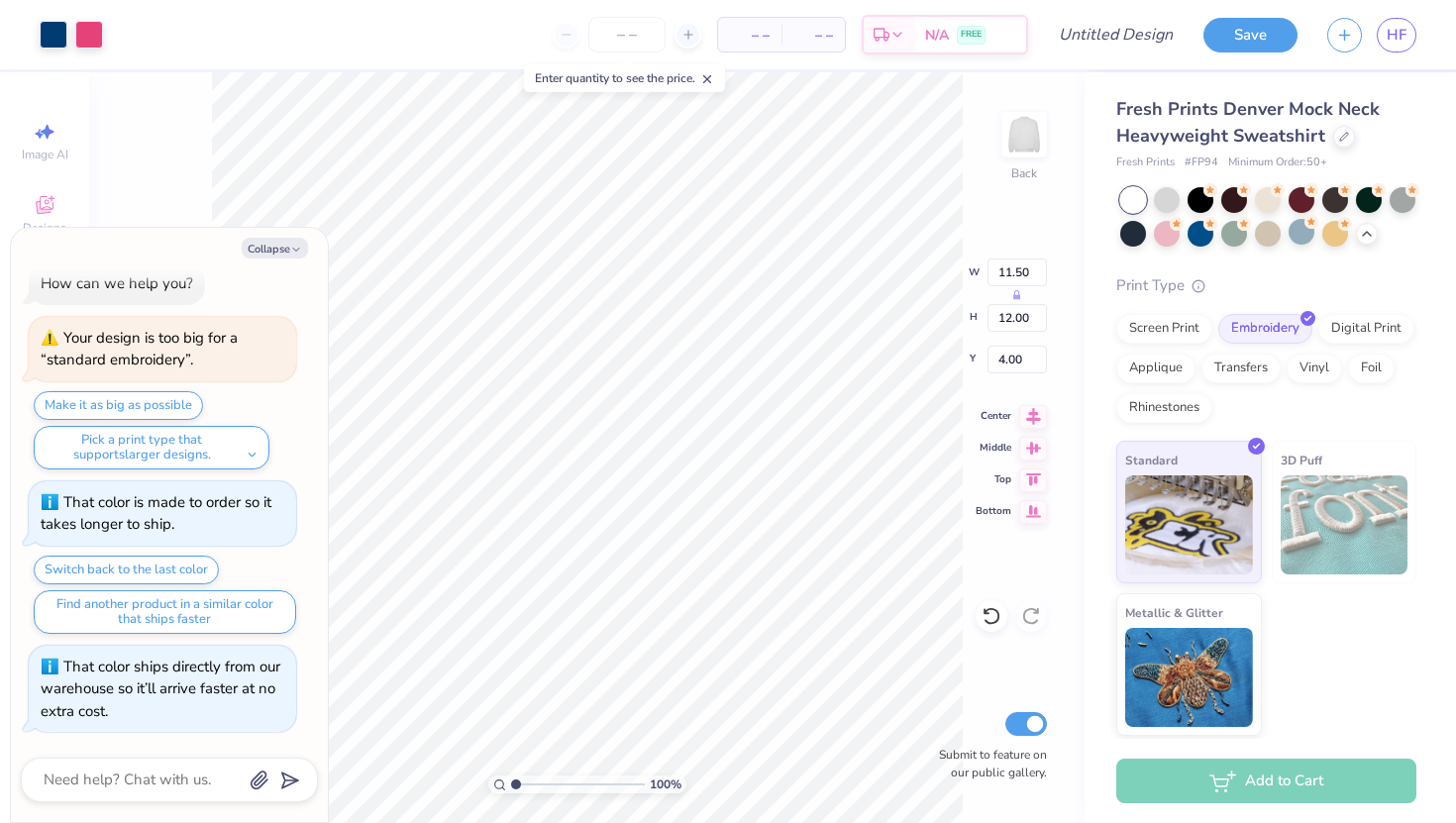 click at bounding box center (169, 779) 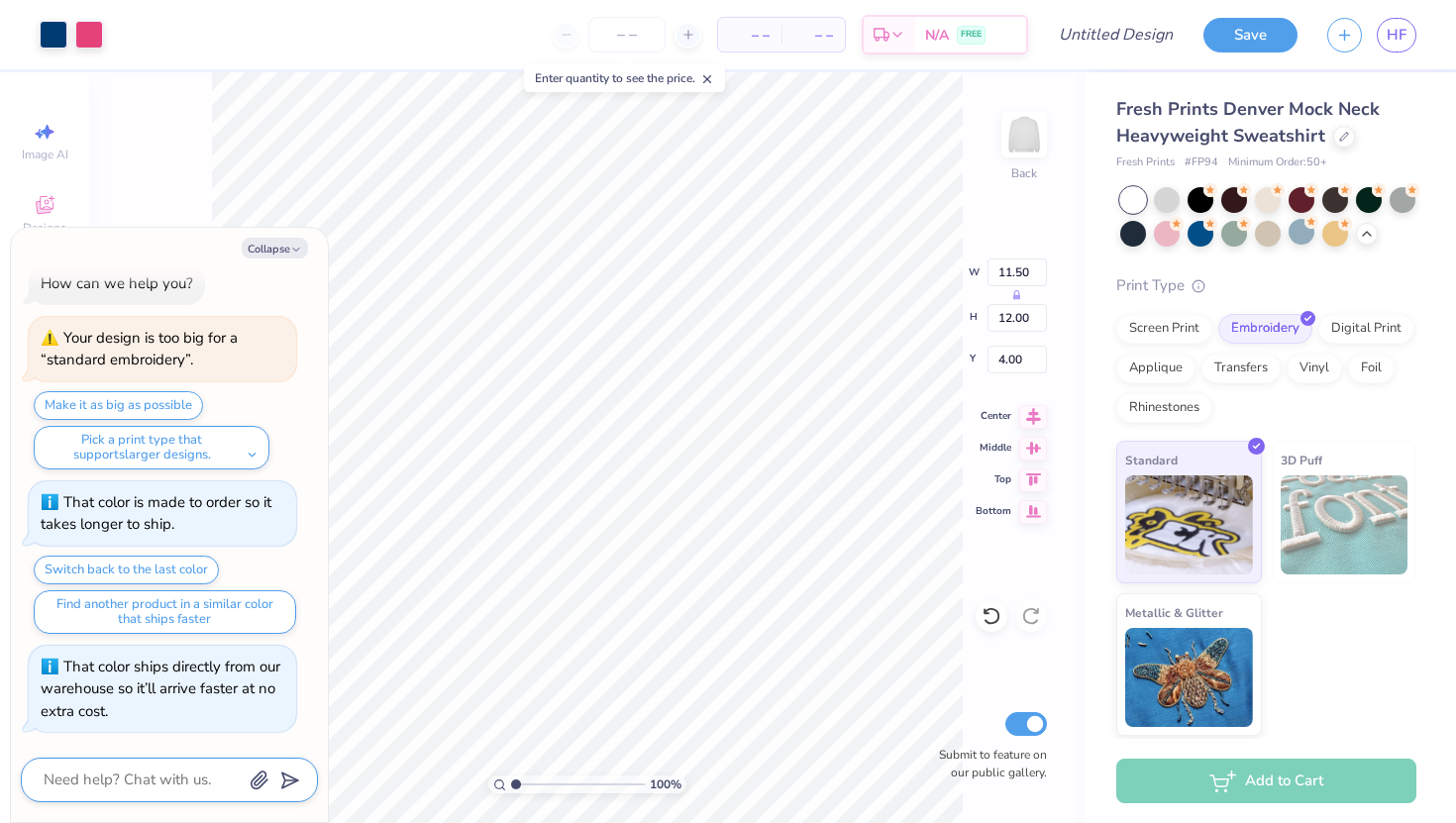 click at bounding box center (142, 779) 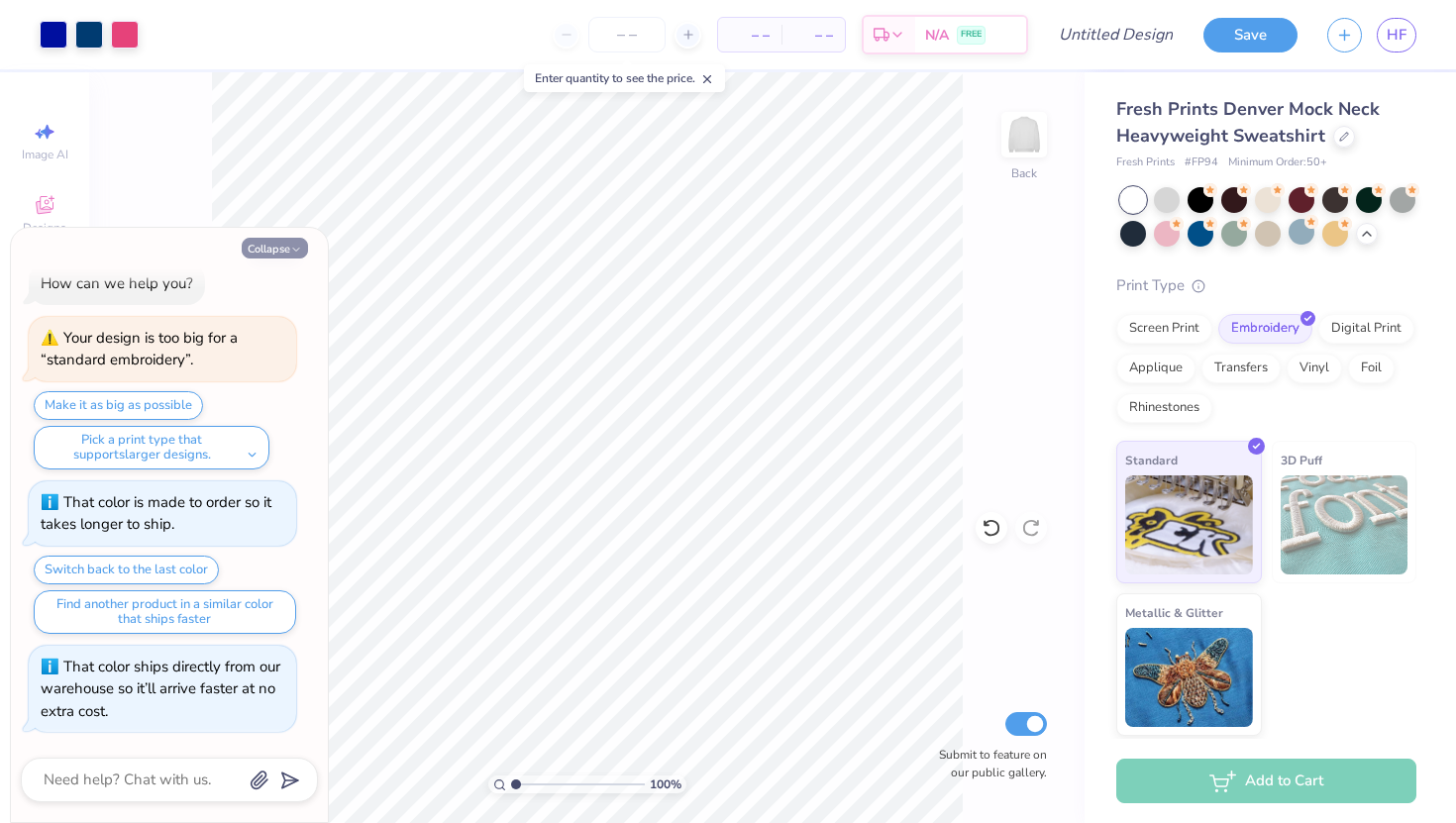 click on "Collapse" at bounding box center (274, 248) 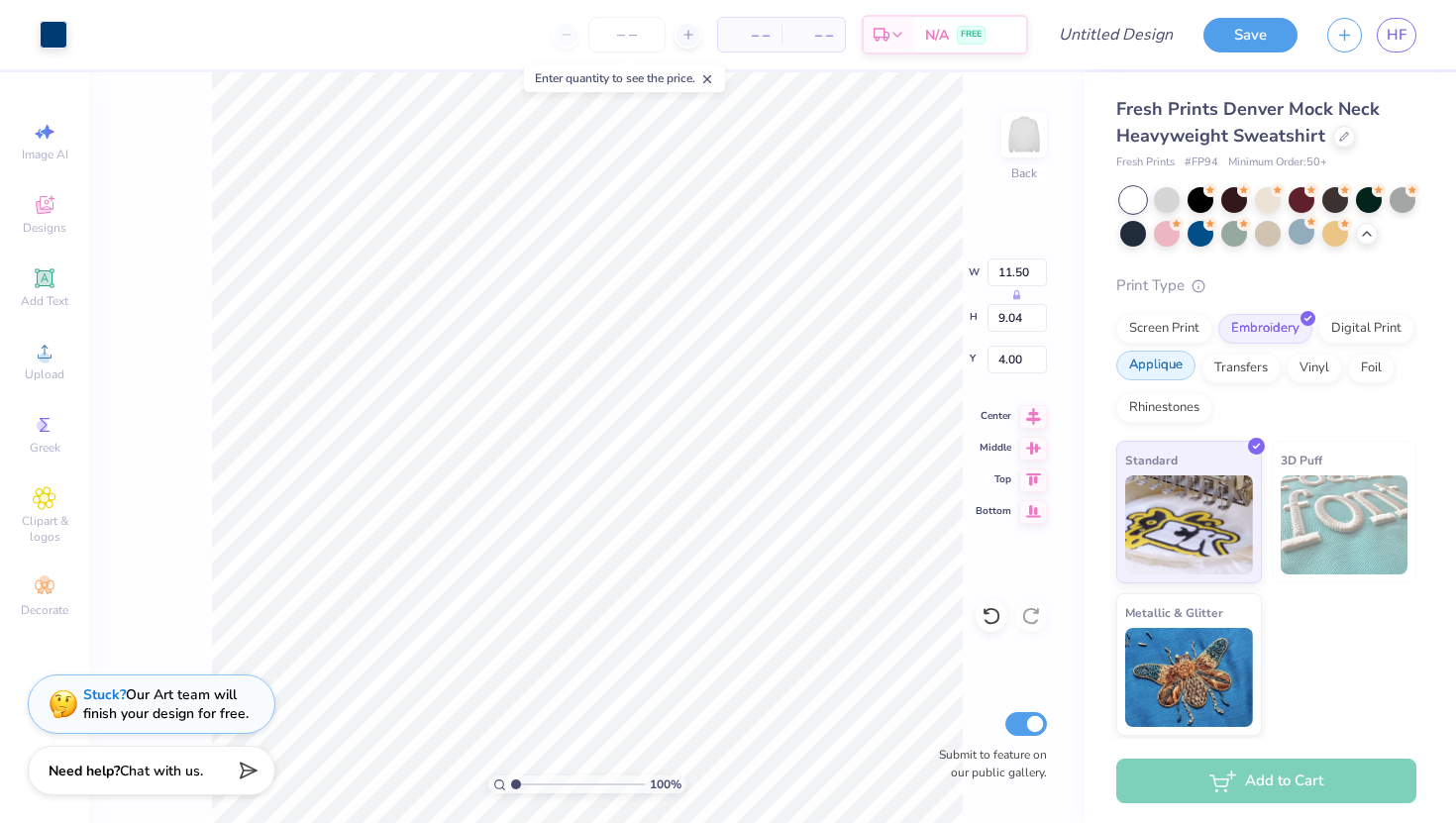click on "Applique" at bounding box center (1156, 365) 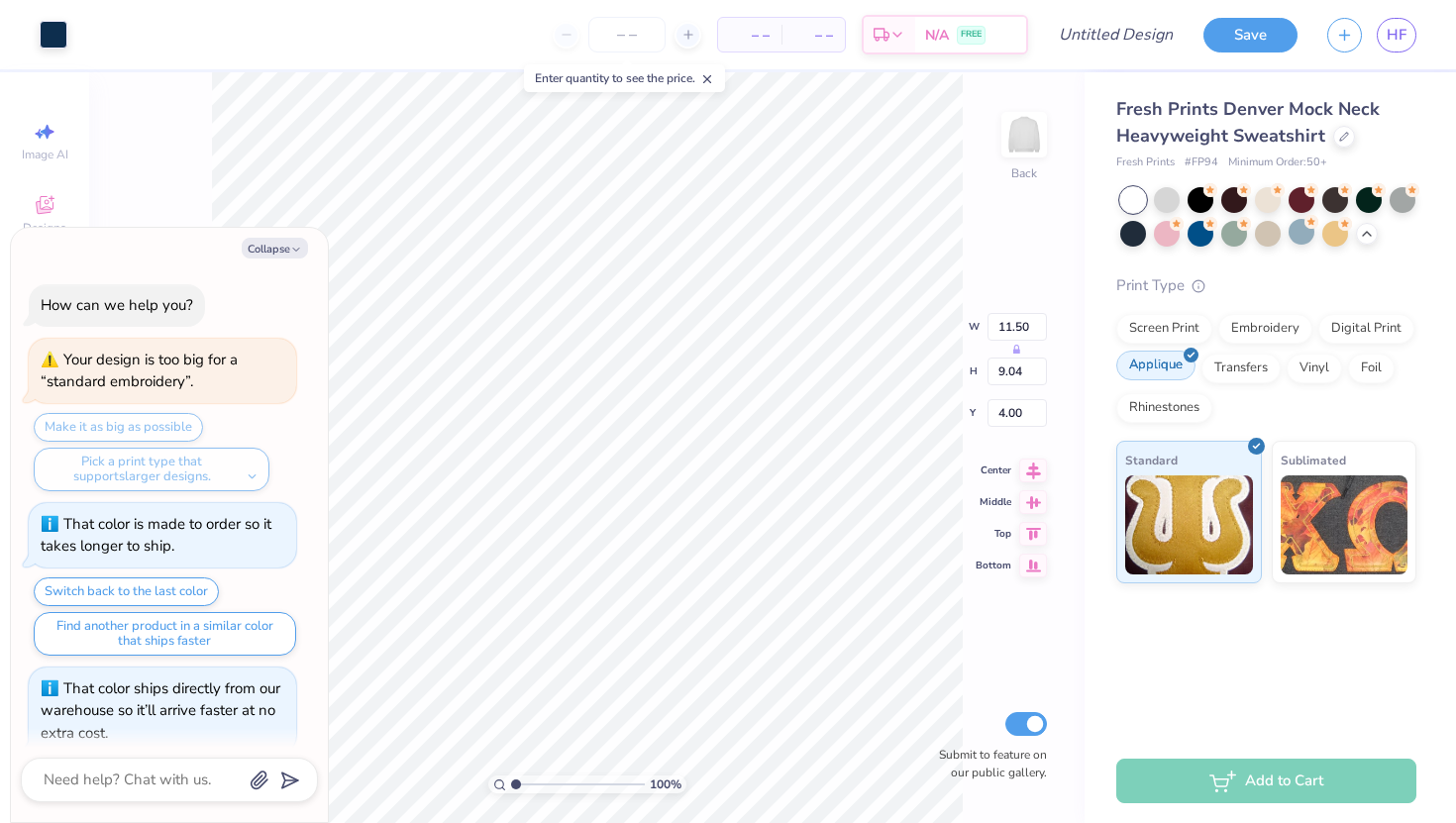 scroll, scrollTop: 143, scrollLeft: 0, axis: vertical 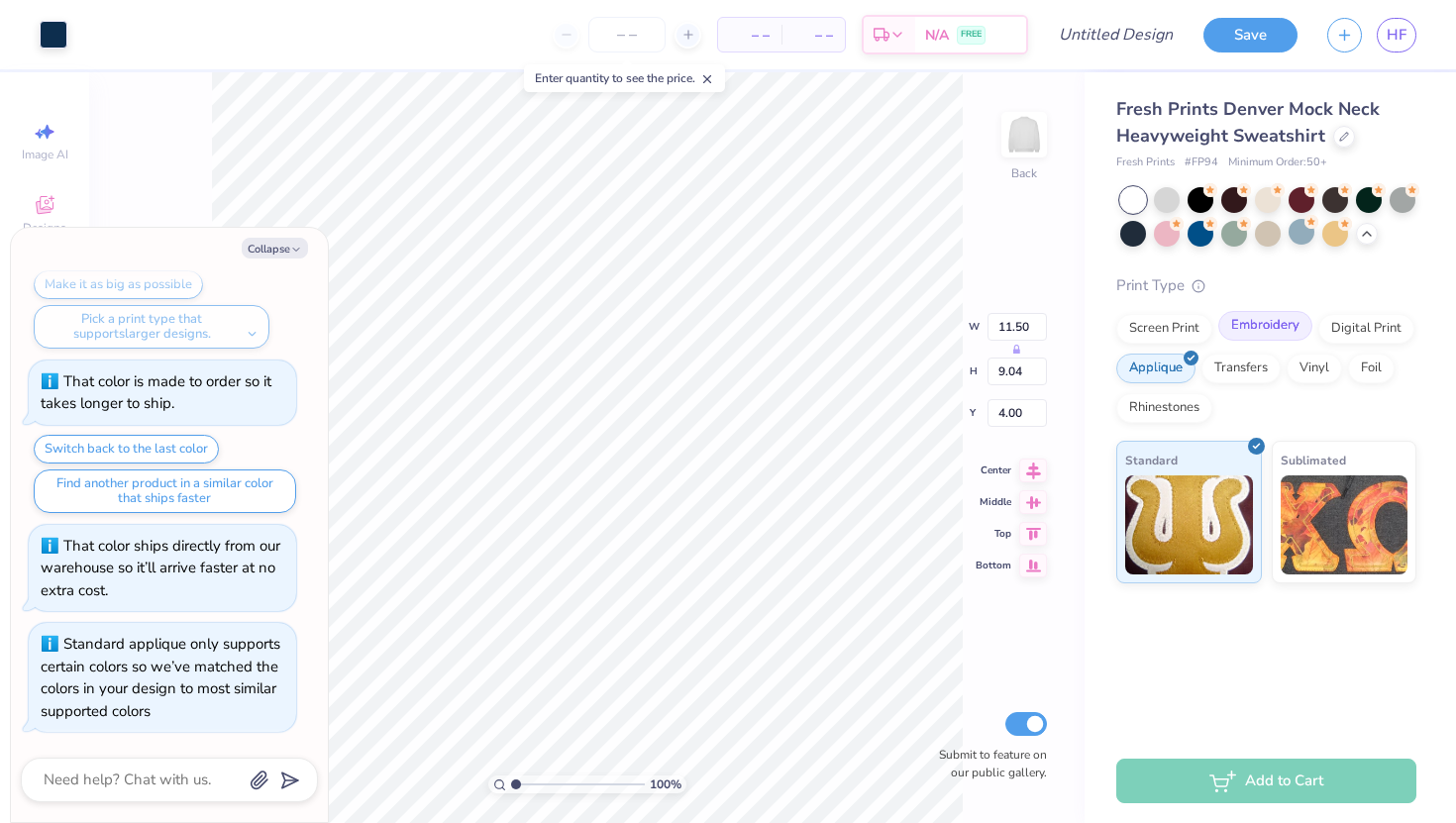 click on "Embroidery" at bounding box center [1265, 326] 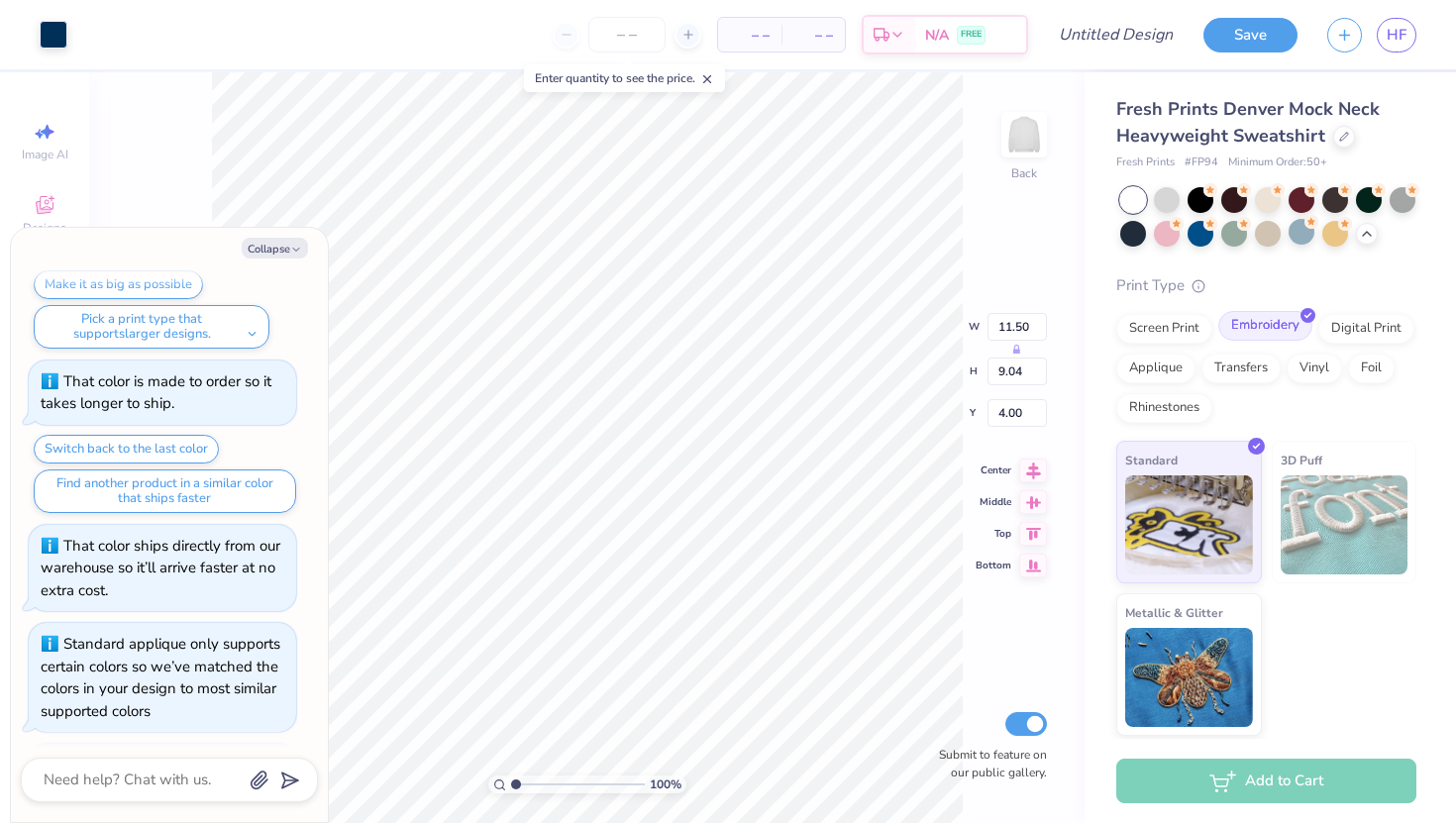 scroll, scrollTop: 263, scrollLeft: 0, axis: vertical 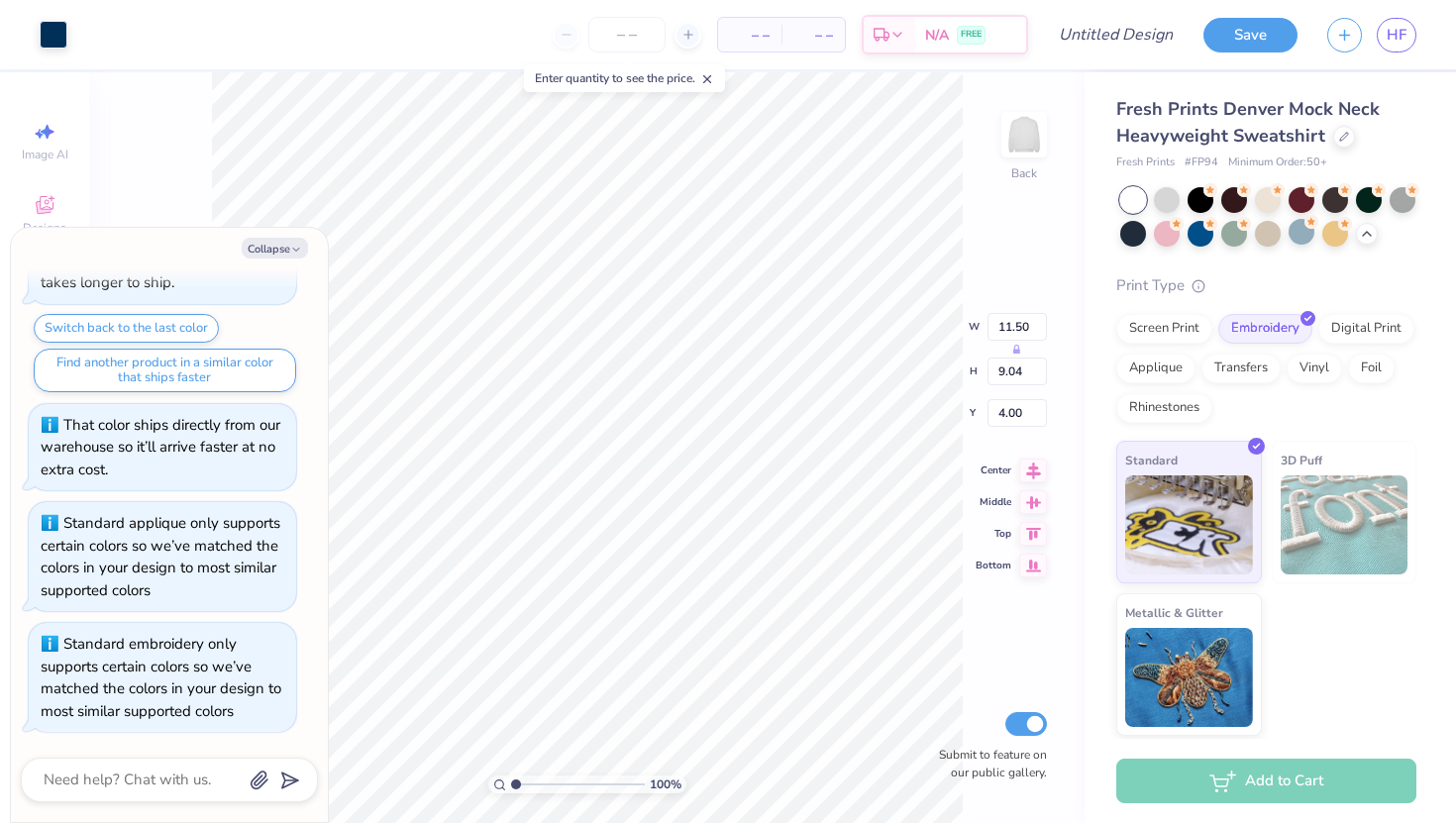 click on "Collapse How can we help you? Your design is too big for a “standard embroidery”. Make it as big as possible Pick a print type that supports  larger   designs. That color is made to order so it takes longer to ship. Switch back to the last color Find another product in a similar color that ships faster That color ships directly from our warehouse so it’ll arrive faster at no extra cost. Standard applique only supports certain colors so we’ve matched the colors in your design to most similar supported colors Standard embroidery only supports certain colors so we’ve matched the colors in your design to most similar supported colors" at bounding box center [169, 525] 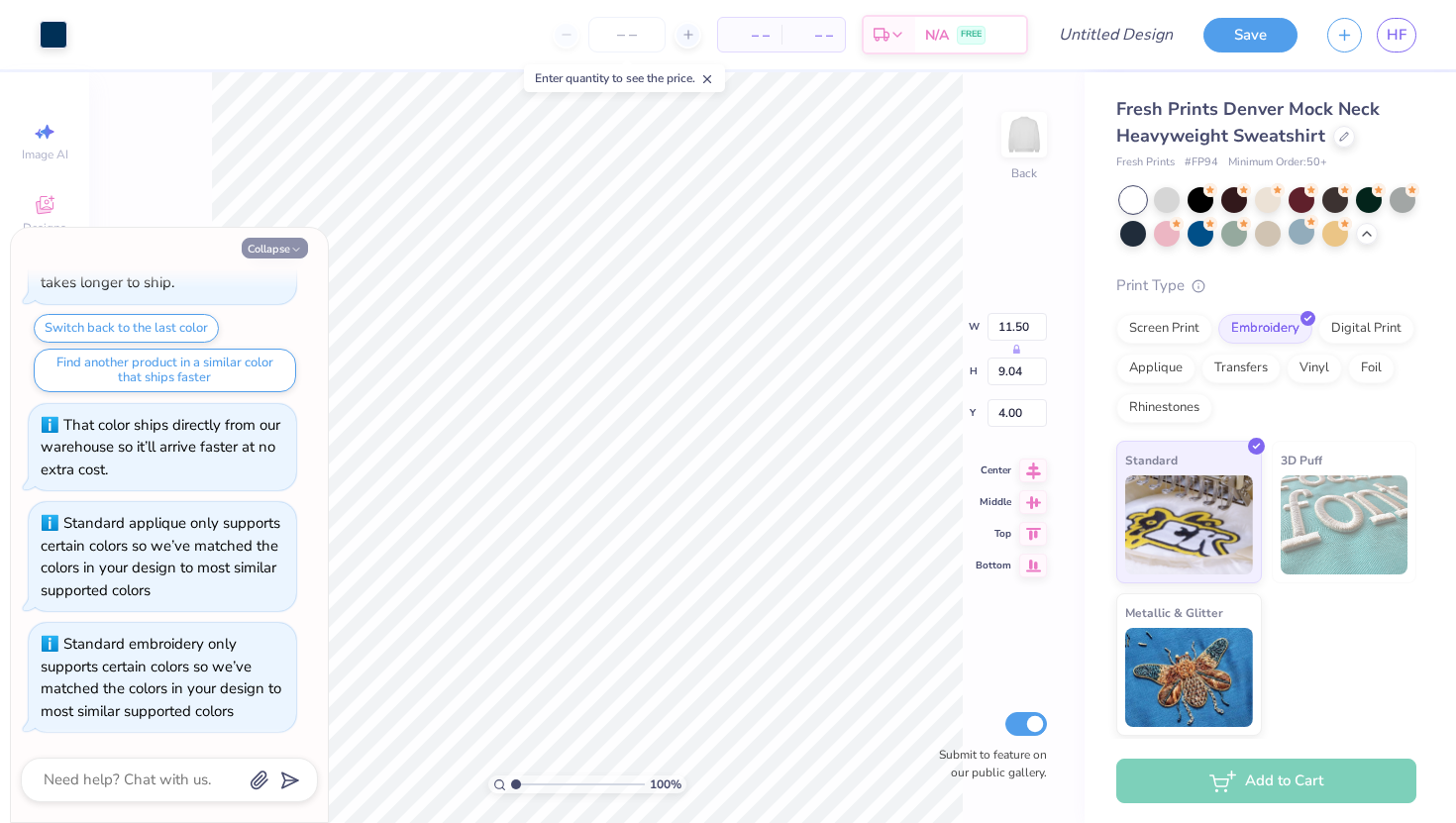 click on "Collapse" at bounding box center [274, 248] 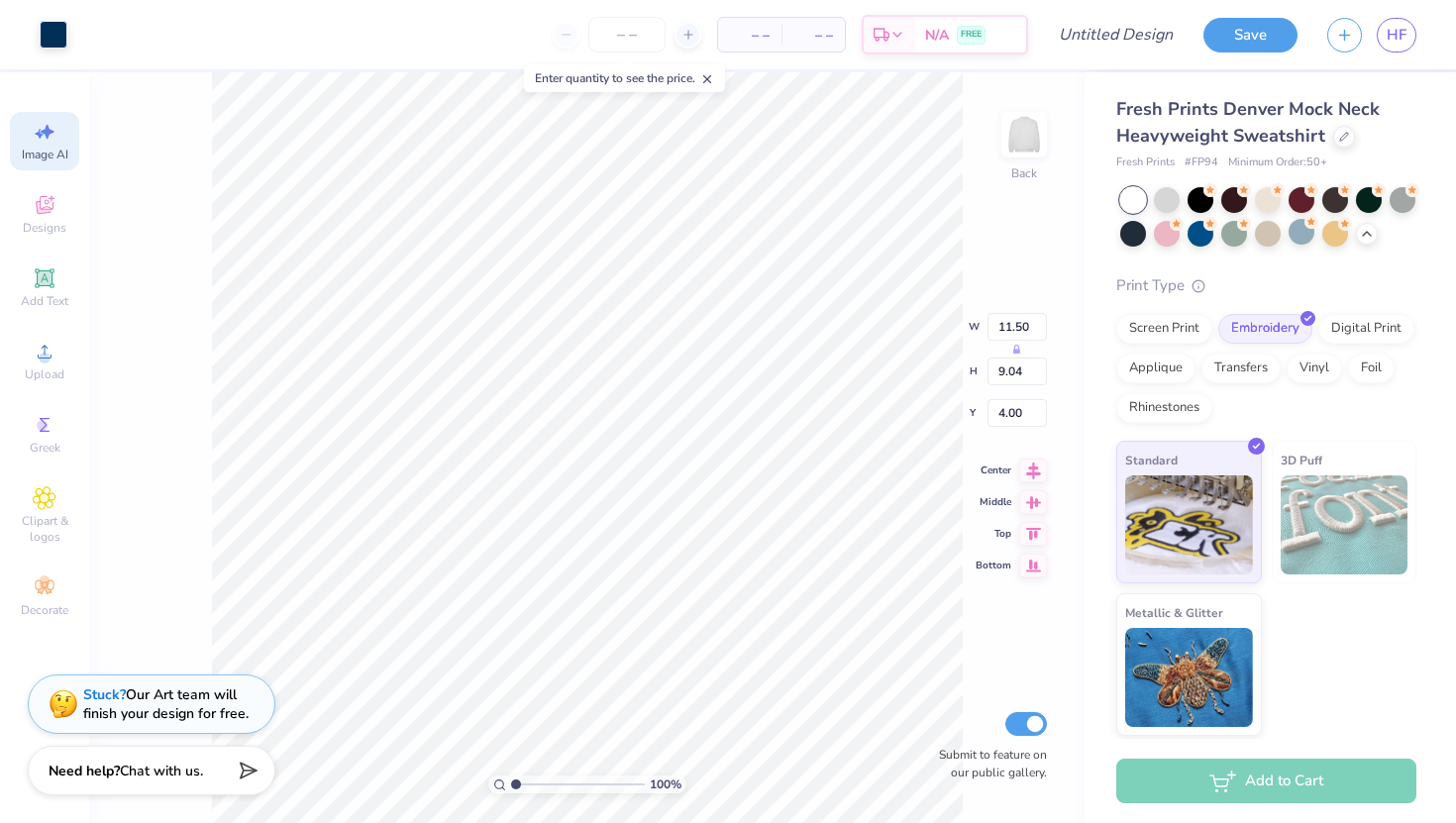 click on "Image AI" at bounding box center (45, 154) 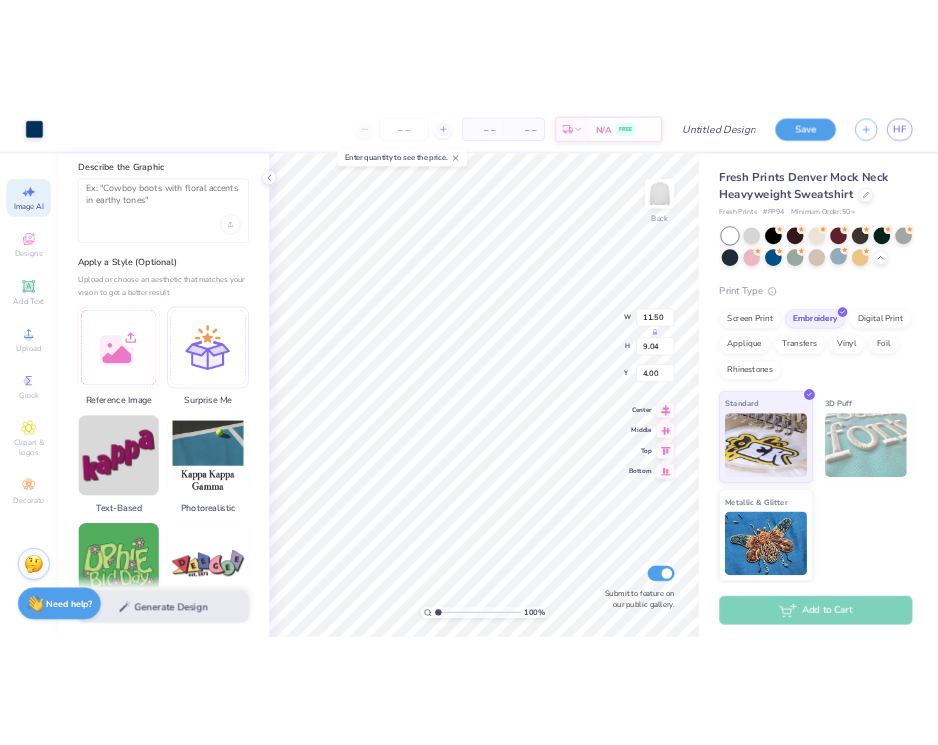 scroll, scrollTop: 0, scrollLeft: 0, axis: both 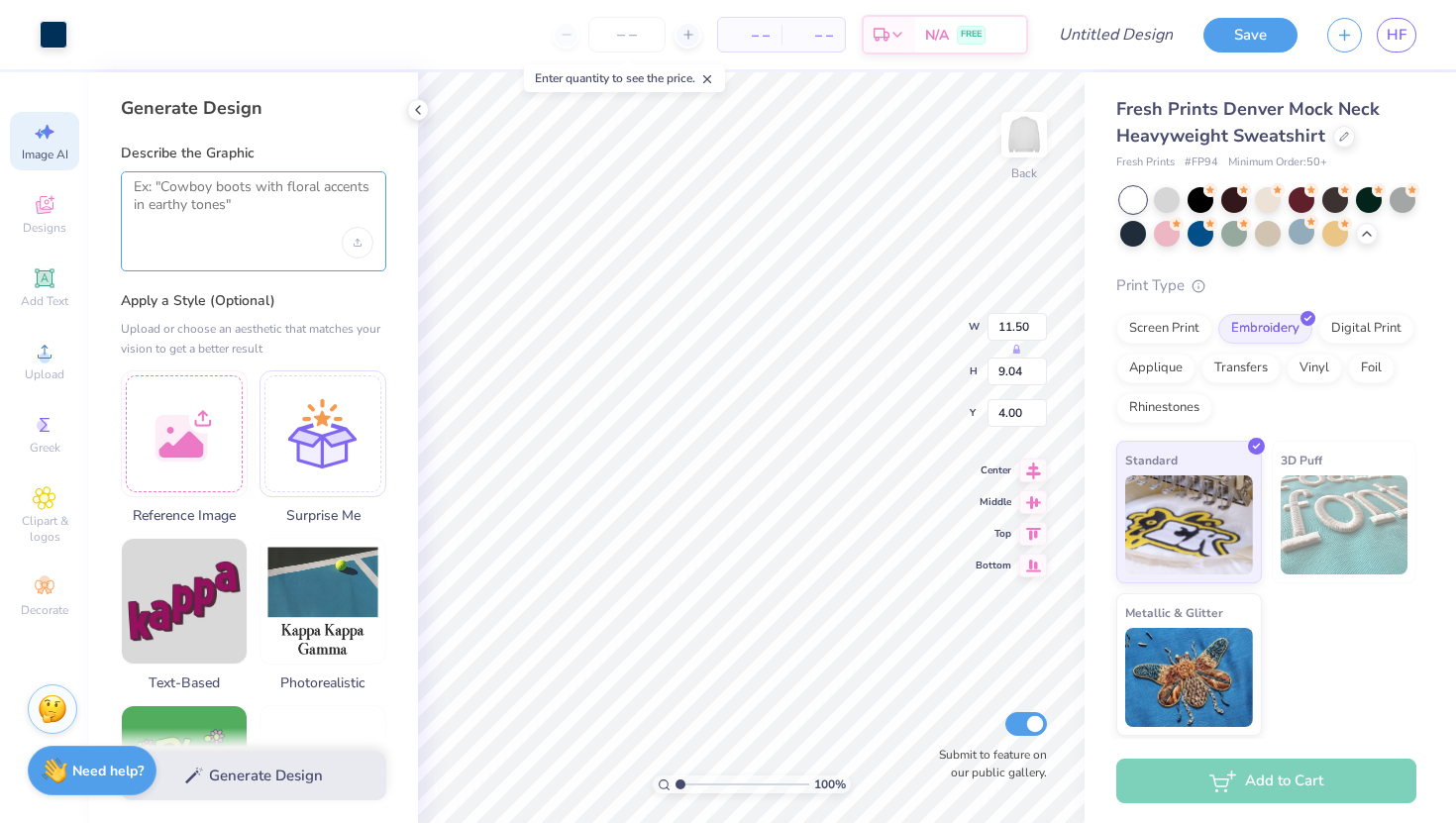 click at bounding box center (254, 203) 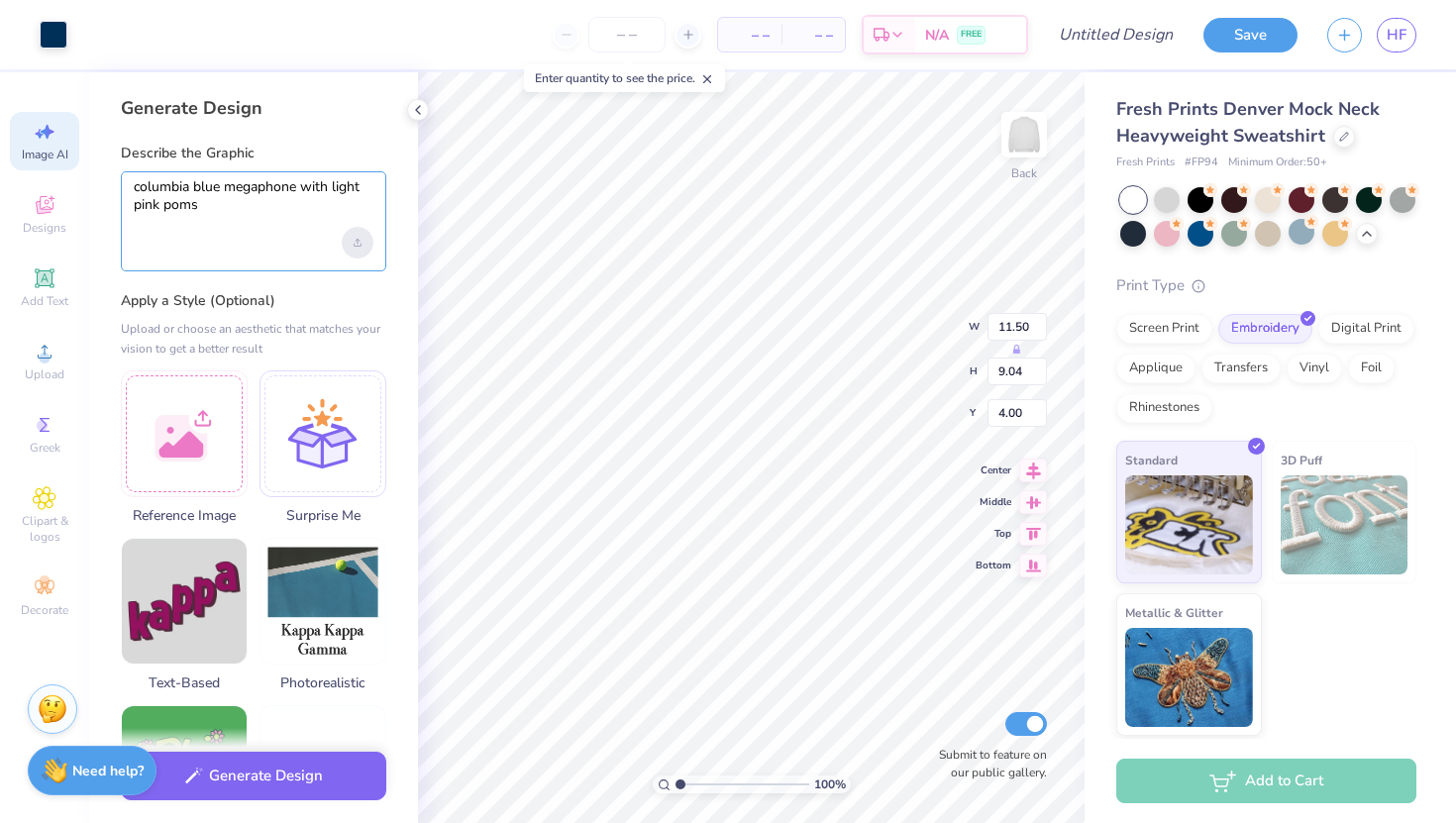 type on "columbia blue megaphone with light pink poms" 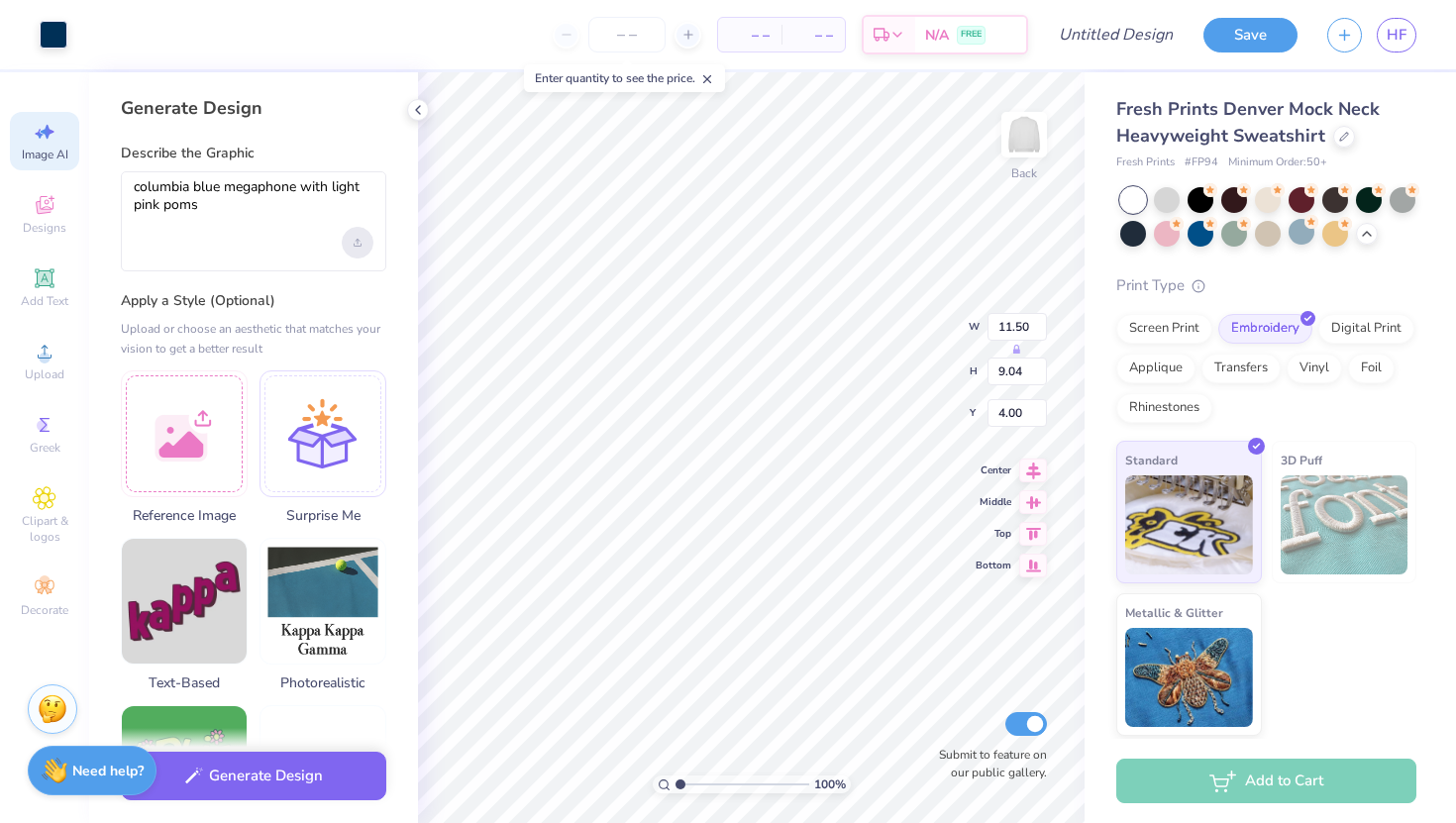 click 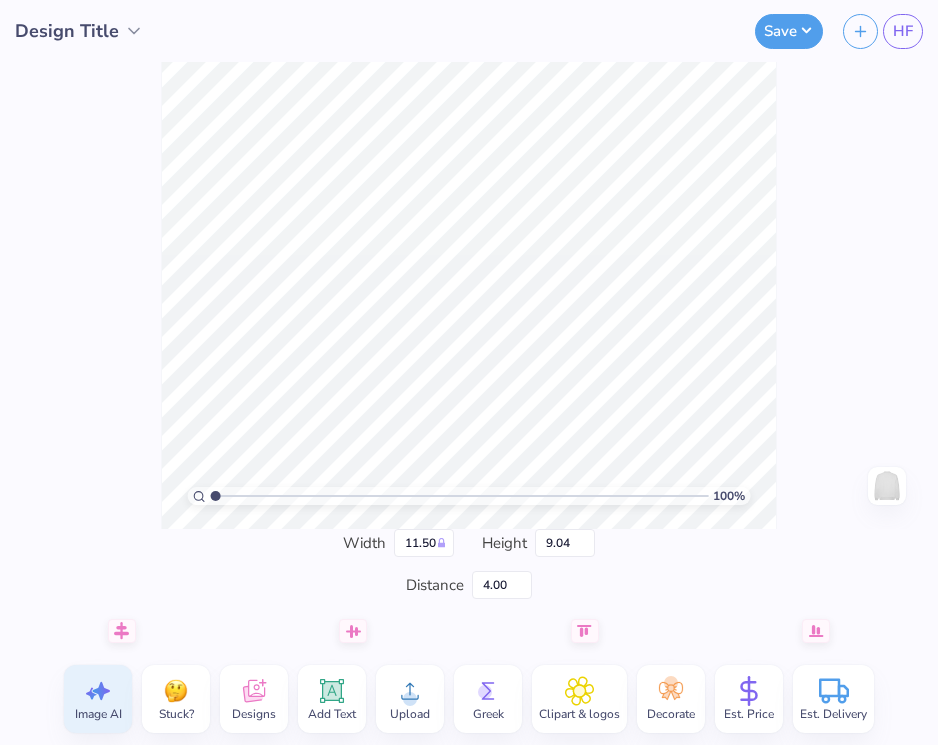 click 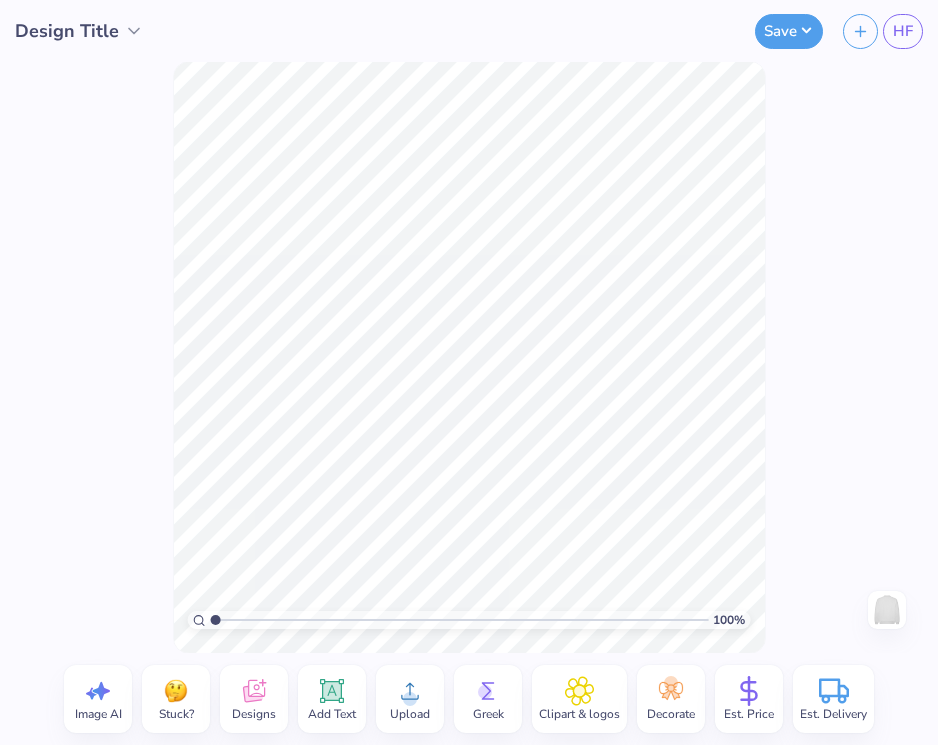 select on "4" 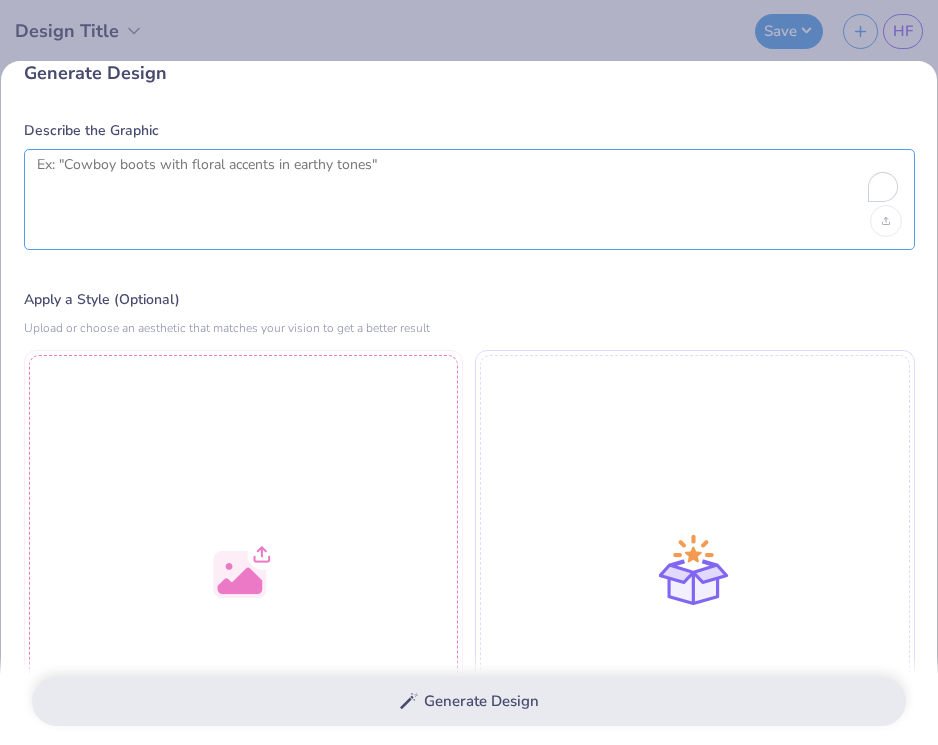 click at bounding box center [469, 181] 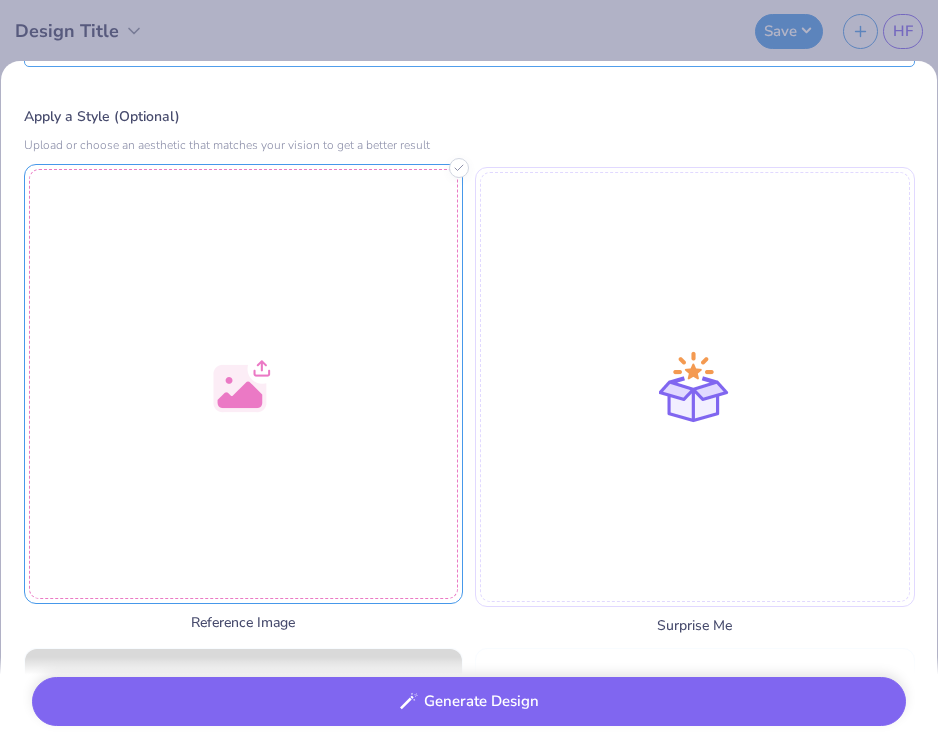 scroll, scrollTop: 188, scrollLeft: 0, axis: vertical 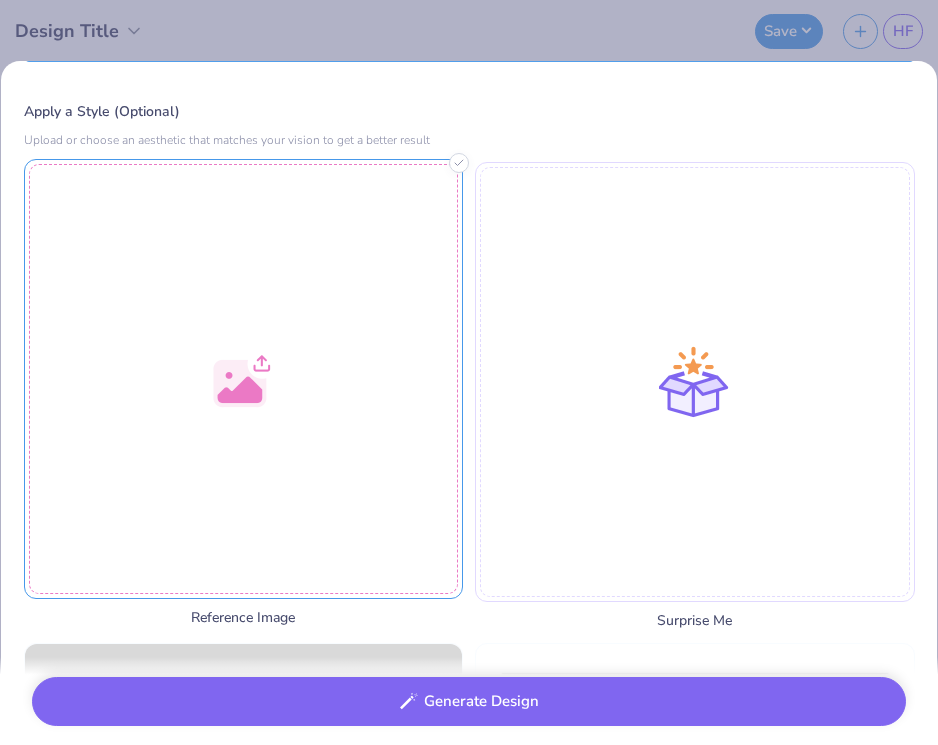 type on "columbia blue megaphone with light pink pom" 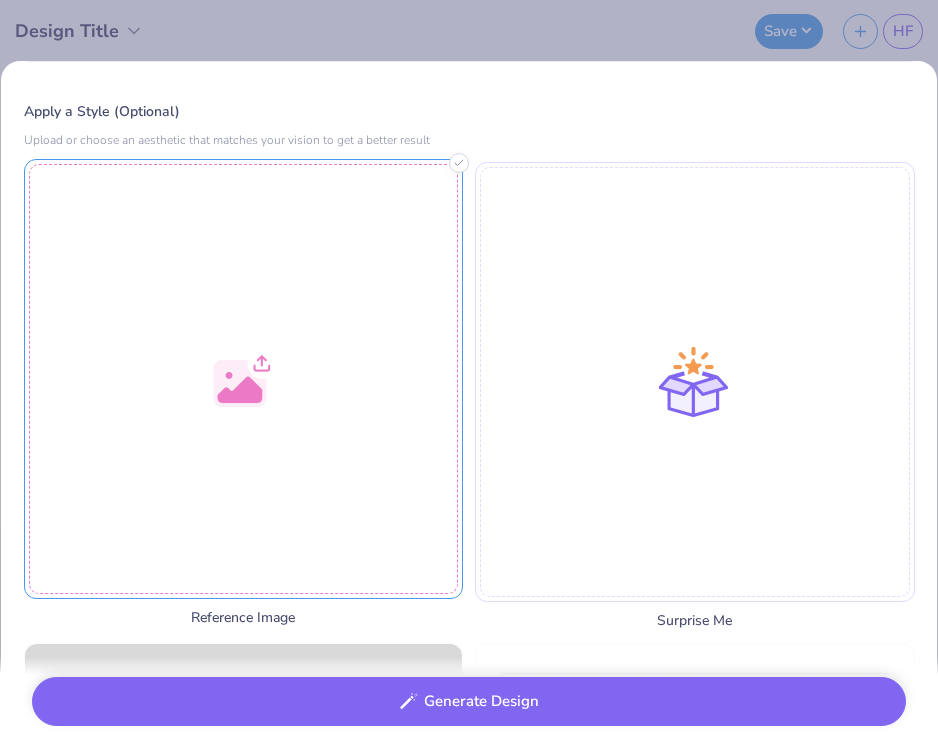 click at bounding box center (244, 379) 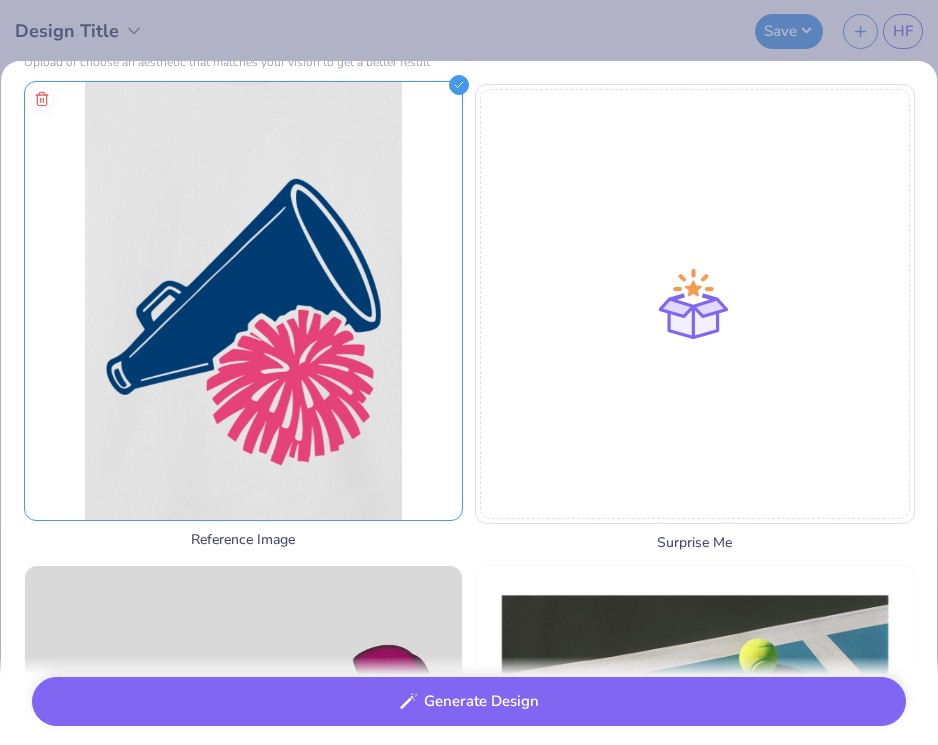 scroll, scrollTop: 269, scrollLeft: 0, axis: vertical 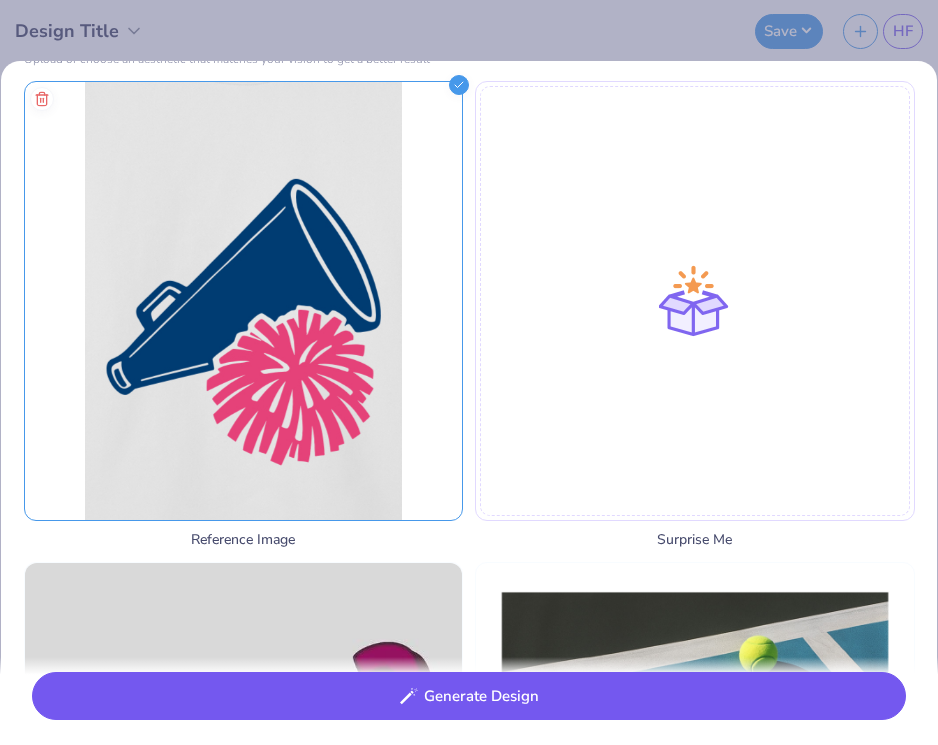 click on "Generate Design" at bounding box center [469, 696] 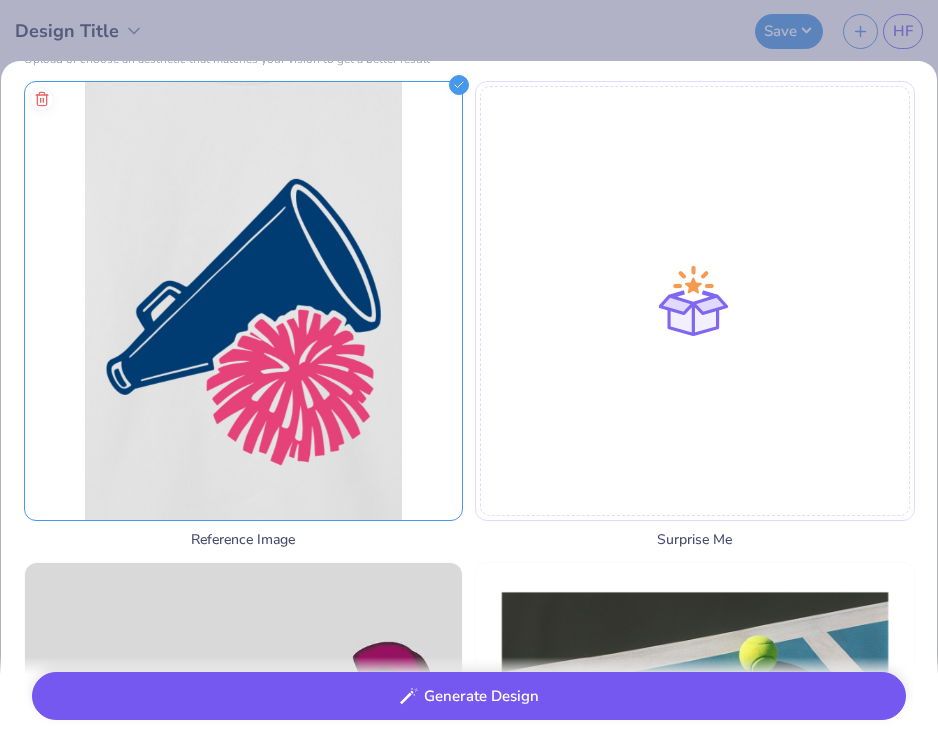 scroll, scrollTop: 0, scrollLeft: 0, axis: both 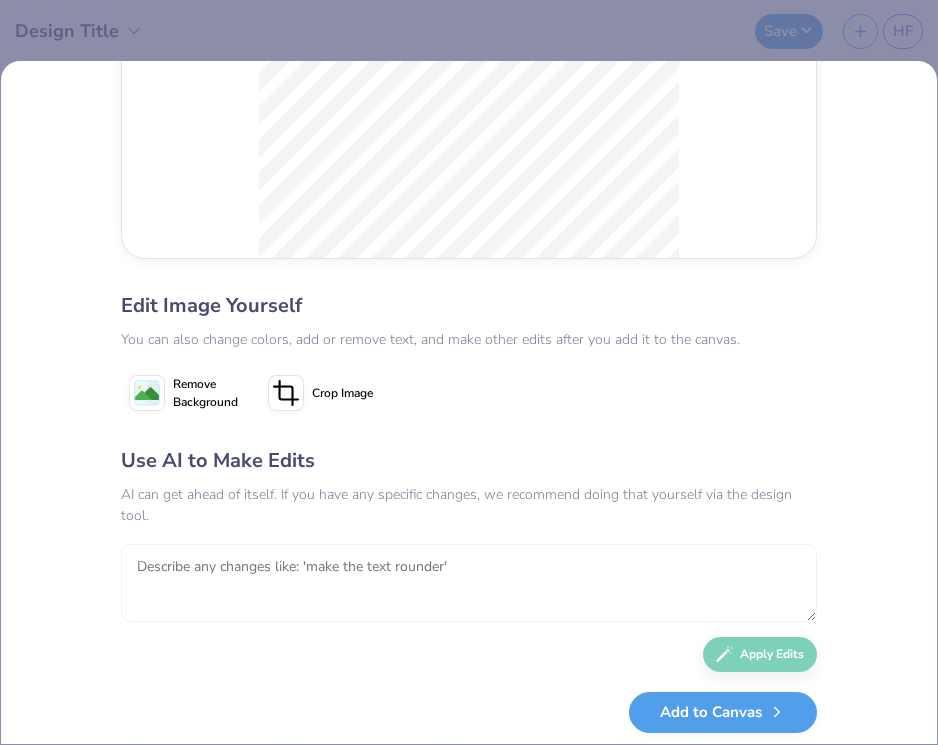 click at bounding box center [469, 583] 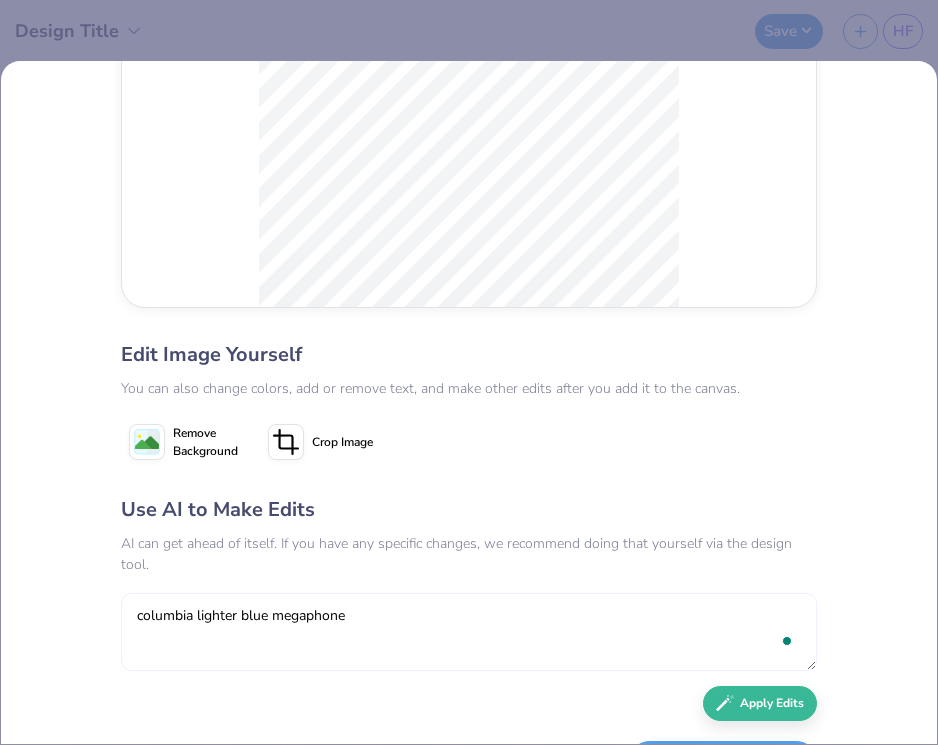 scroll, scrollTop: 403, scrollLeft: 0, axis: vertical 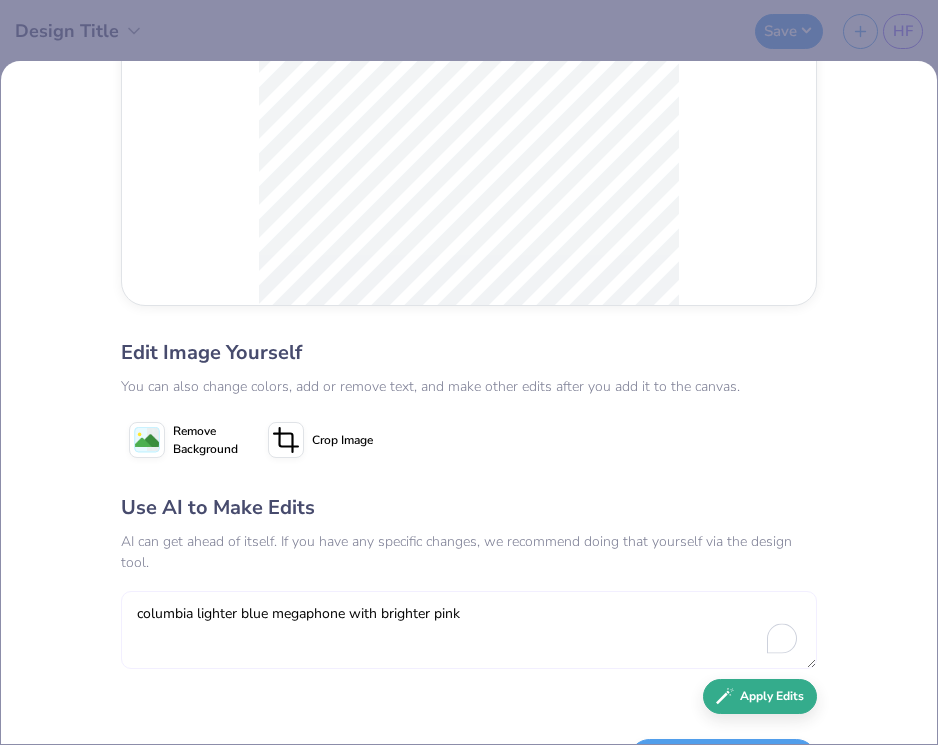 type on "columbia lighter blue megaphone with brighter pink" 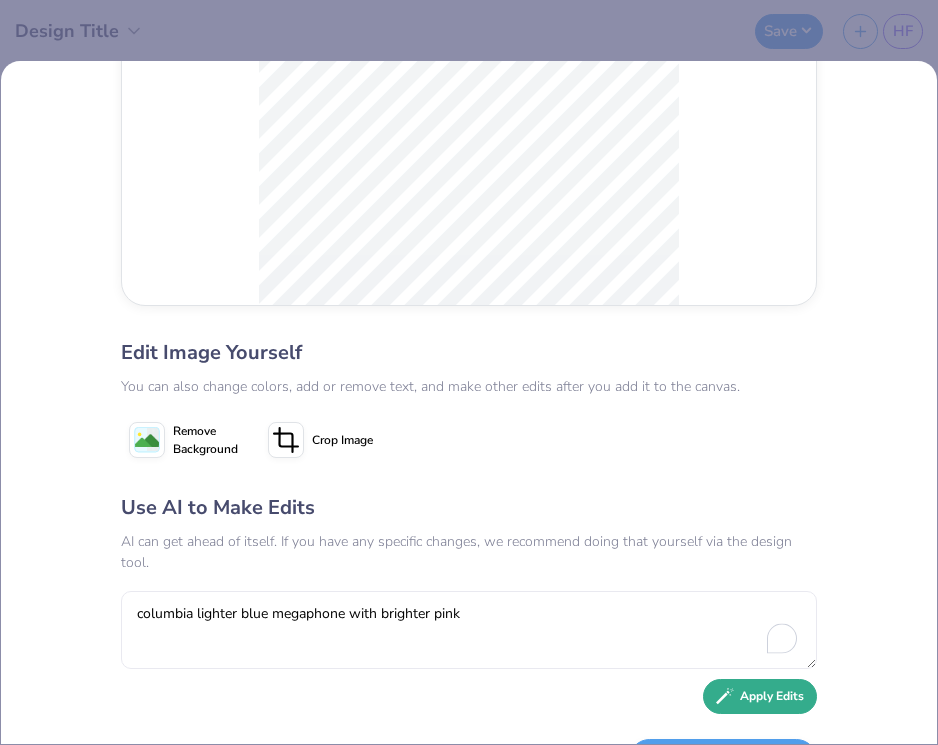 click on "Apply Edits" at bounding box center [760, 696] 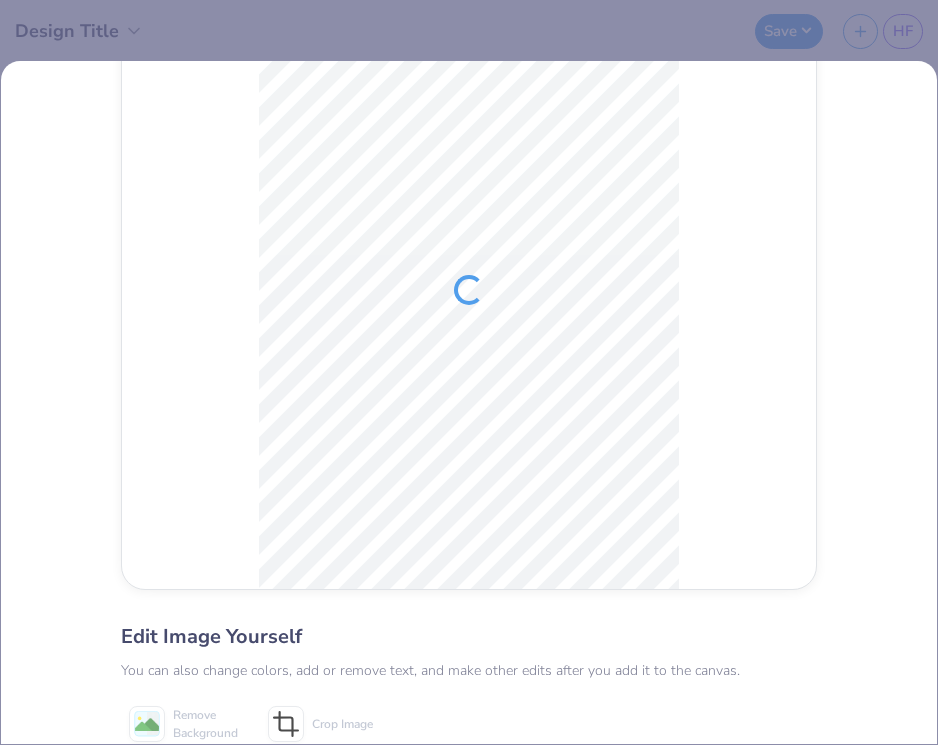 scroll, scrollTop: 125, scrollLeft: 0, axis: vertical 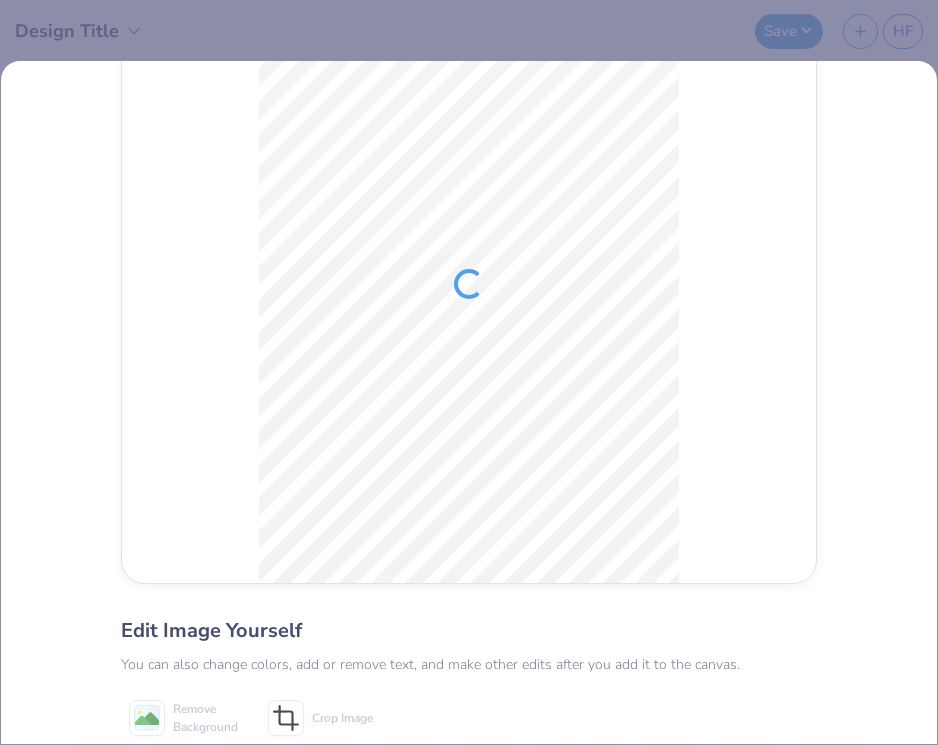 type 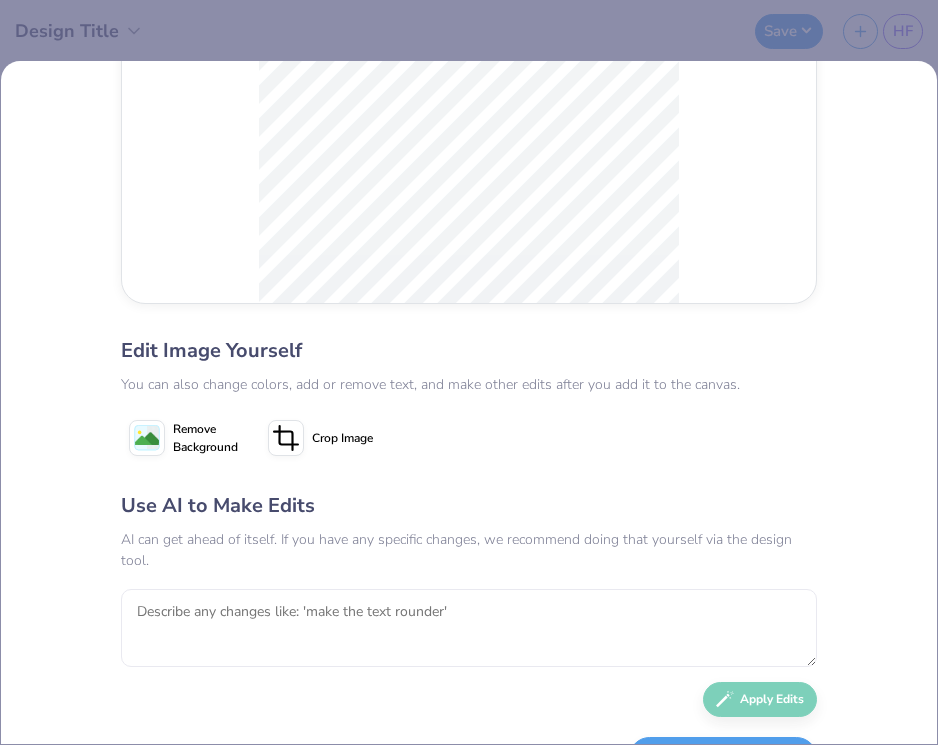 scroll, scrollTop: 450, scrollLeft: 0, axis: vertical 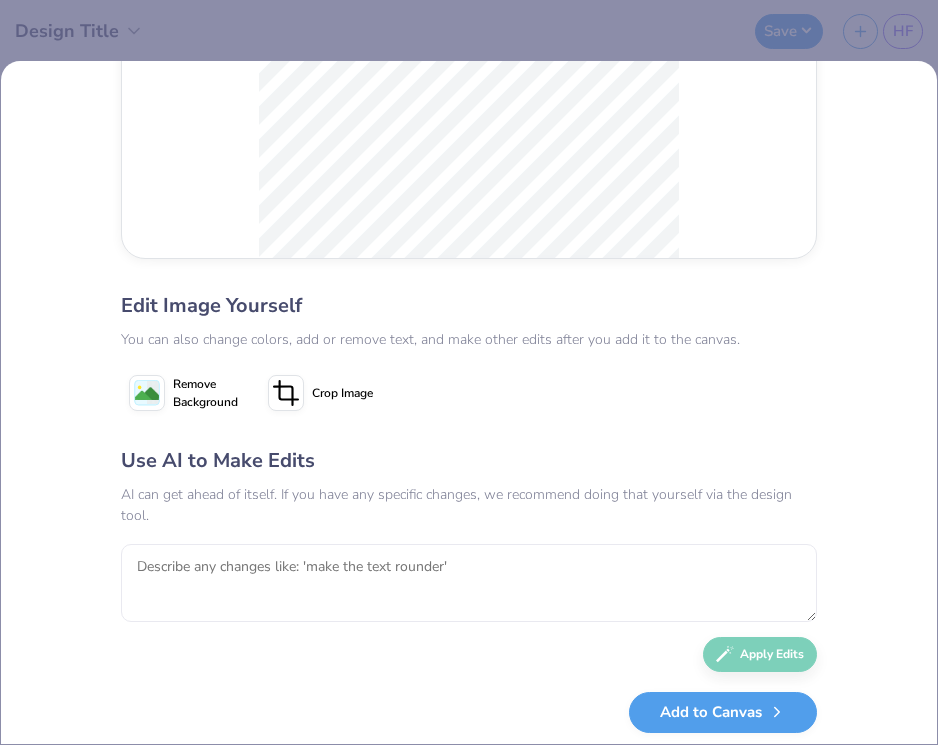 click on "Use AI to Make Edits AI can get ahead of itself. If you have any specific changes, we recommend doing that yourself via the design tool. Apply Edits" at bounding box center [469, 559] 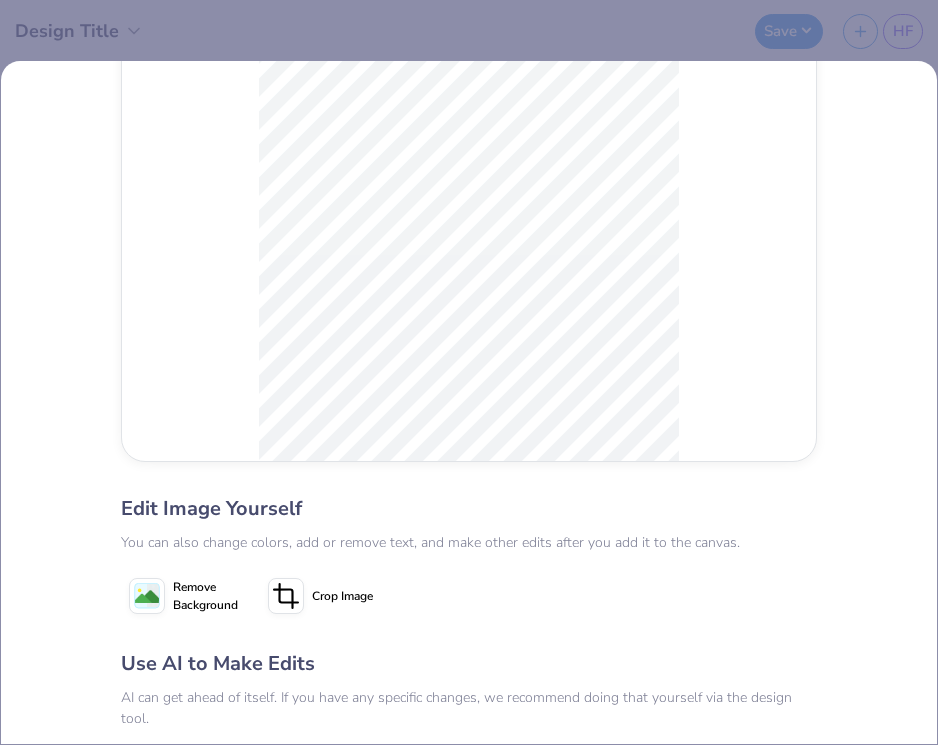 scroll, scrollTop: 450, scrollLeft: 0, axis: vertical 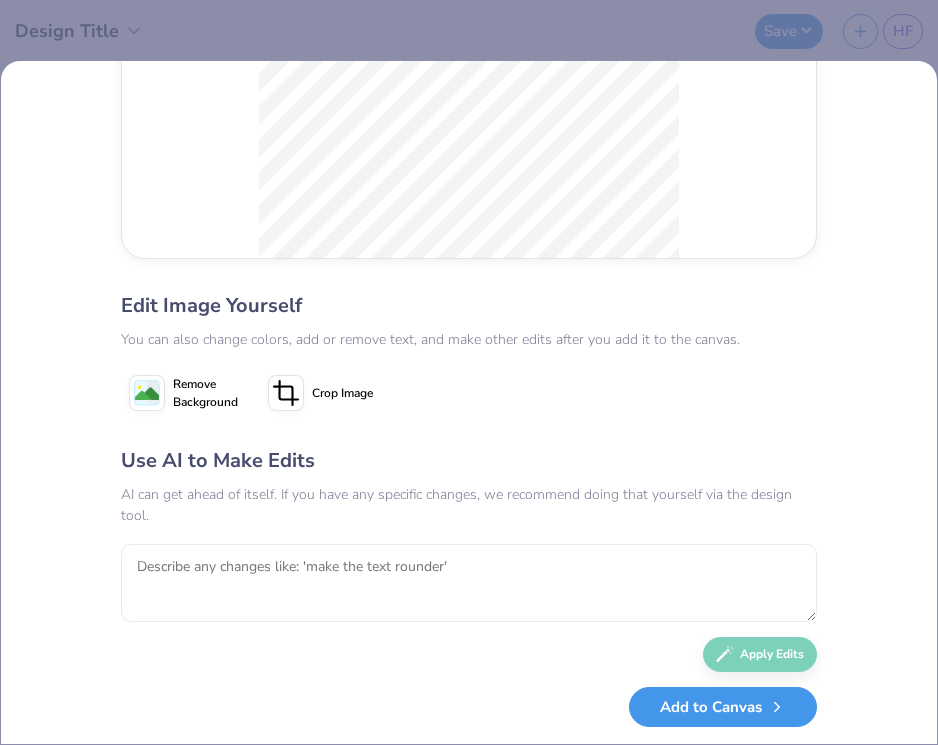 click on "Add to Canvas" at bounding box center (723, 707) 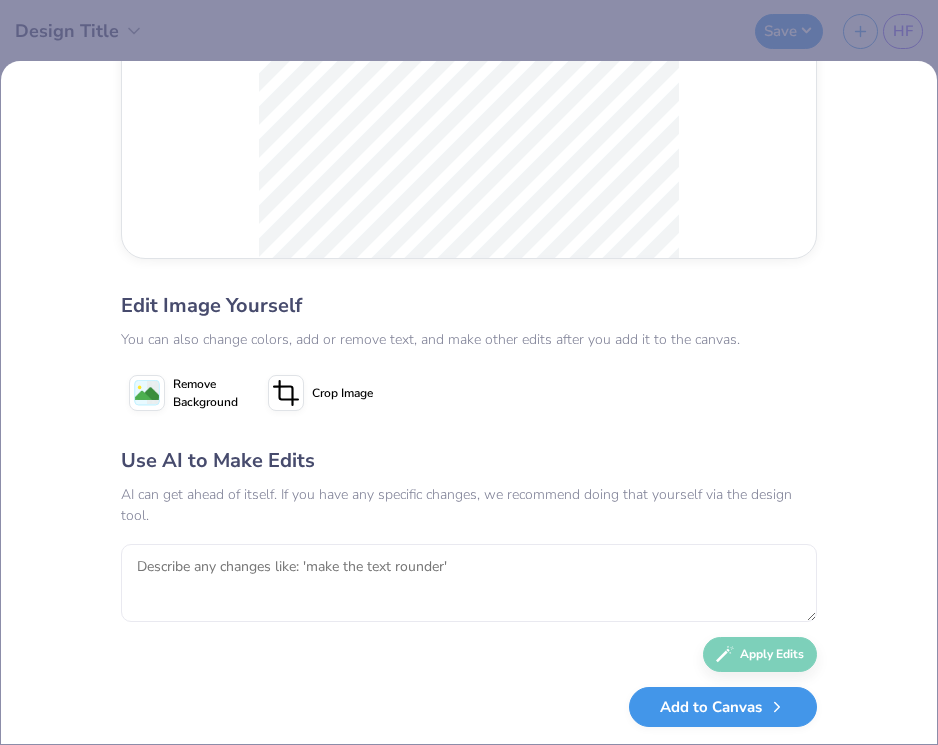 scroll, scrollTop: 446, scrollLeft: 0, axis: vertical 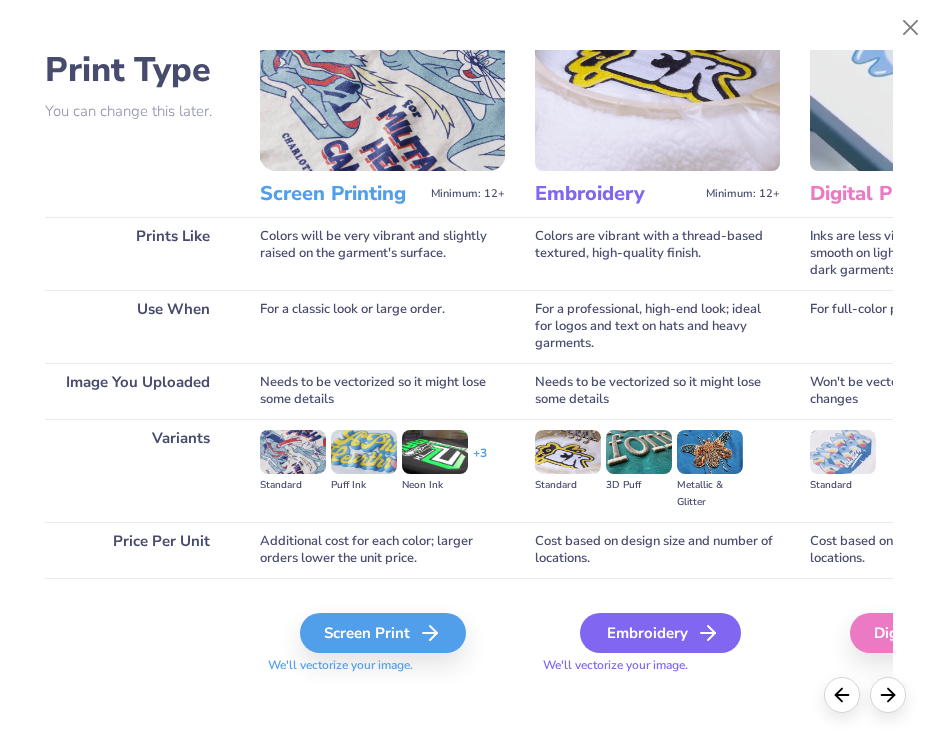 click on "Embroidery" at bounding box center [660, 633] 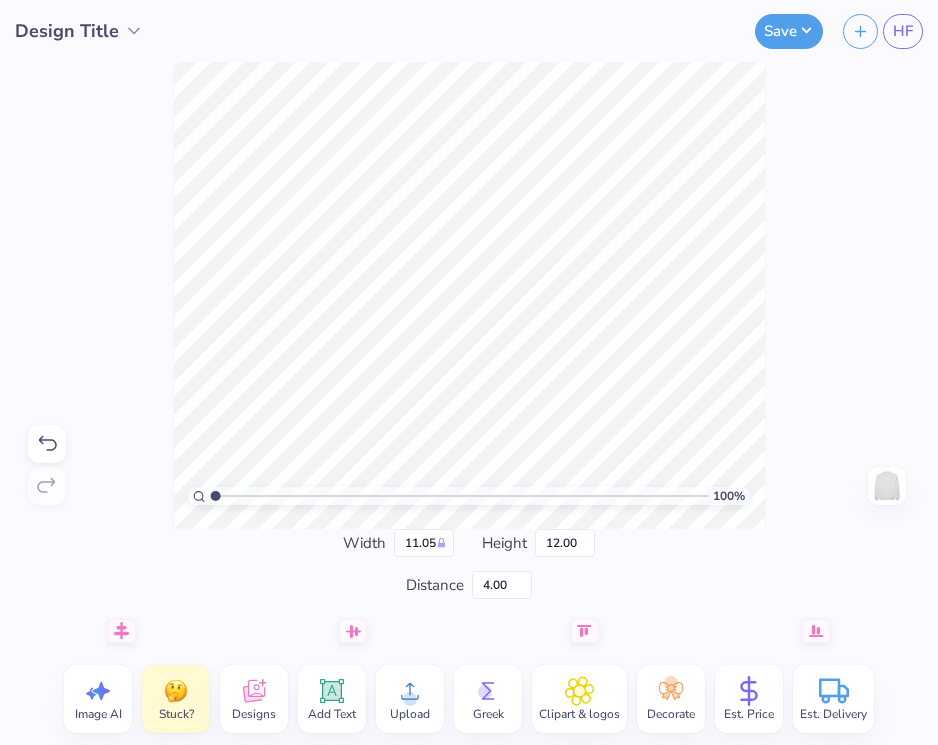 click at bounding box center (176, 691) 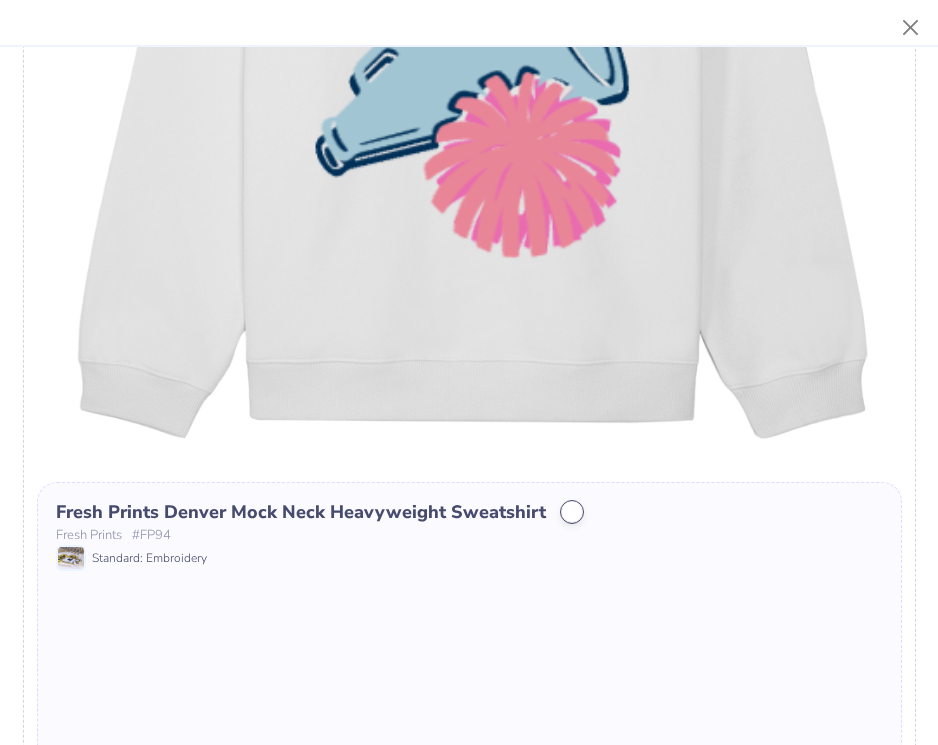 scroll, scrollTop: 0, scrollLeft: 0, axis: both 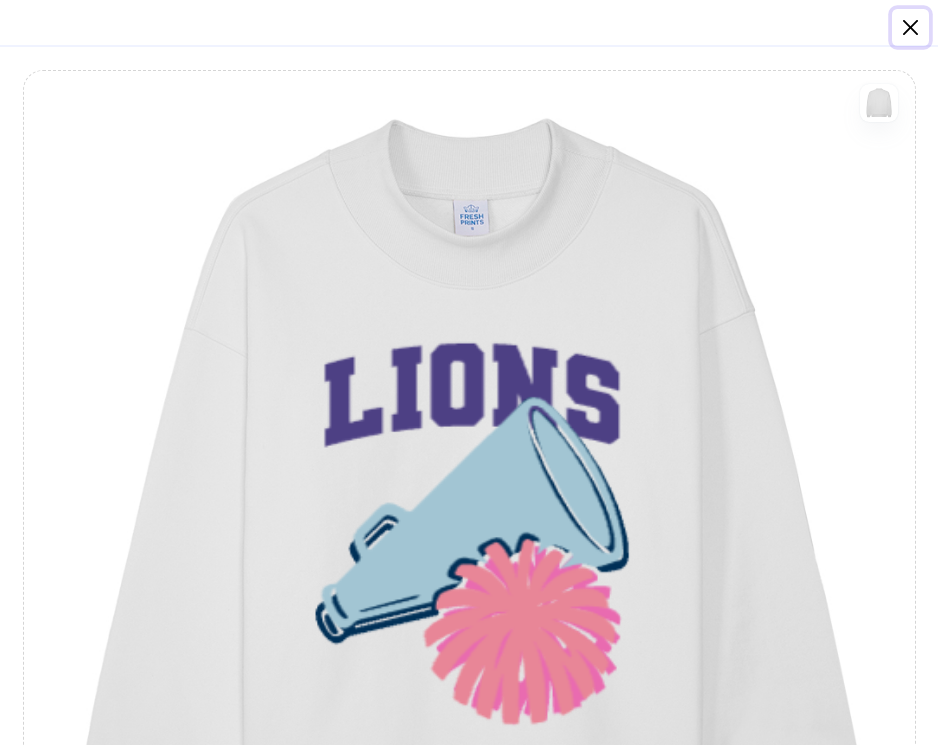 click at bounding box center (911, 28) 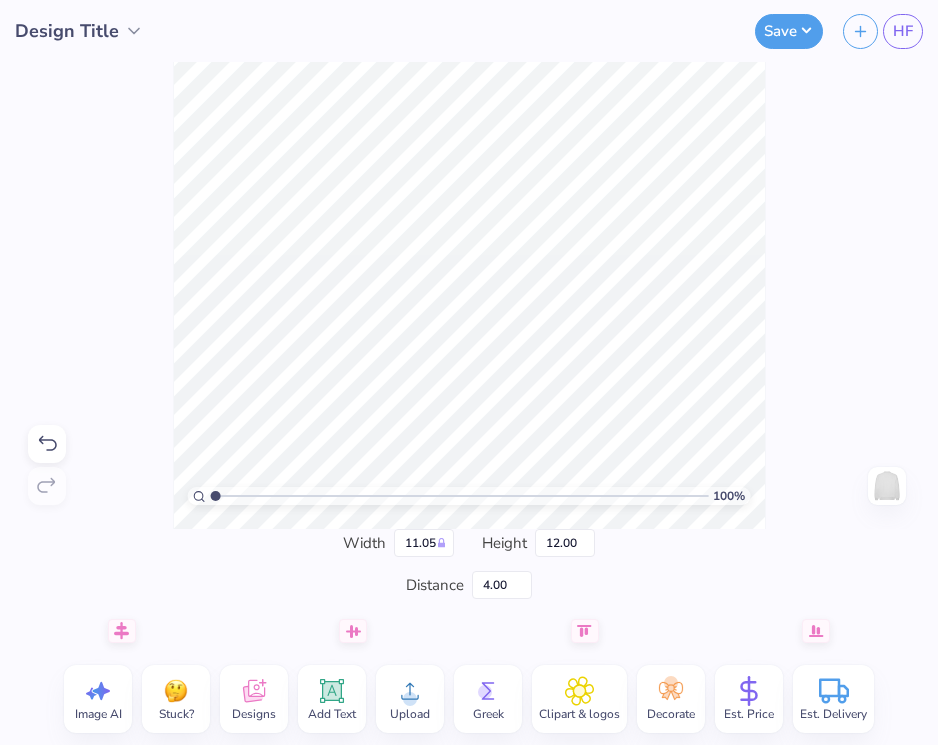 type on "6.33" 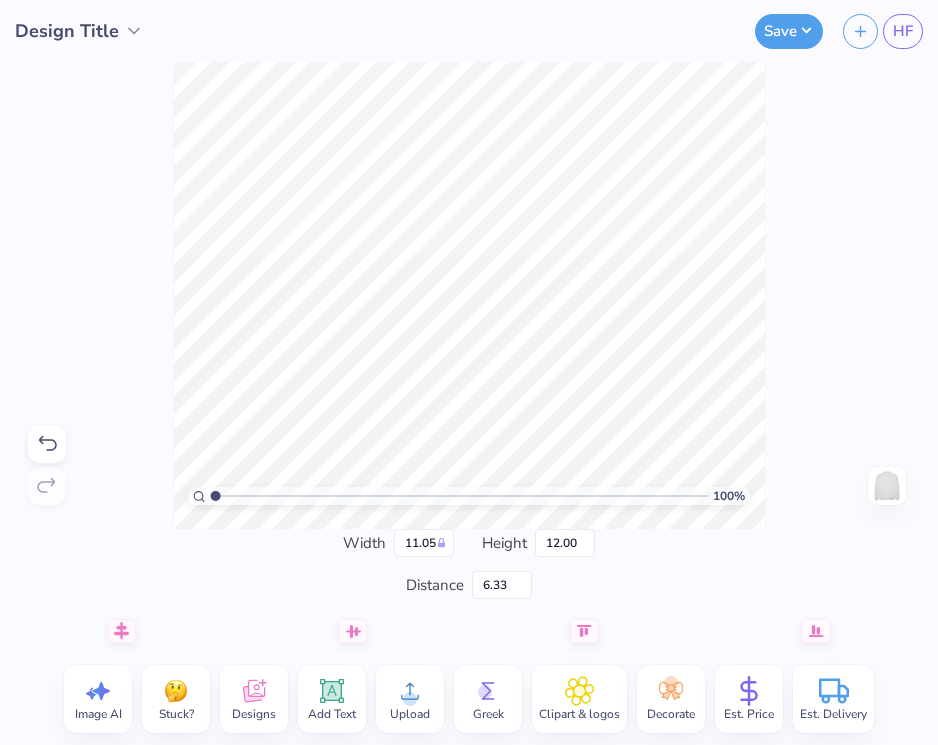 type on "11.50" 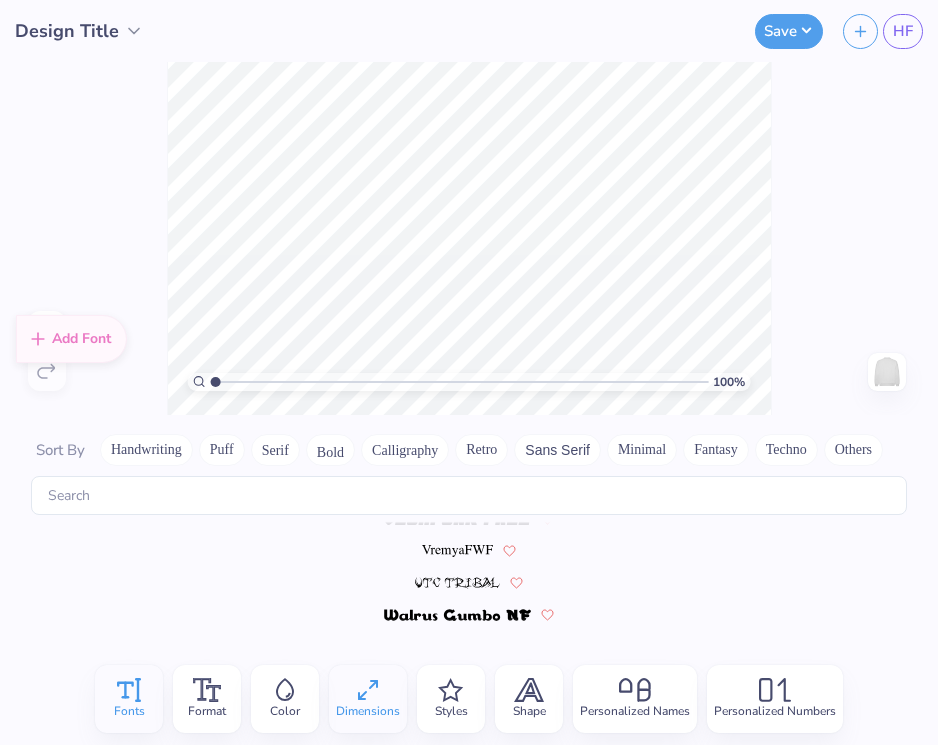 scroll, scrollTop: 8187, scrollLeft: 0, axis: vertical 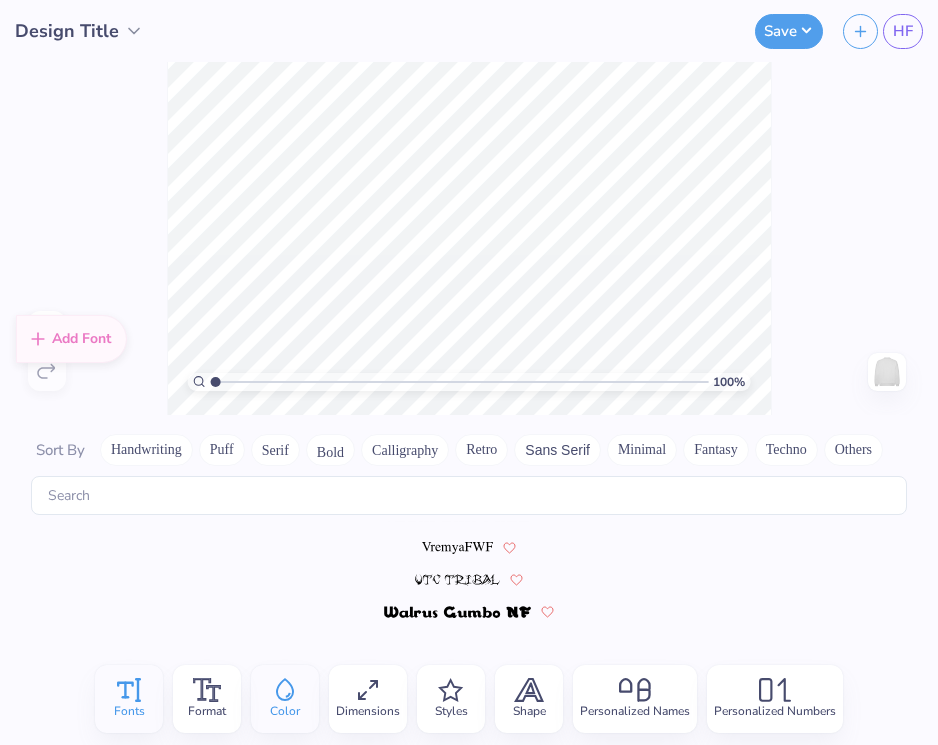 click on "Color" at bounding box center (285, 699) 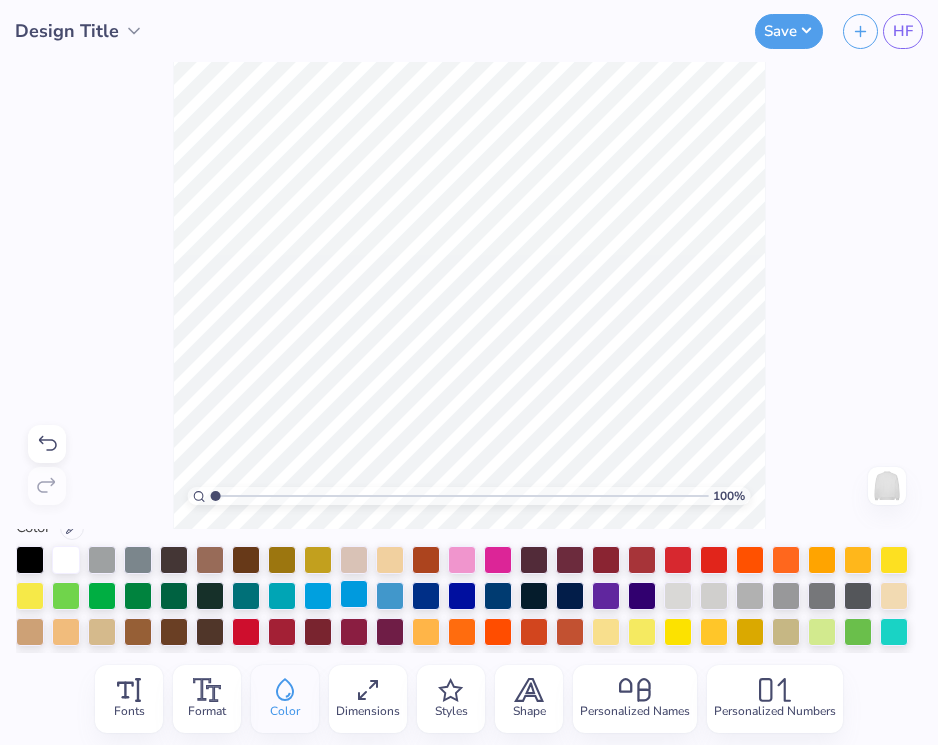 scroll, scrollTop: 23, scrollLeft: 0, axis: vertical 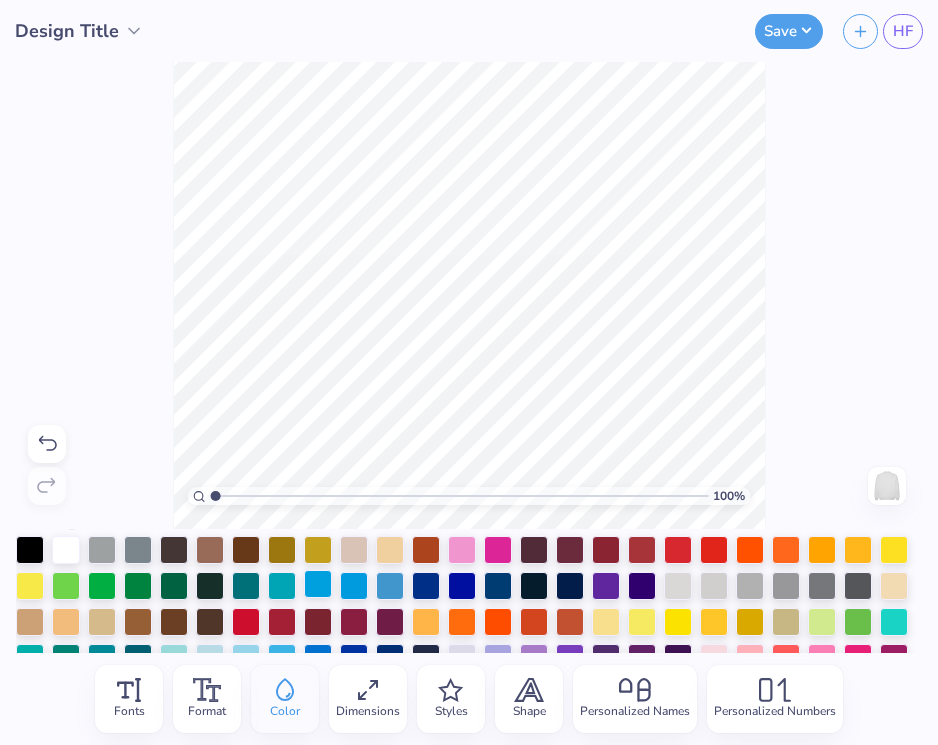click at bounding box center (318, 584) 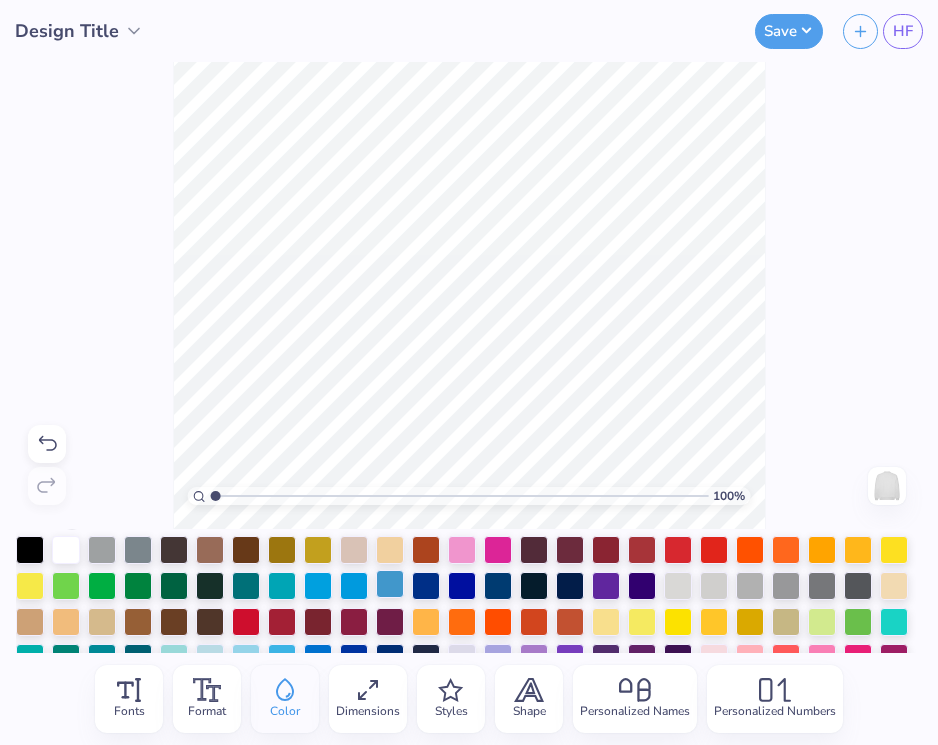 click at bounding box center (390, 584) 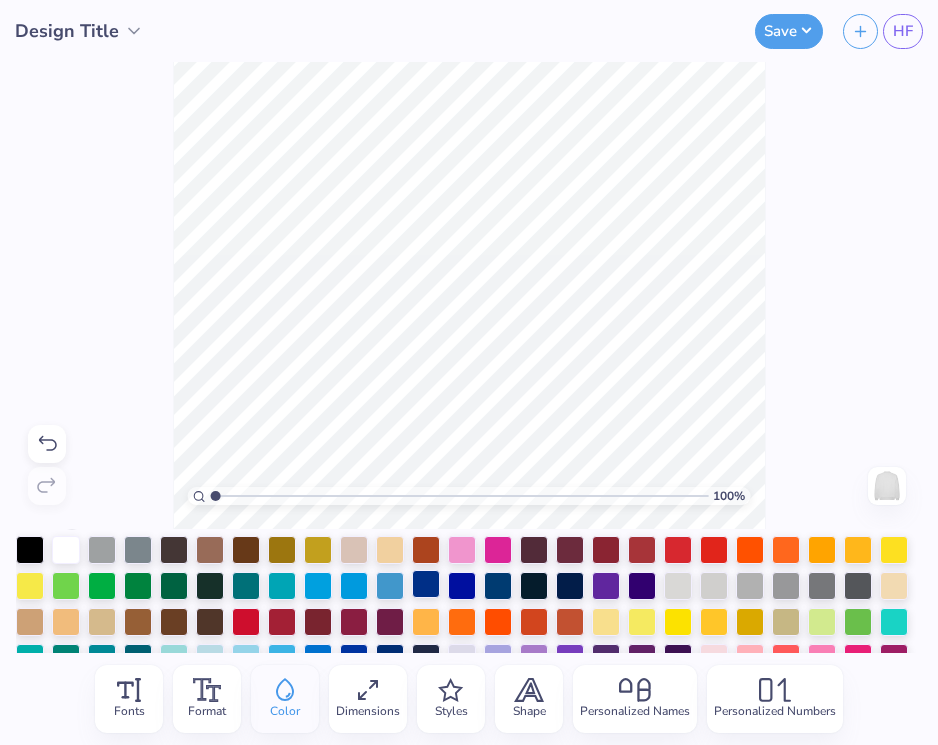 click at bounding box center (426, 584) 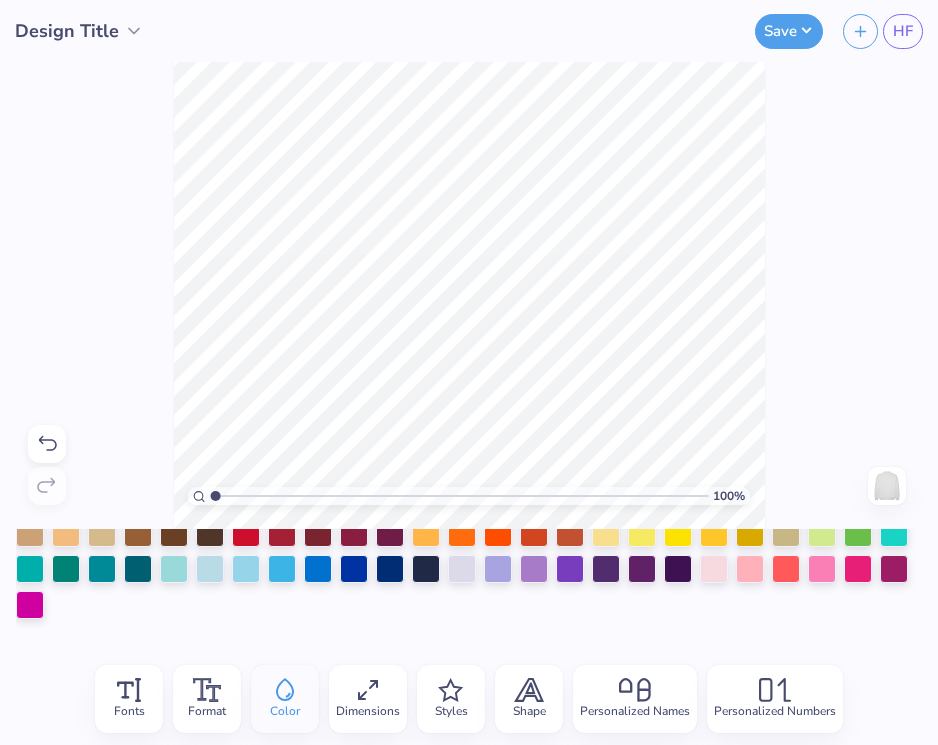 scroll, scrollTop: 124, scrollLeft: 0, axis: vertical 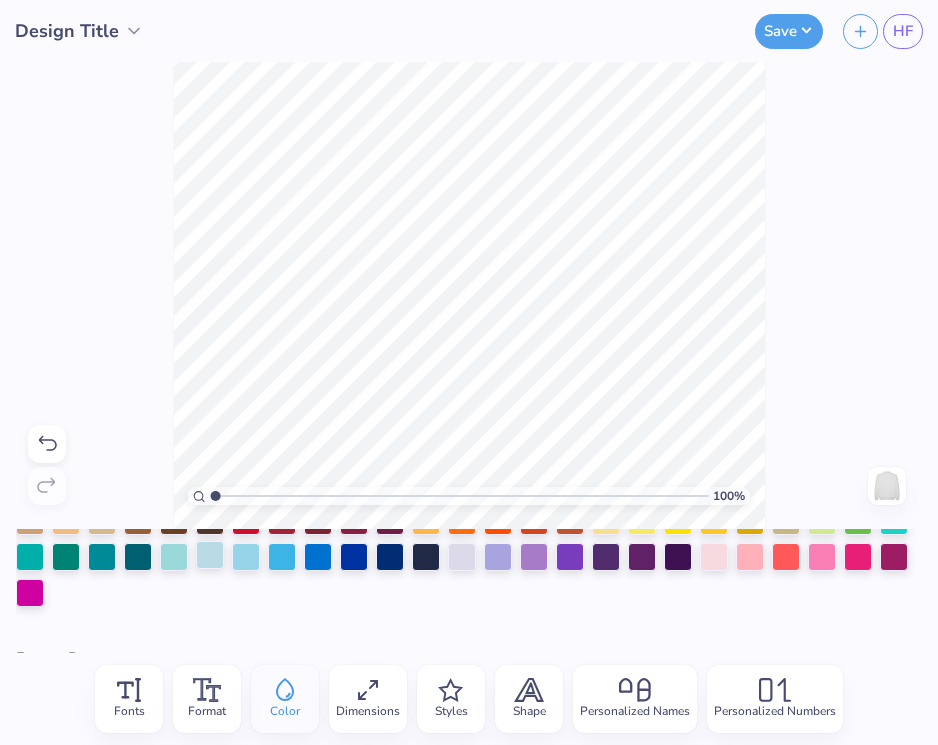 click at bounding box center [210, 555] 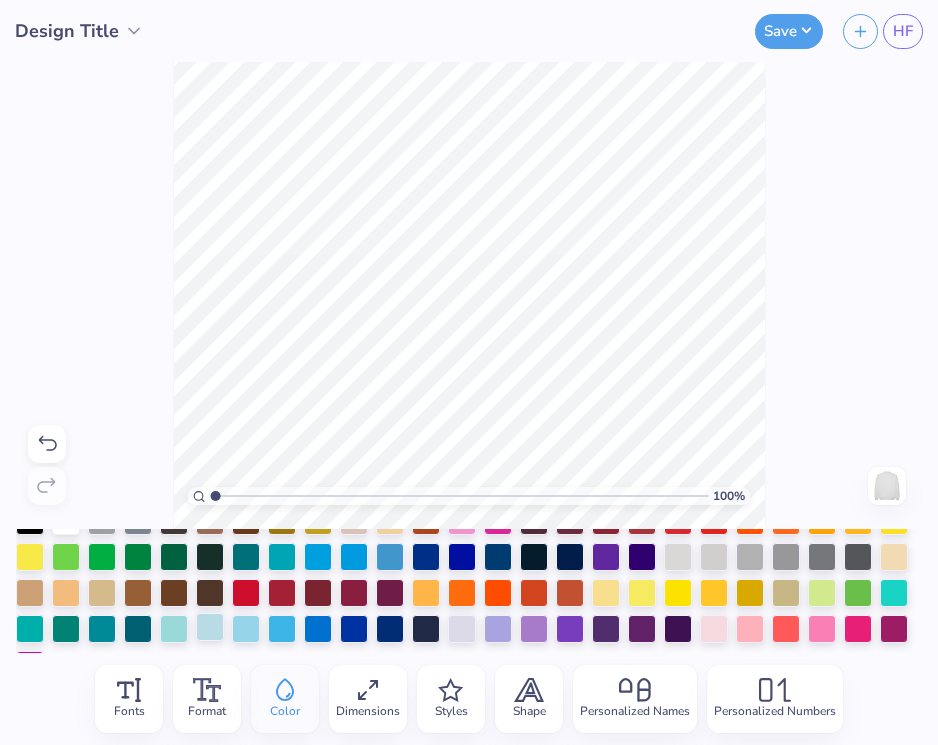 scroll, scrollTop: 46, scrollLeft: 0, axis: vertical 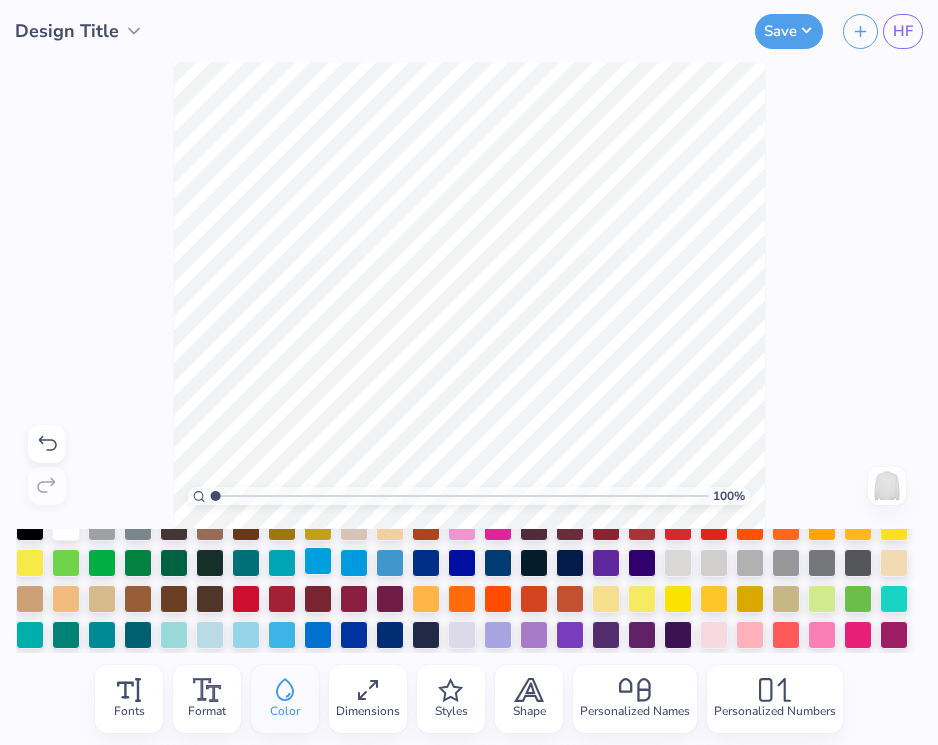 click at bounding box center [318, 561] 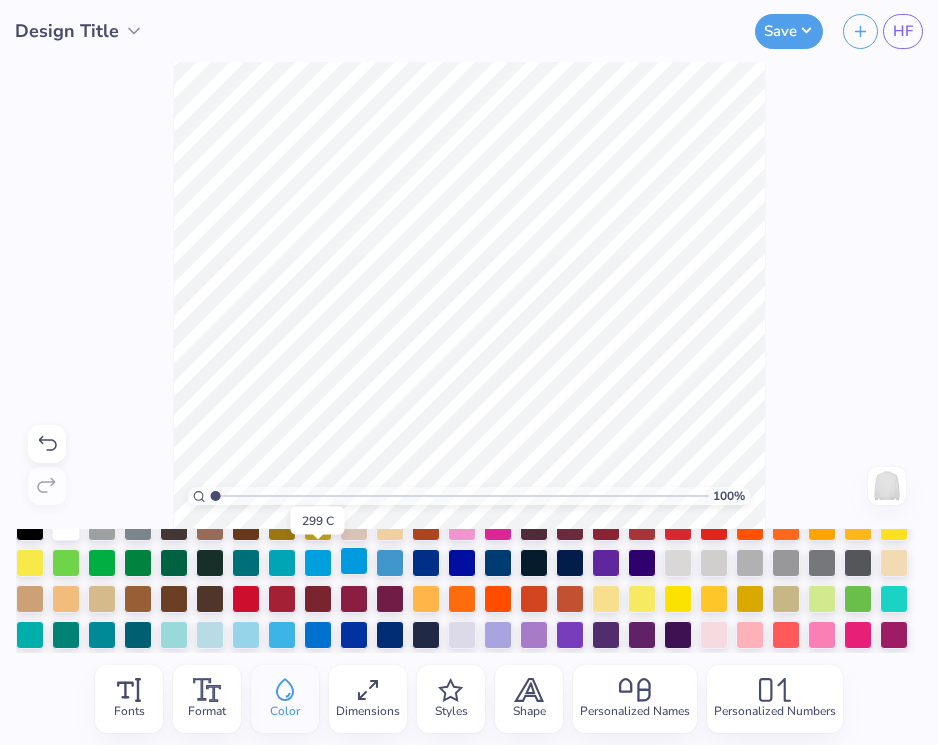 click at bounding box center (354, 561) 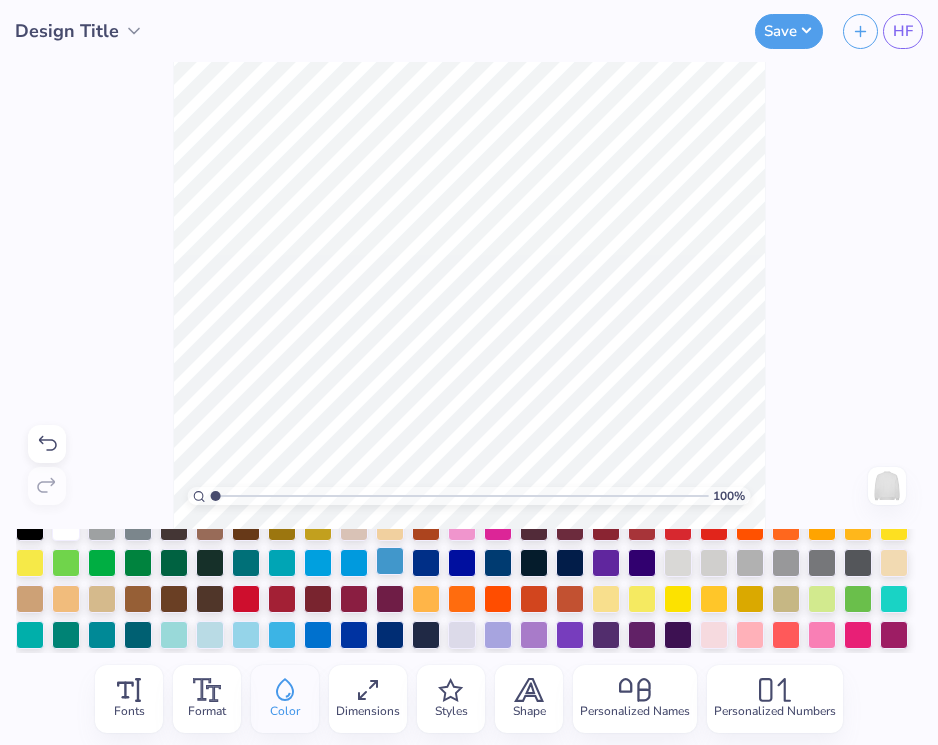 click at bounding box center [390, 561] 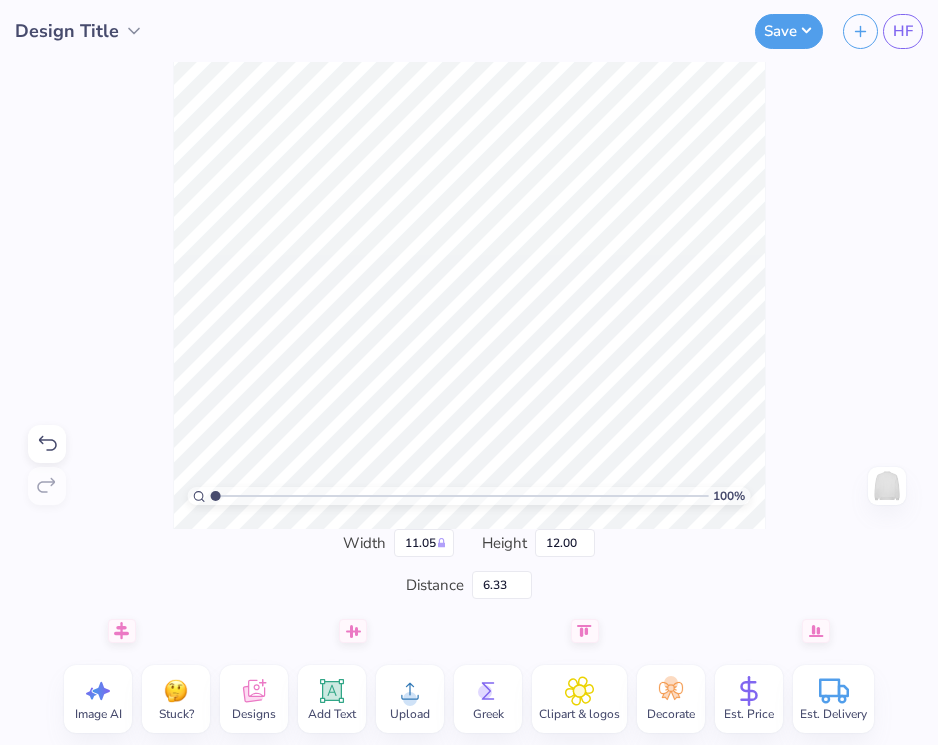 type on "2.02" 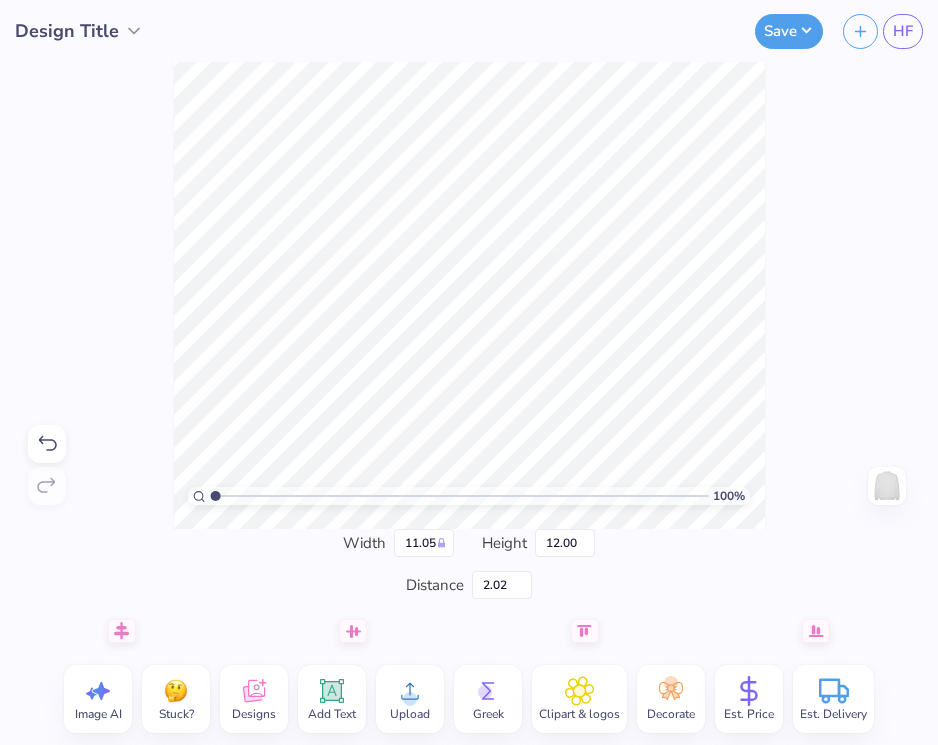 type on "7.00" 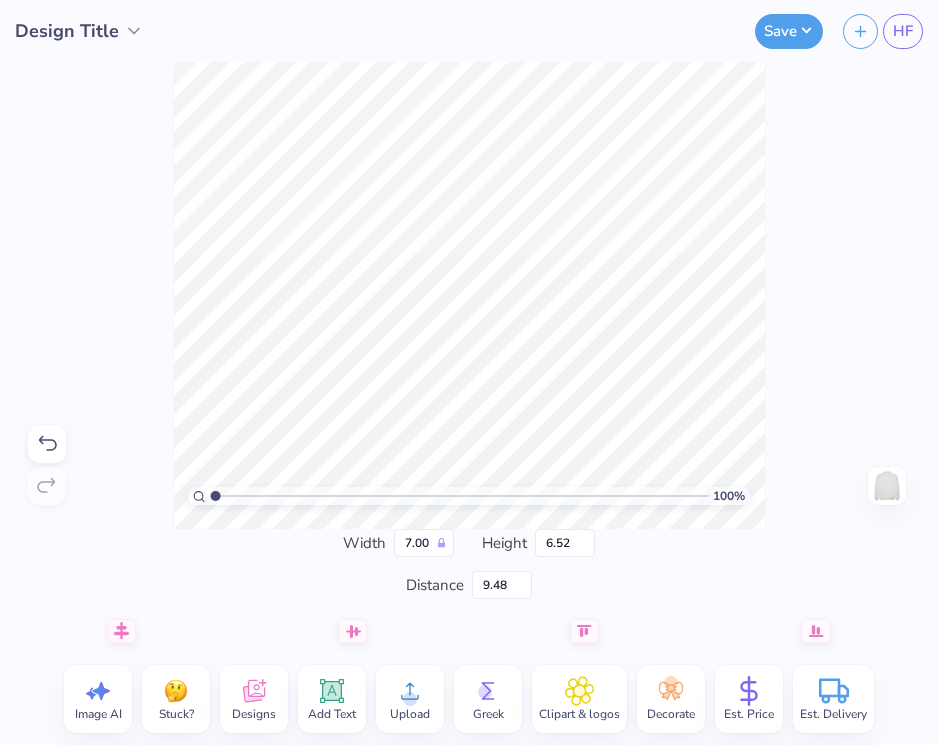 type on "12.98" 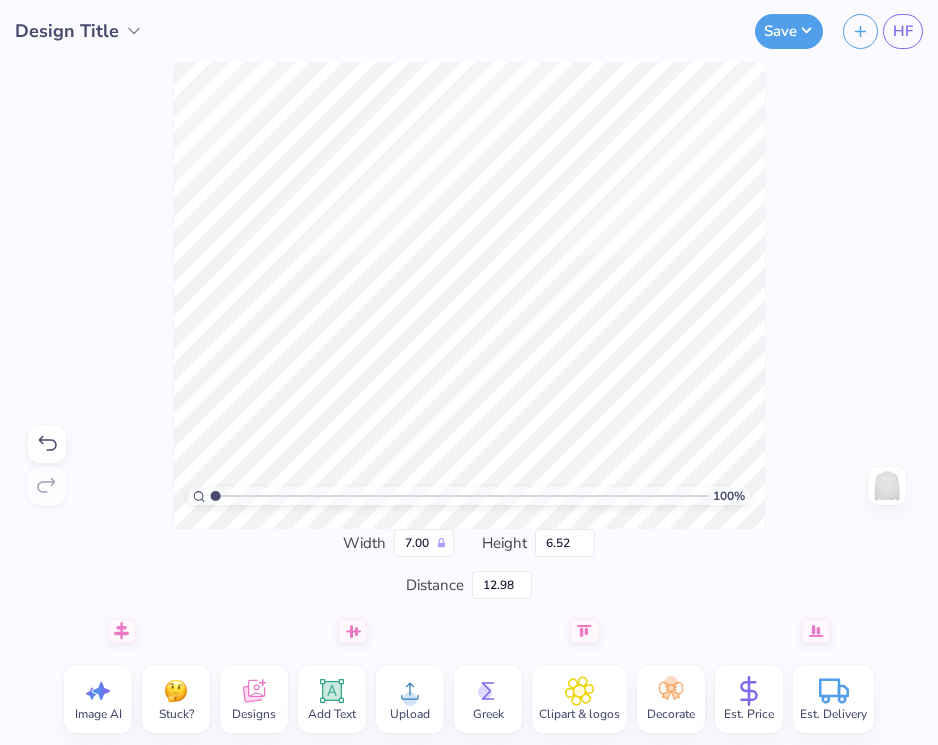 type on "11.05" 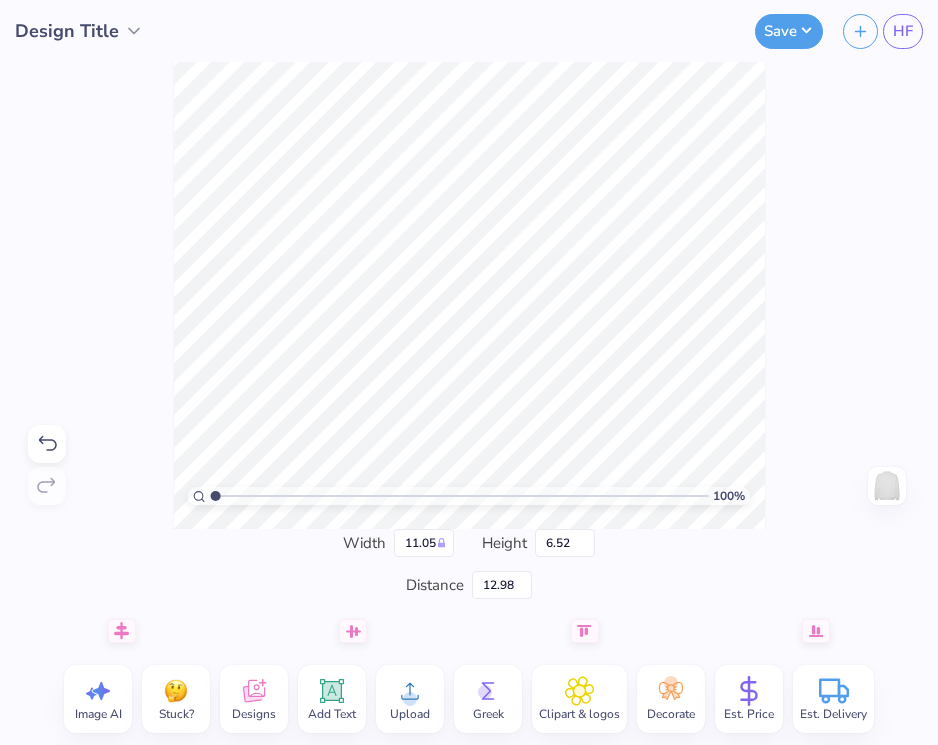 type on "12.00" 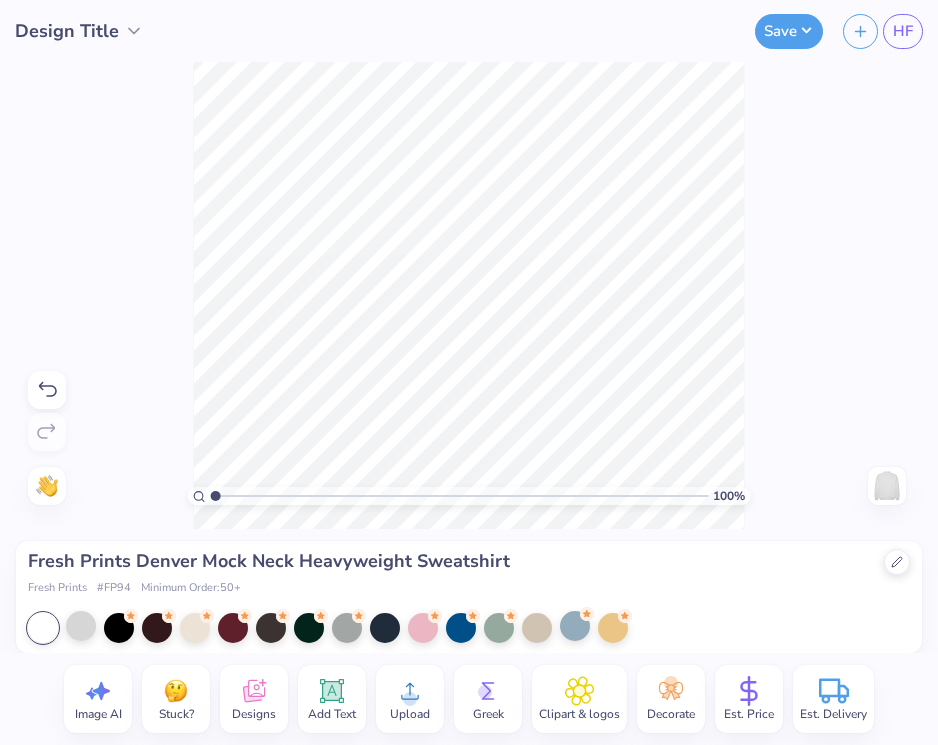 click at bounding box center (81, 626) 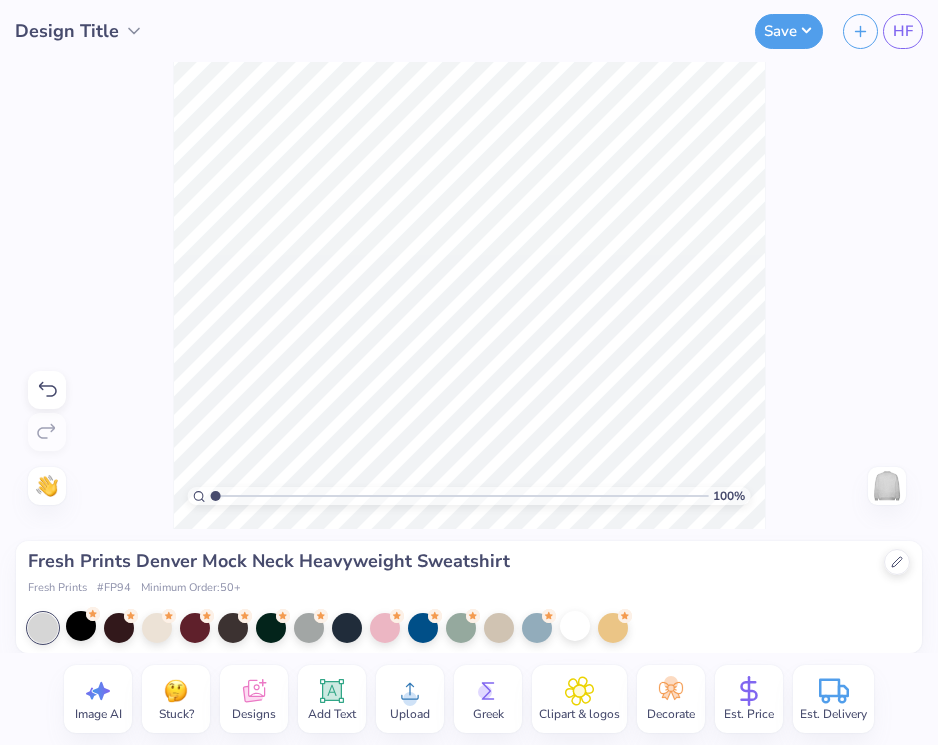 click at bounding box center (575, 626) 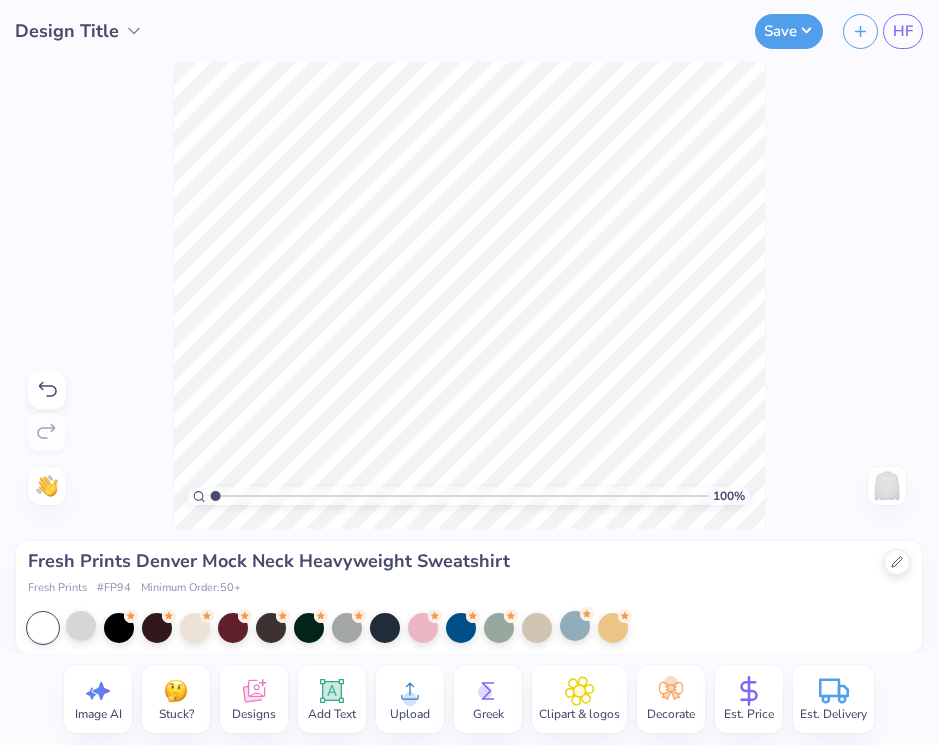 click at bounding box center (575, 626) 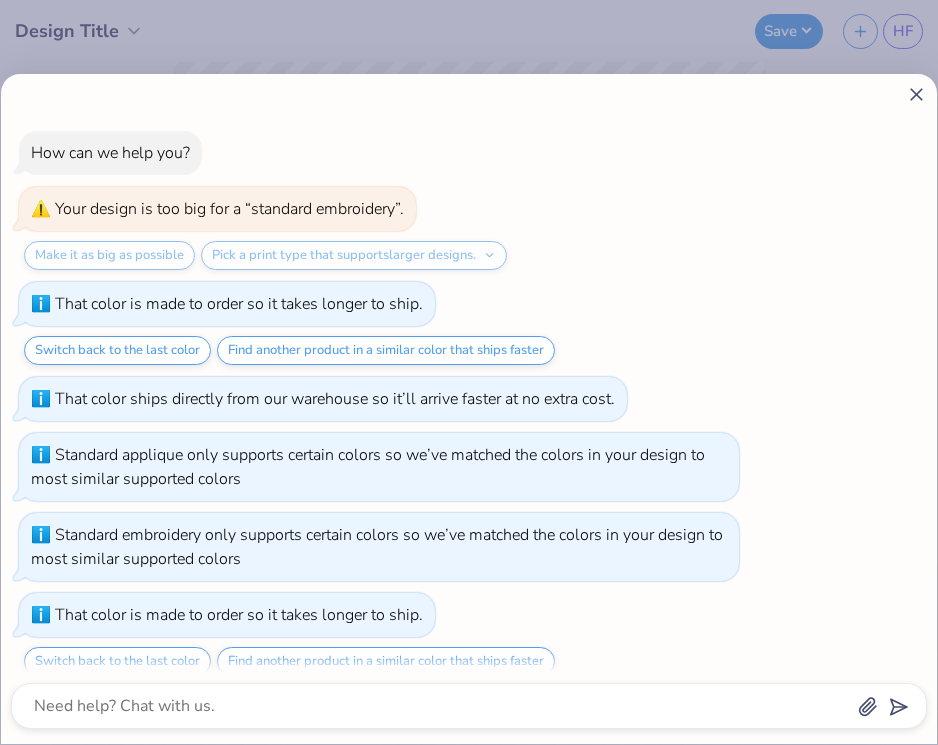 scroll, scrollTop: 18, scrollLeft: 0, axis: vertical 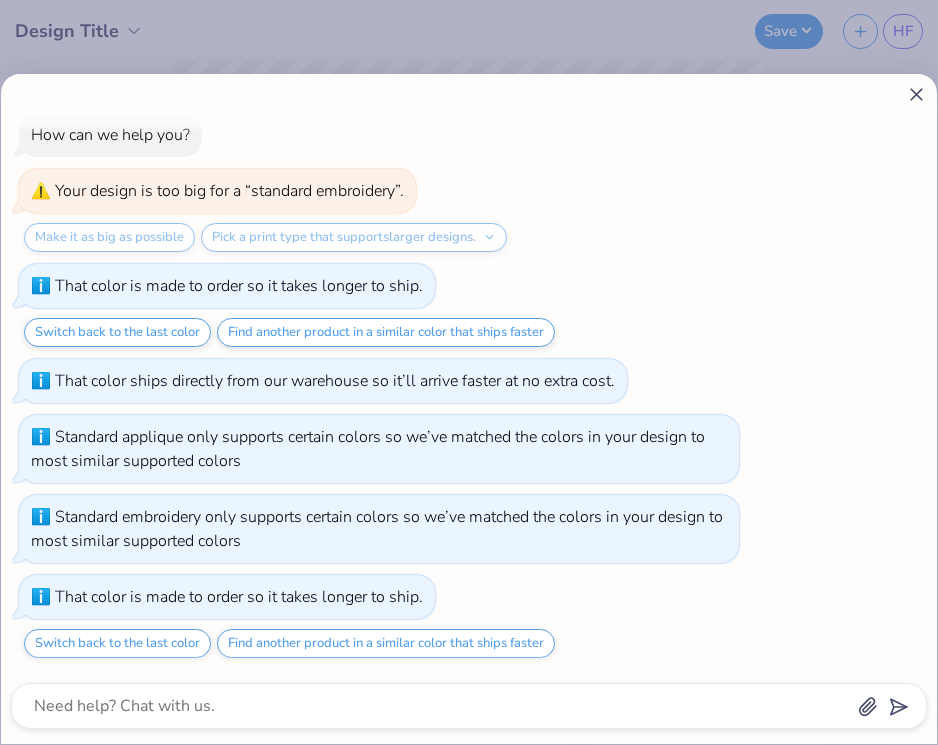 click 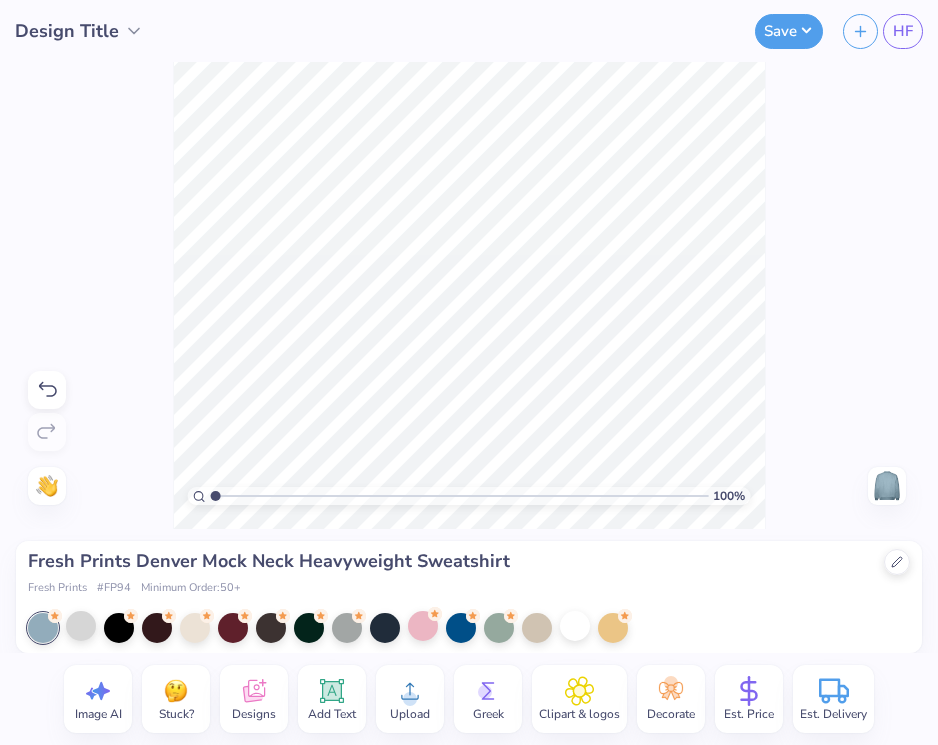 click at bounding box center (423, 626) 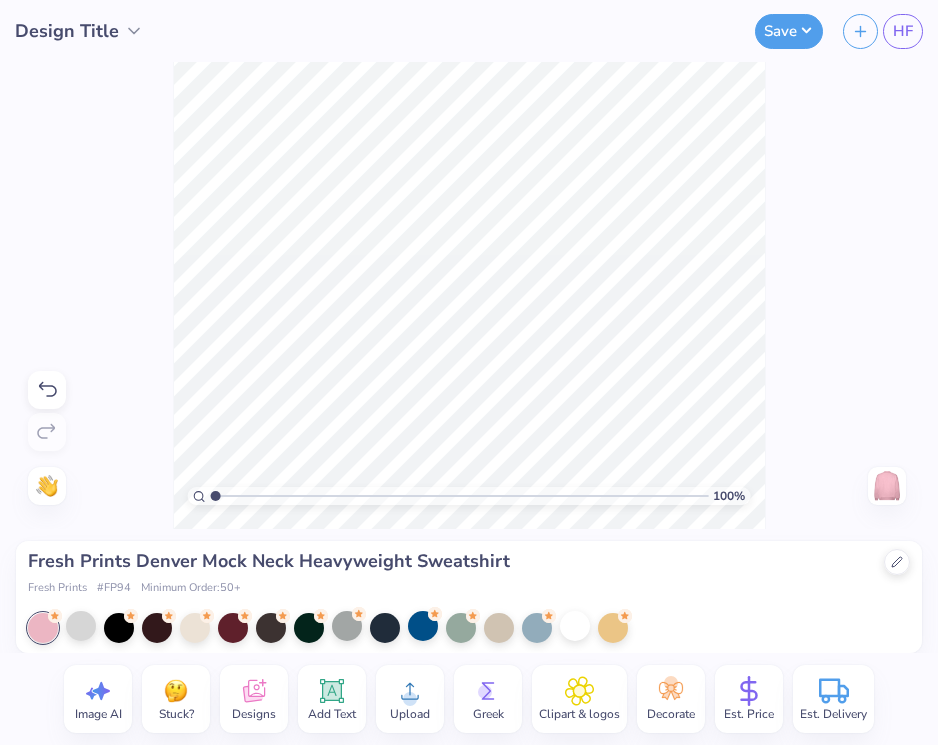 click at bounding box center (347, 626) 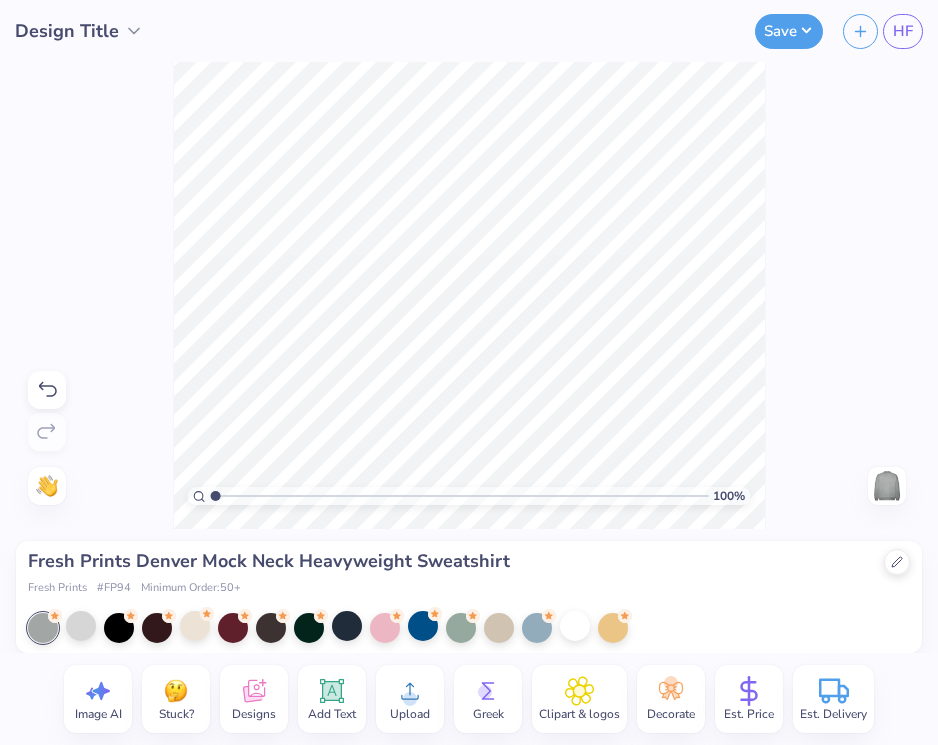 click at bounding box center (195, 626) 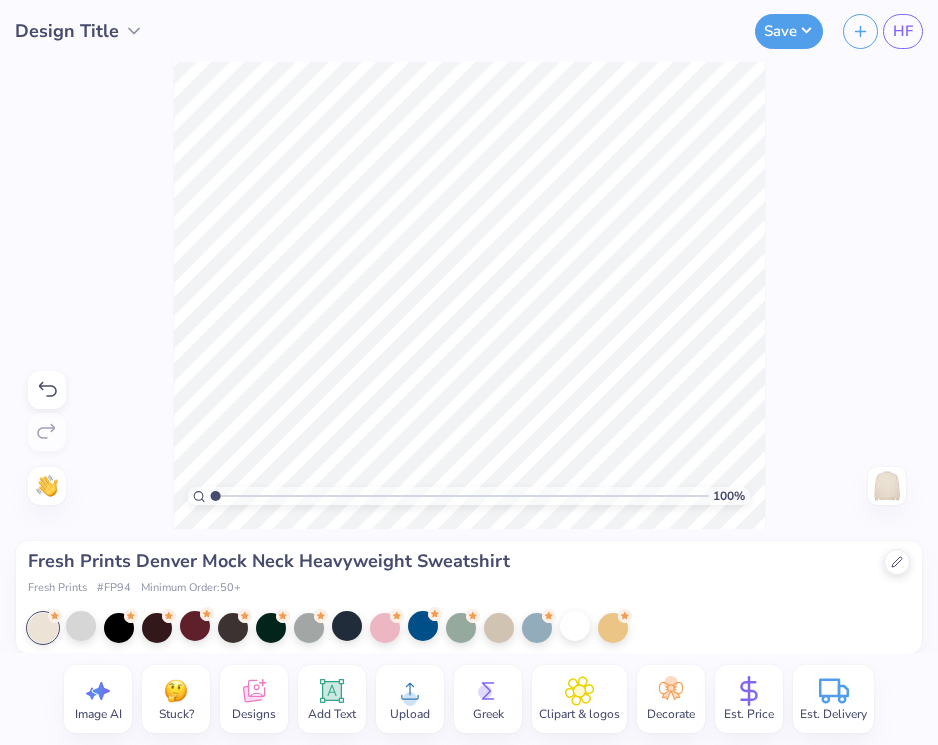 click at bounding box center (81, 626) 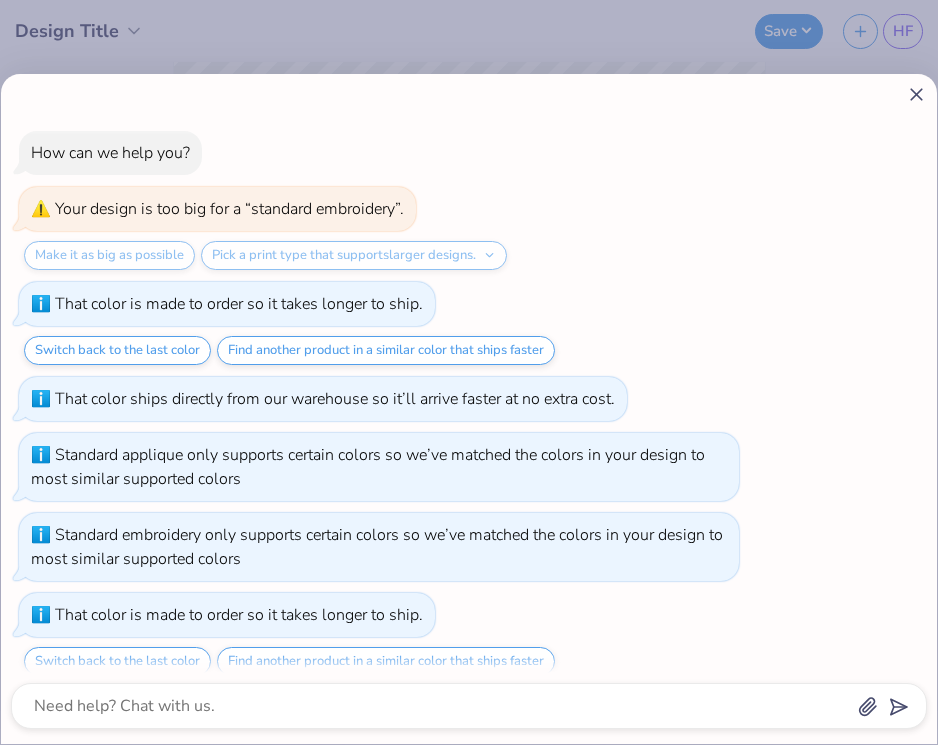 scroll, scrollTop: 74, scrollLeft: 0, axis: vertical 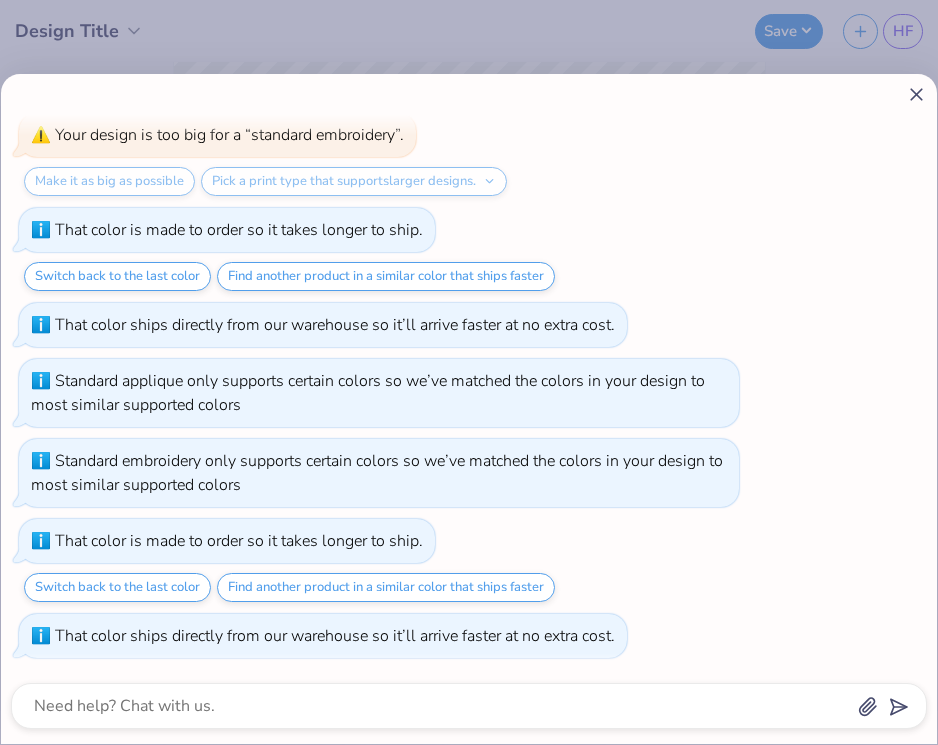 click 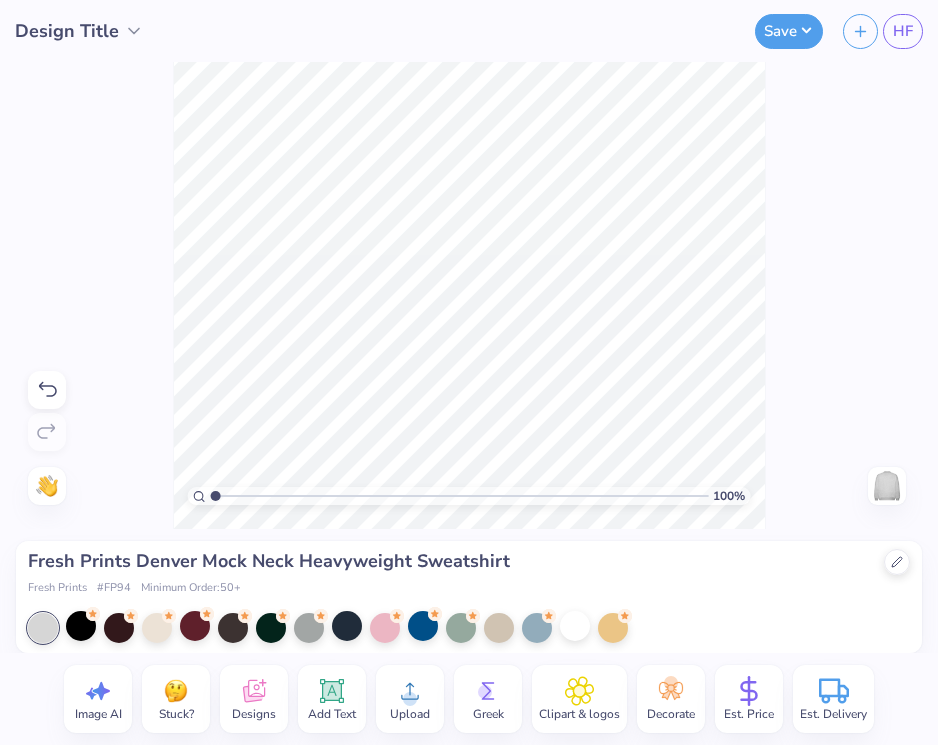 click at bounding box center (575, 626) 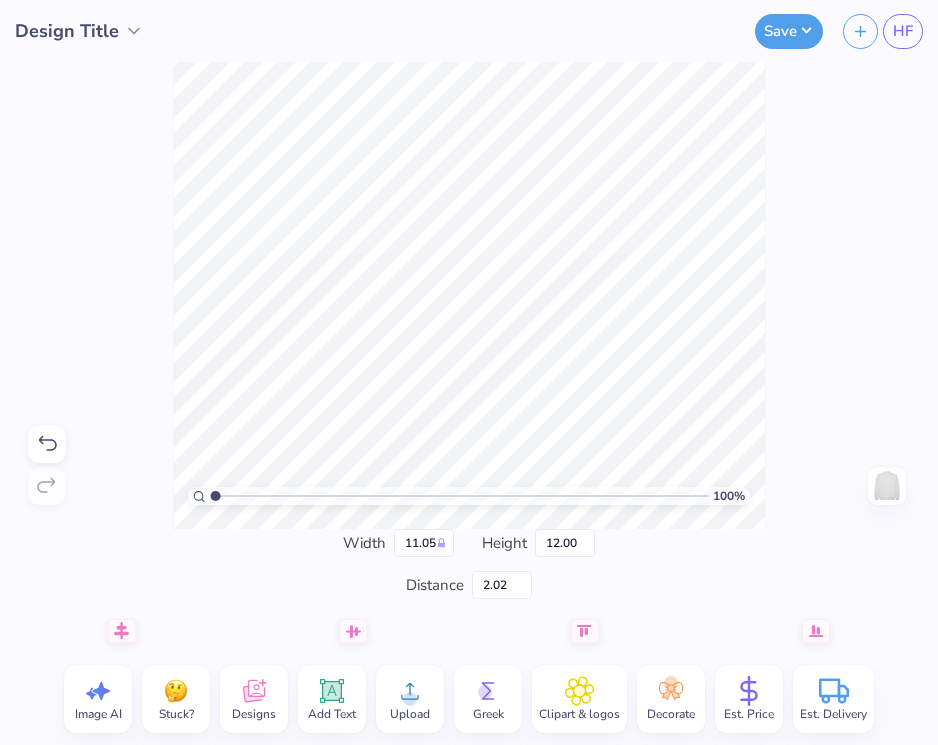 type on "10.81" 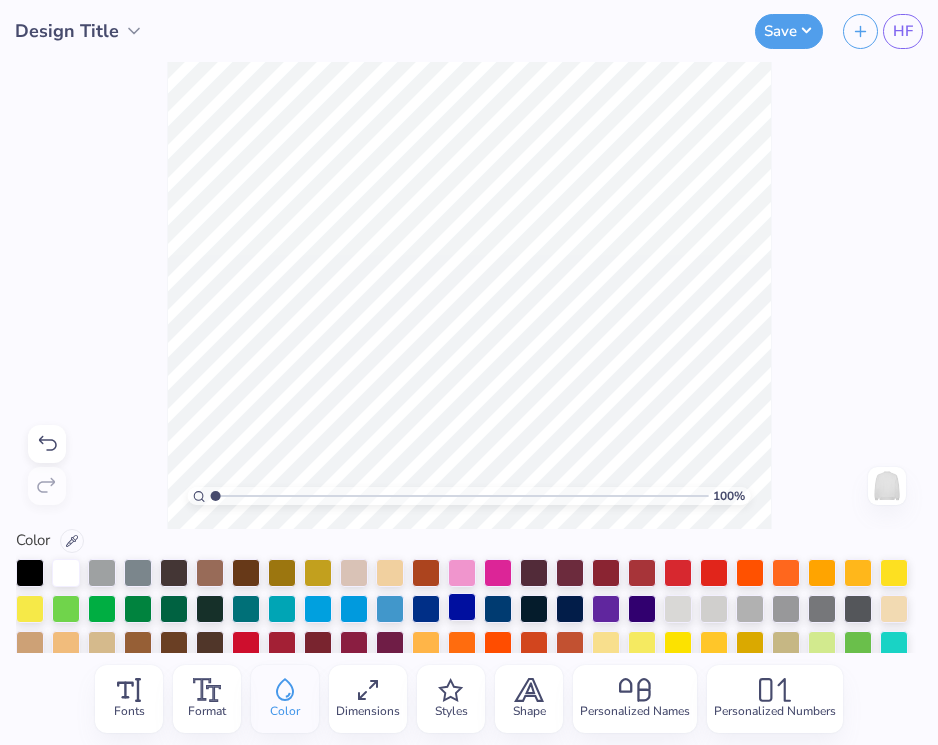 click at bounding box center (462, 607) 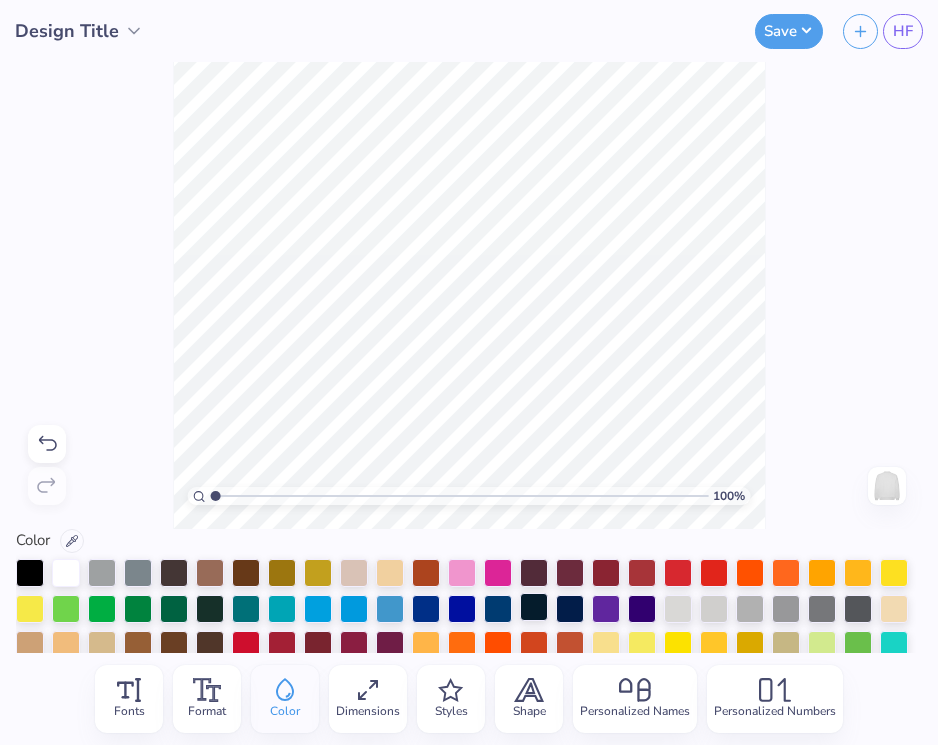 click at bounding box center [534, 607] 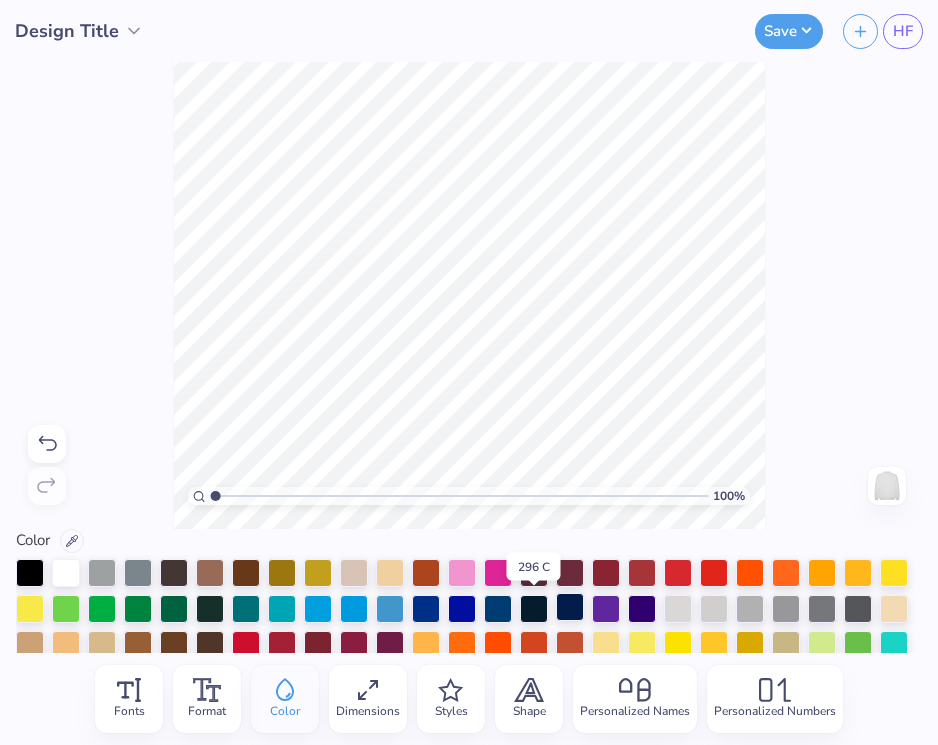 click at bounding box center (570, 607) 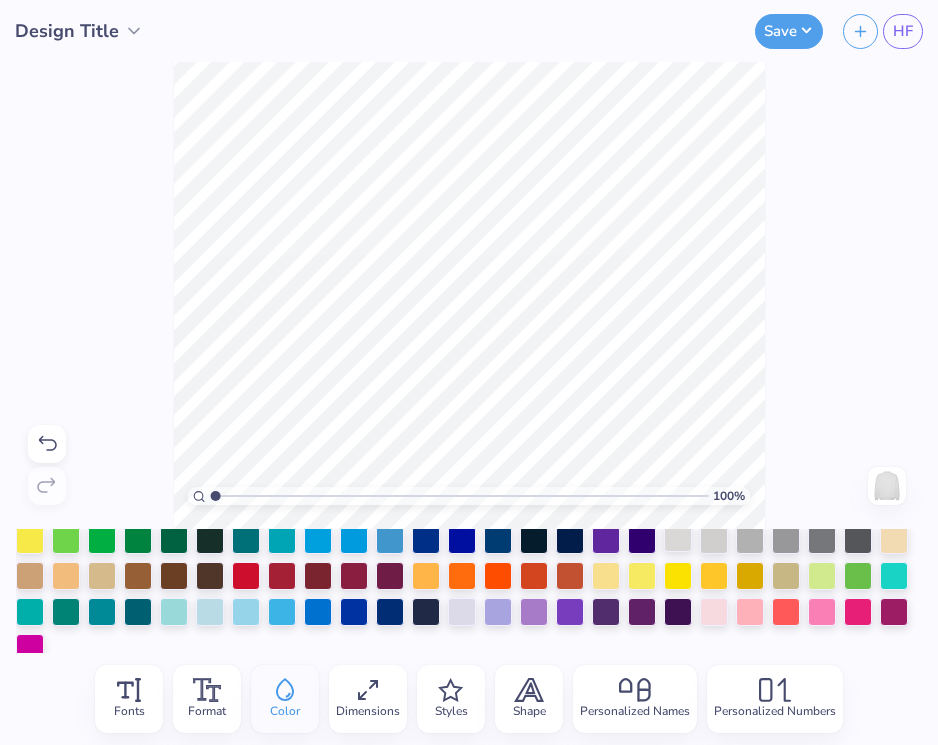 scroll, scrollTop: 70, scrollLeft: 0, axis: vertical 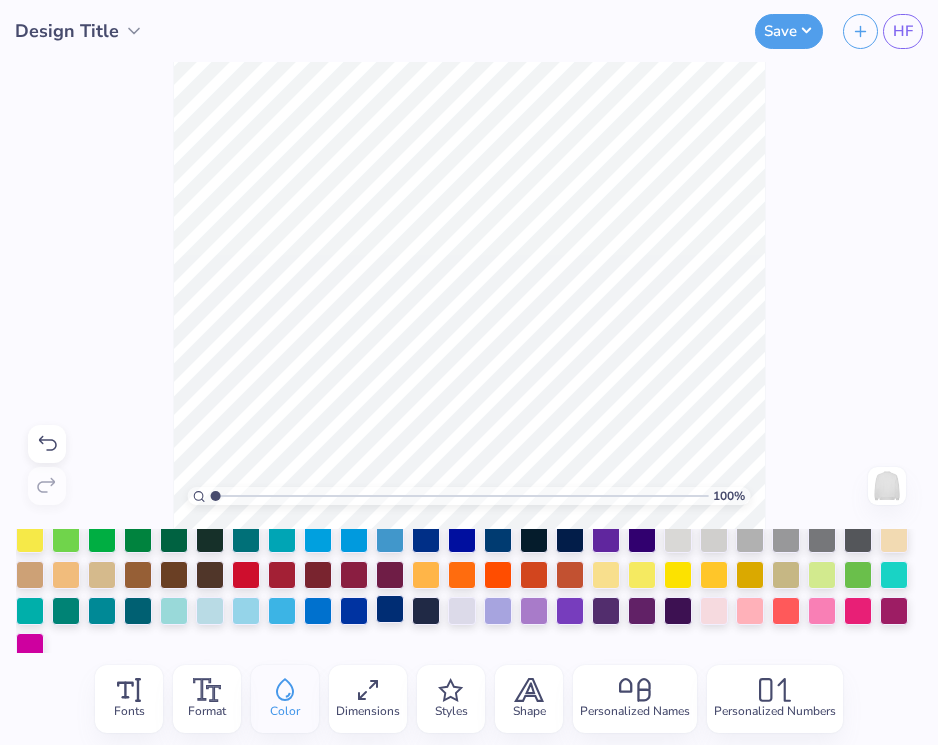 click at bounding box center [390, 609] 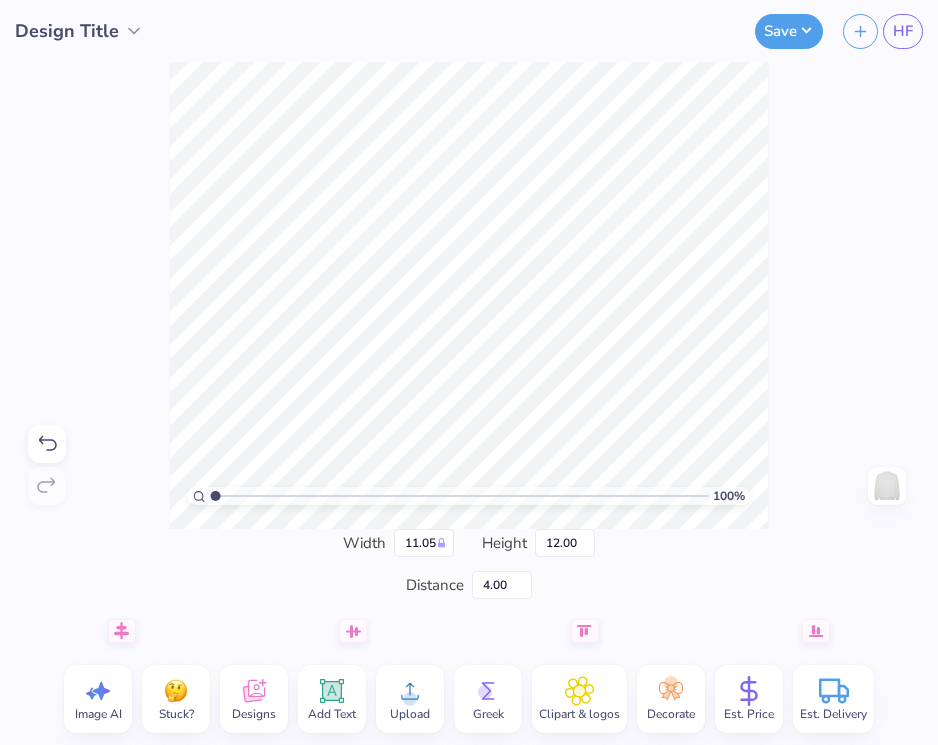 type on "10.81" 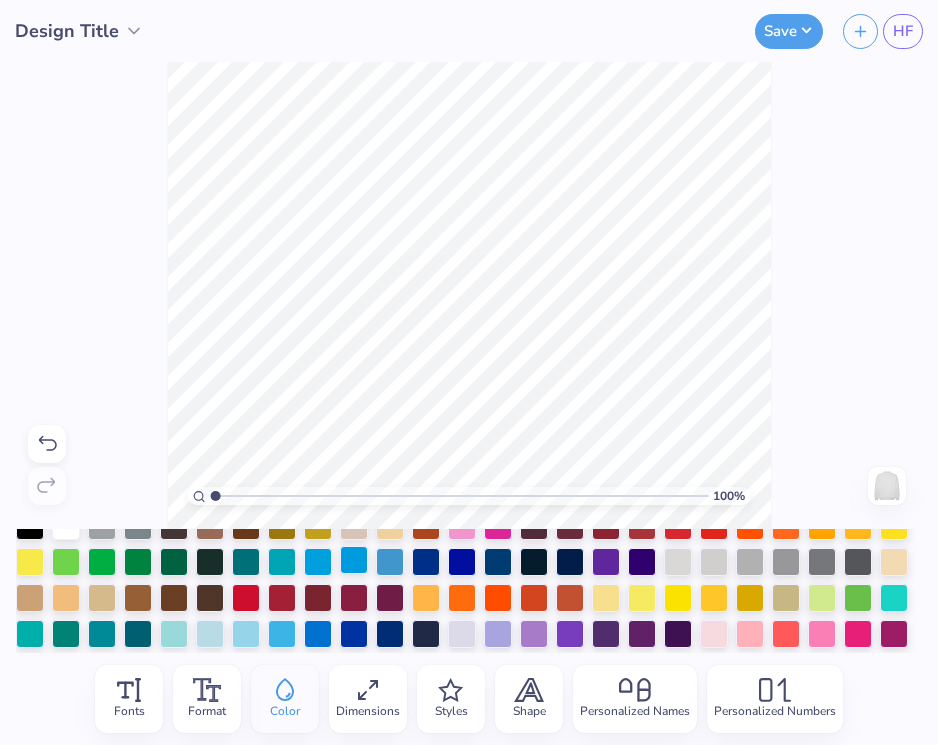 scroll, scrollTop: 41, scrollLeft: 0, axis: vertical 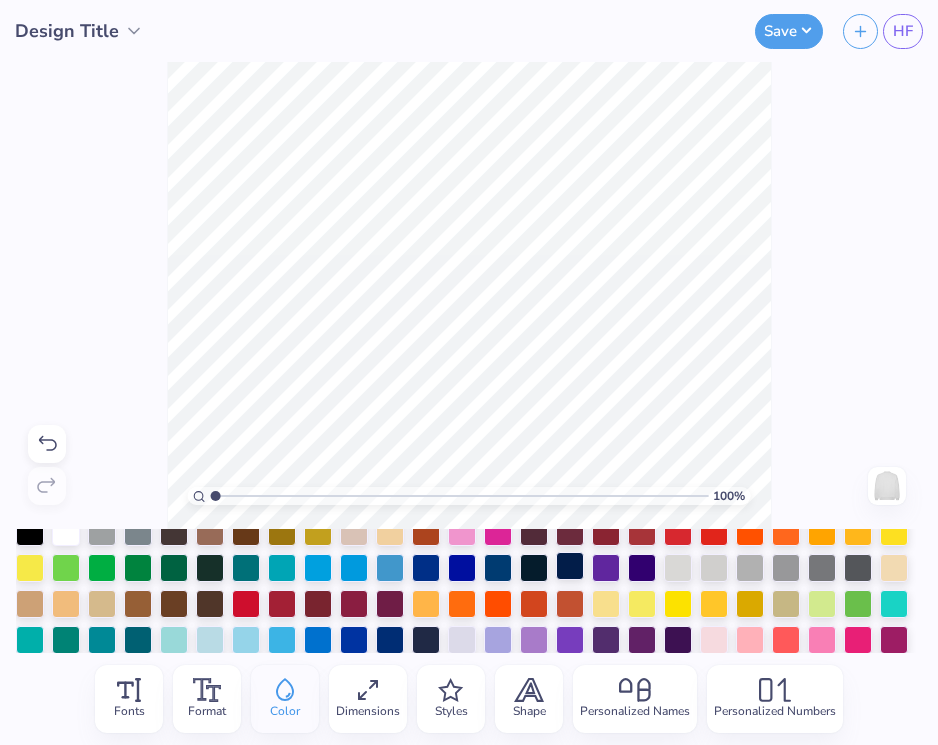 click at bounding box center [570, 566] 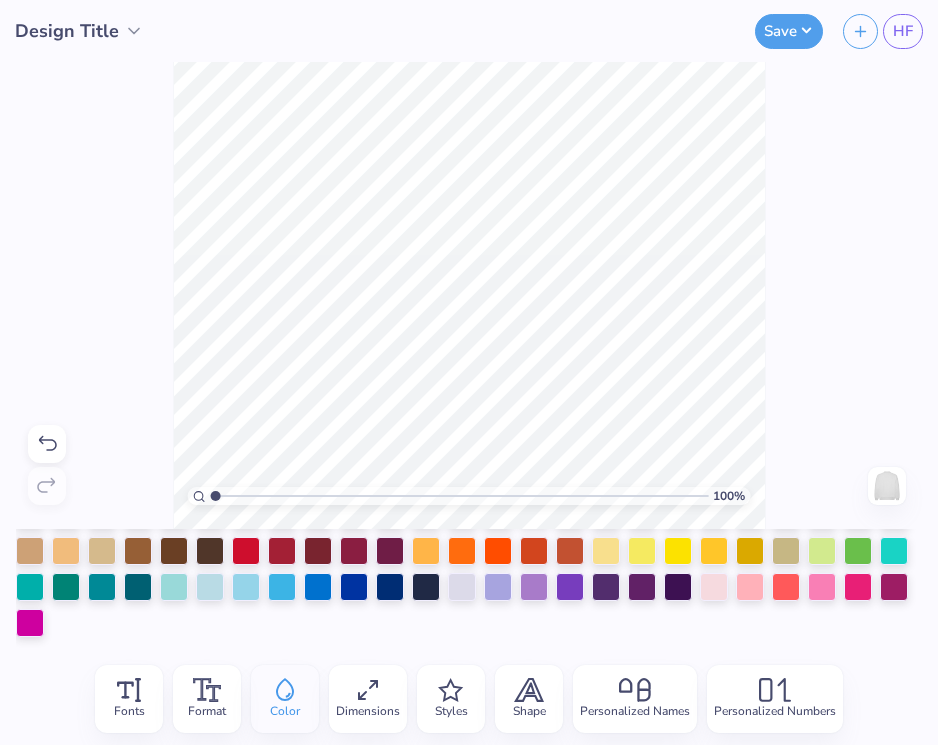 scroll, scrollTop: 92, scrollLeft: 0, axis: vertical 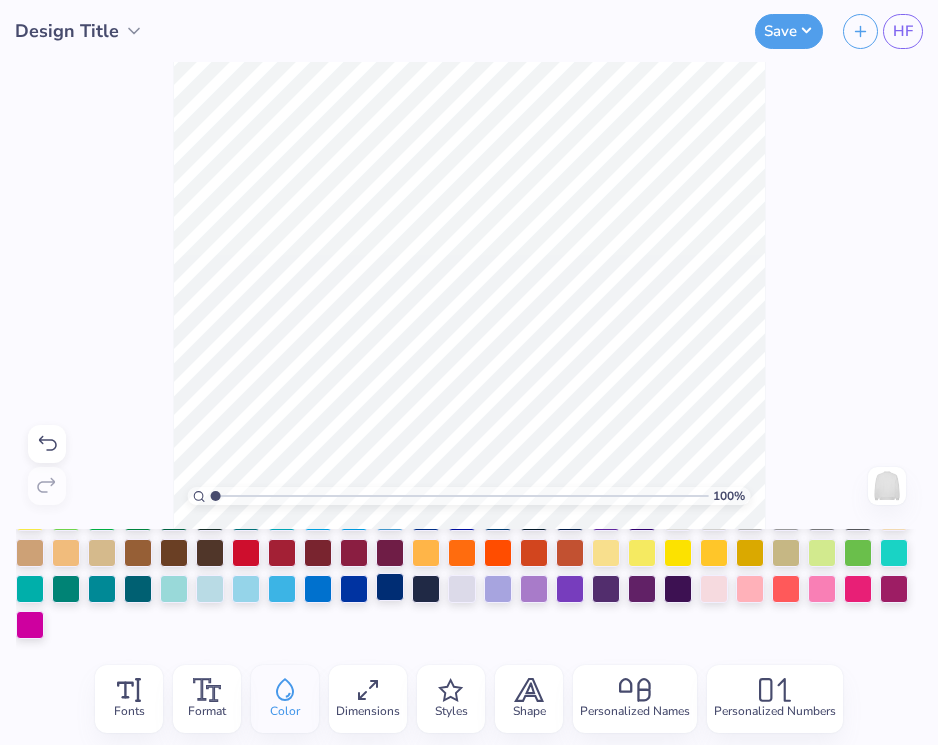 click at bounding box center (390, 587) 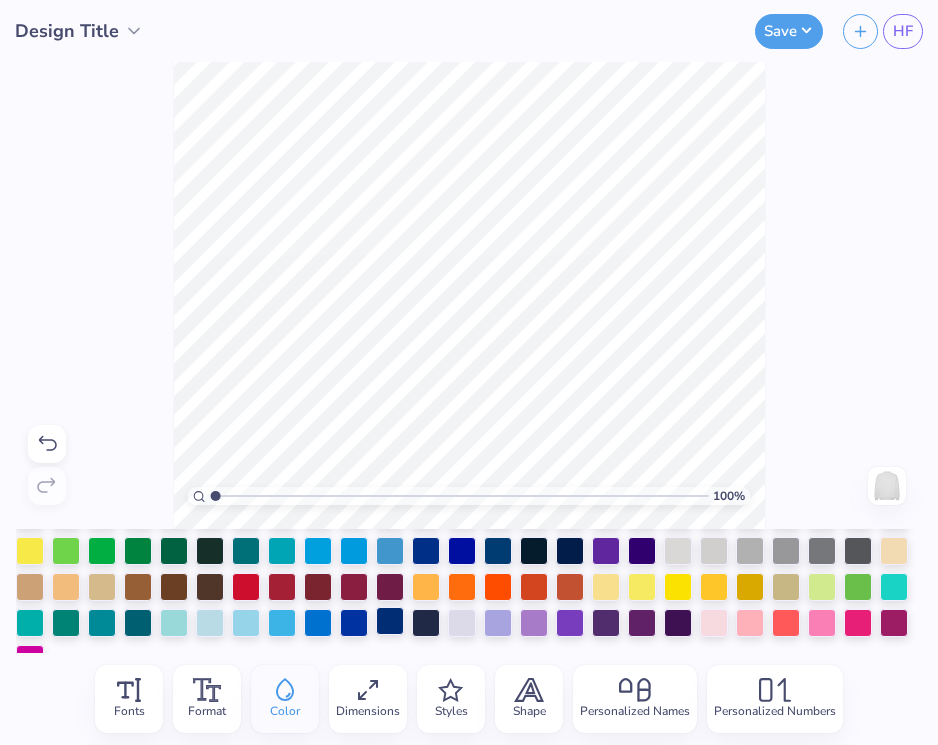 scroll, scrollTop: 60, scrollLeft: 0, axis: vertical 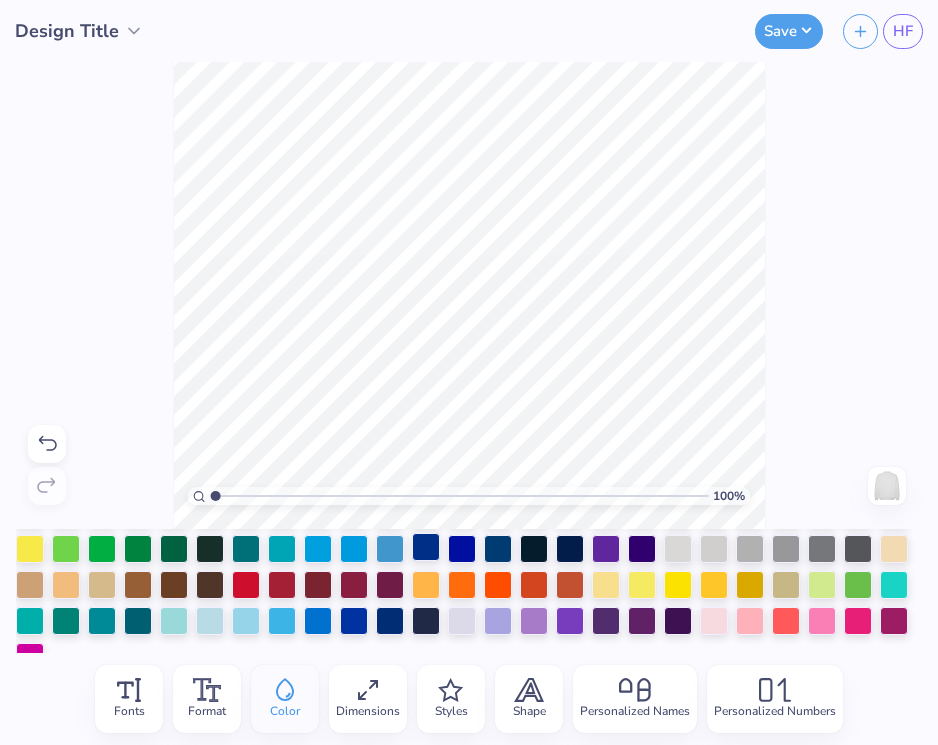click at bounding box center [426, 547] 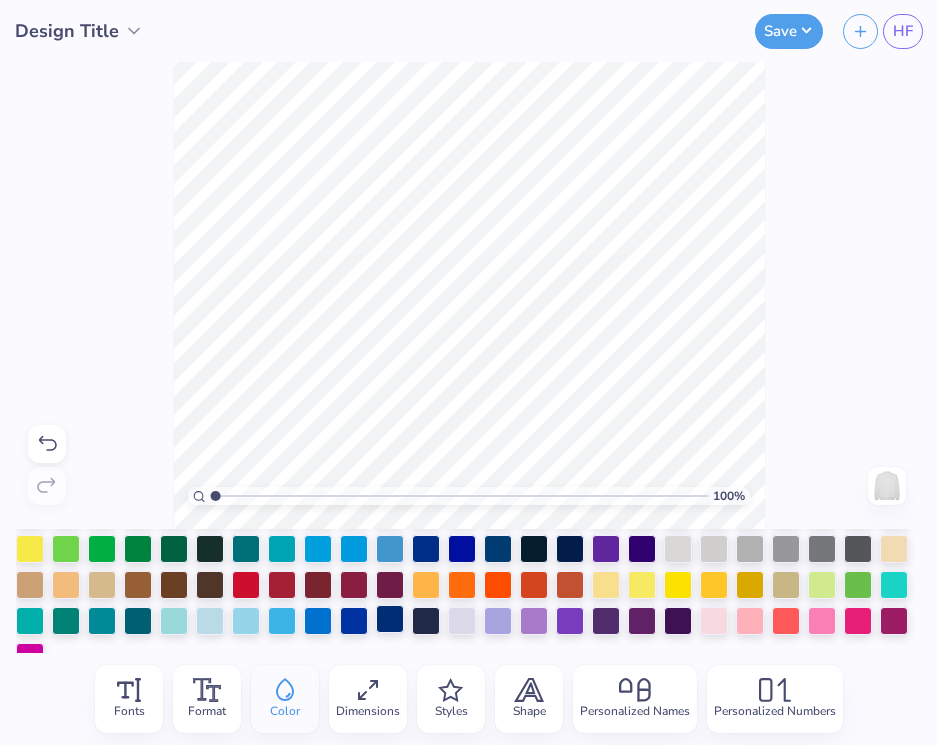 click at bounding box center (390, 619) 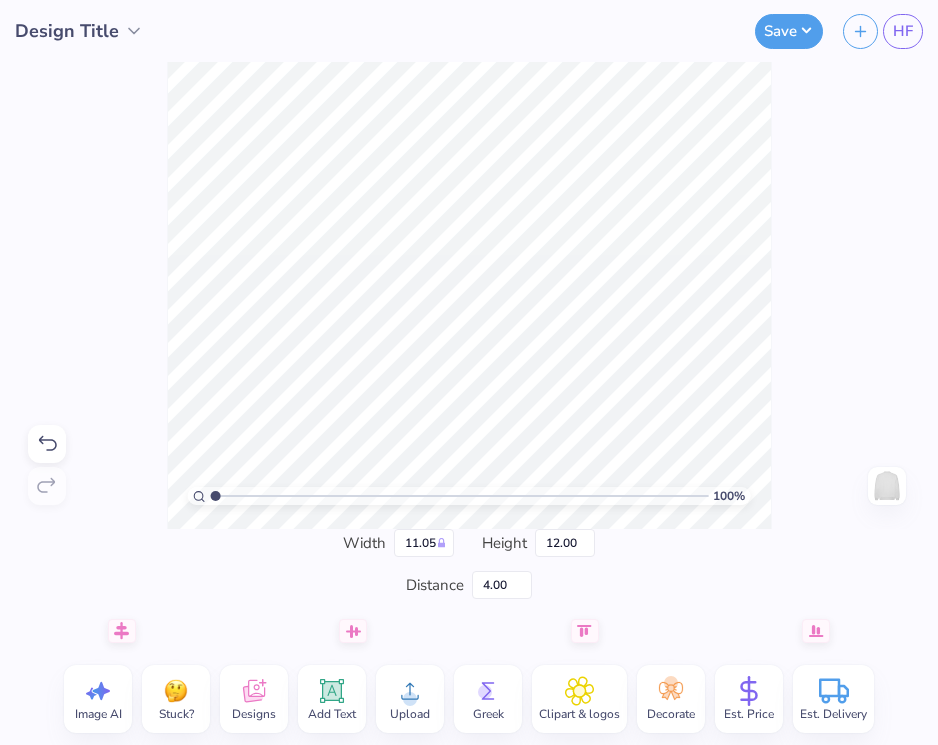 type on "7.00" 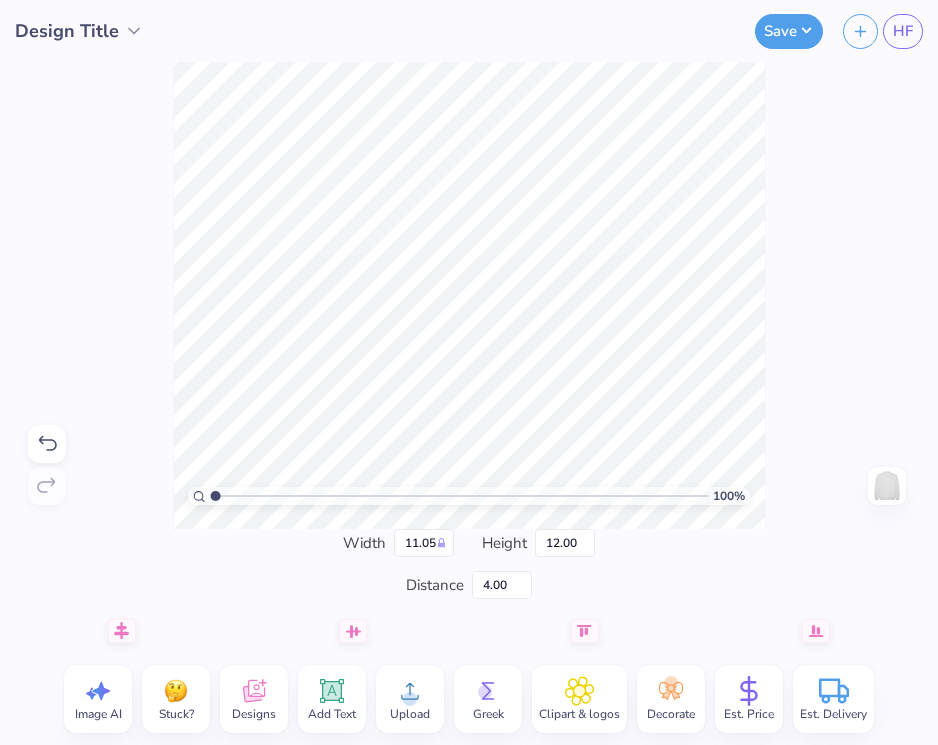 scroll, scrollTop: 9, scrollLeft: 0, axis: vertical 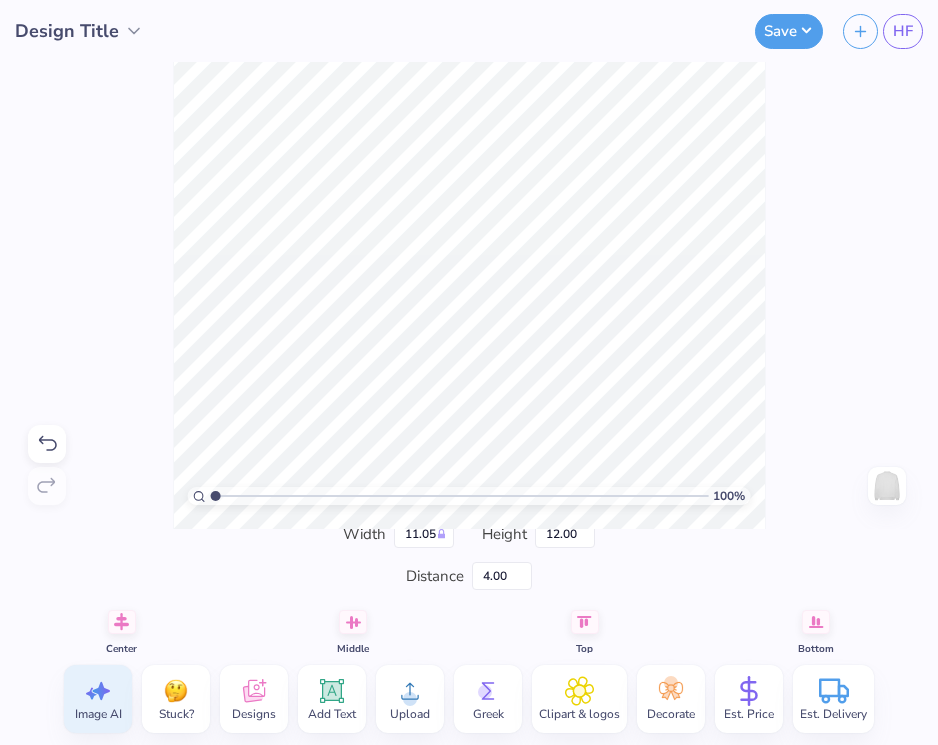 click on "Image AI" at bounding box center (98, 699) 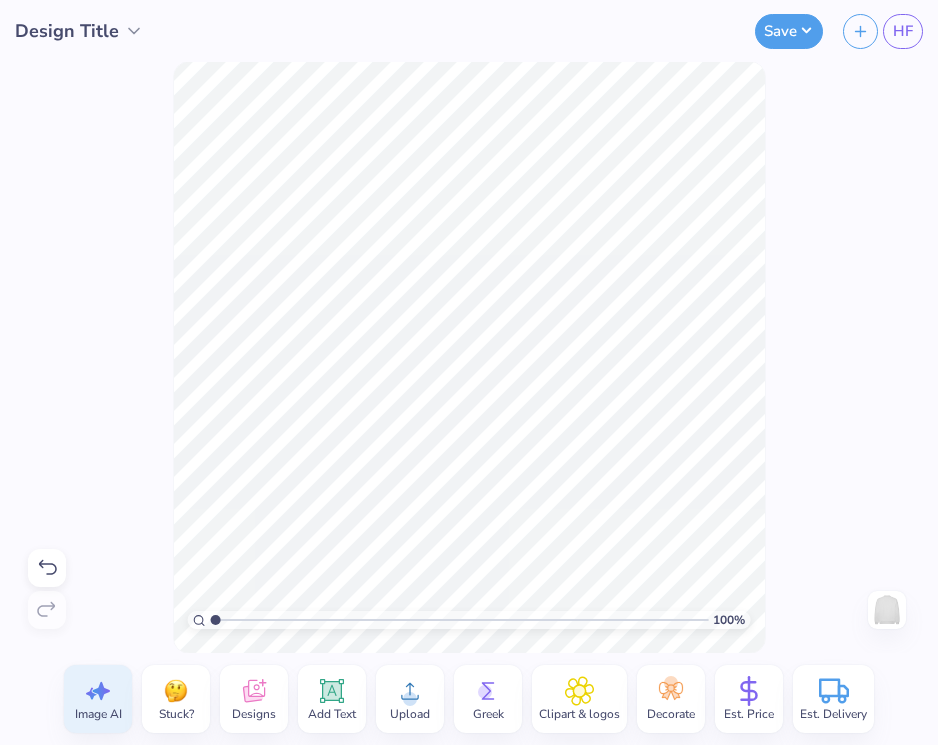 select on "4" 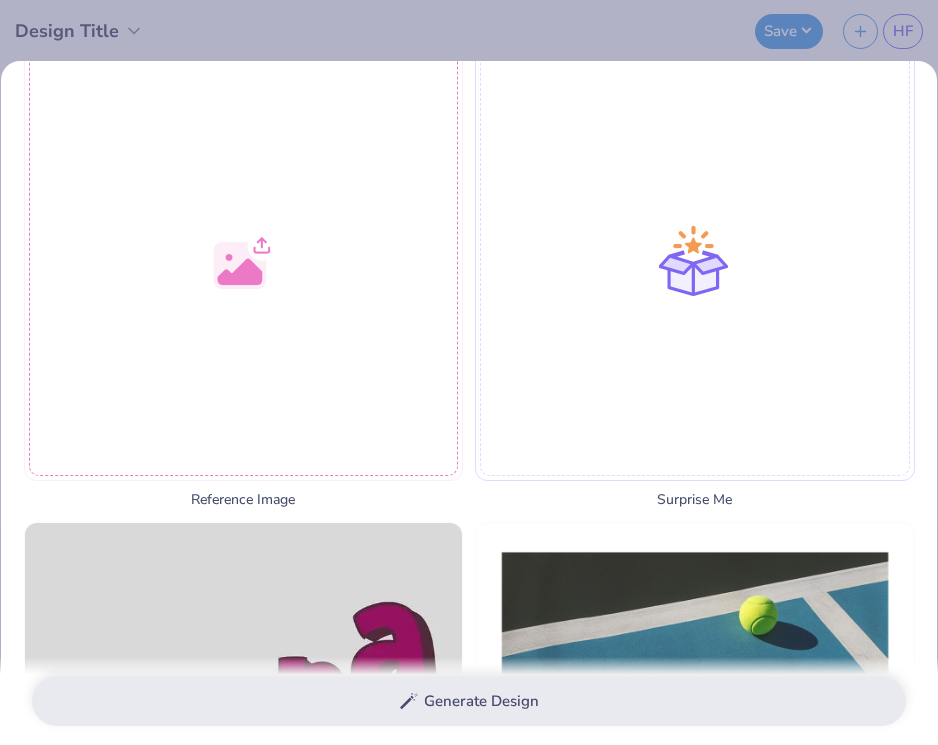 scroll, scrollTop: 0, scrollLeft: 0, axis: both 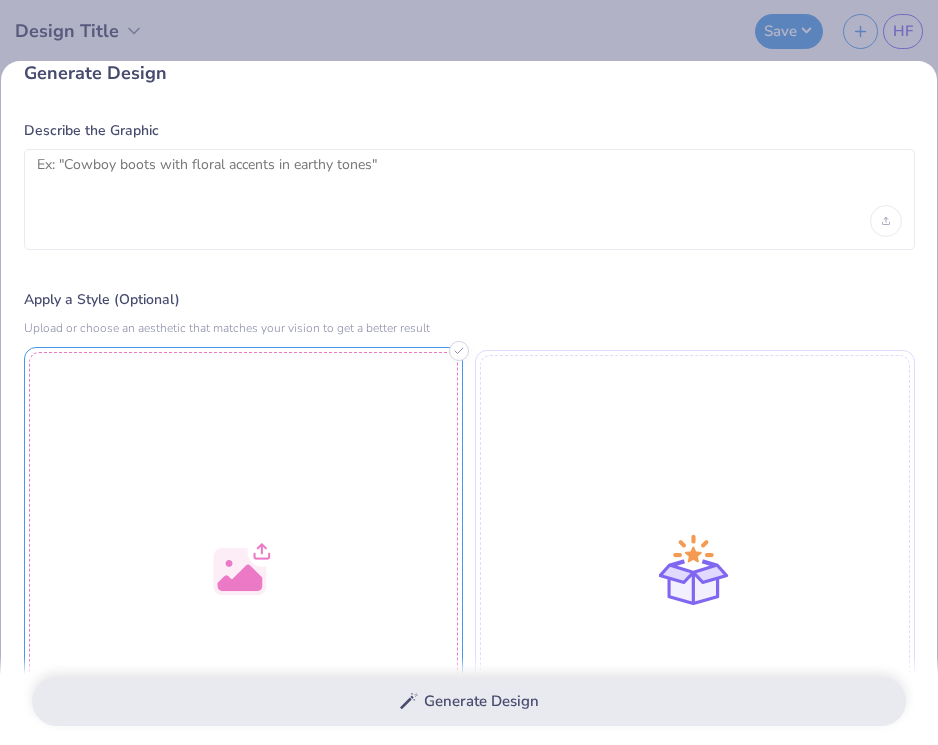 click at bounding box center [244, 567] 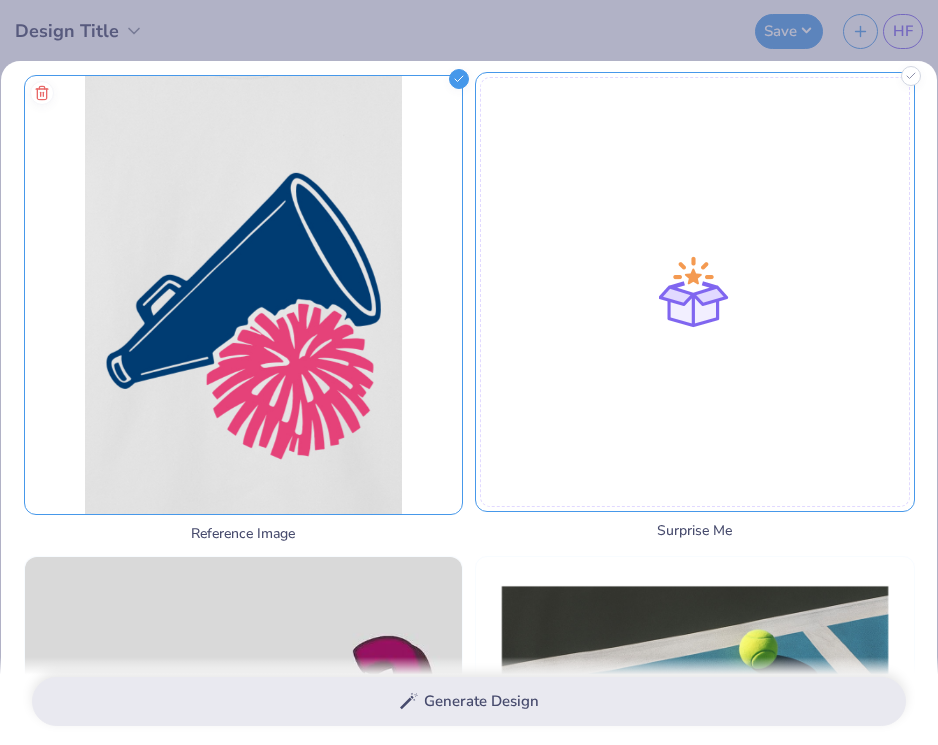 scroll, scrollTop: 0, scrollLeft: 0, axis: both 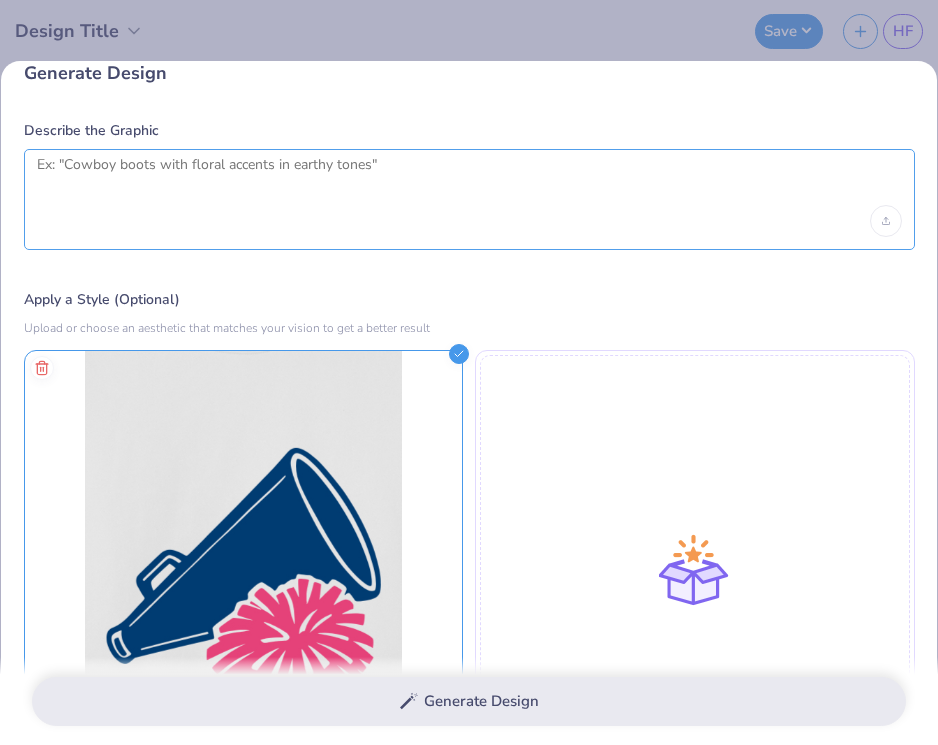 click at bounding box center (469, 181) 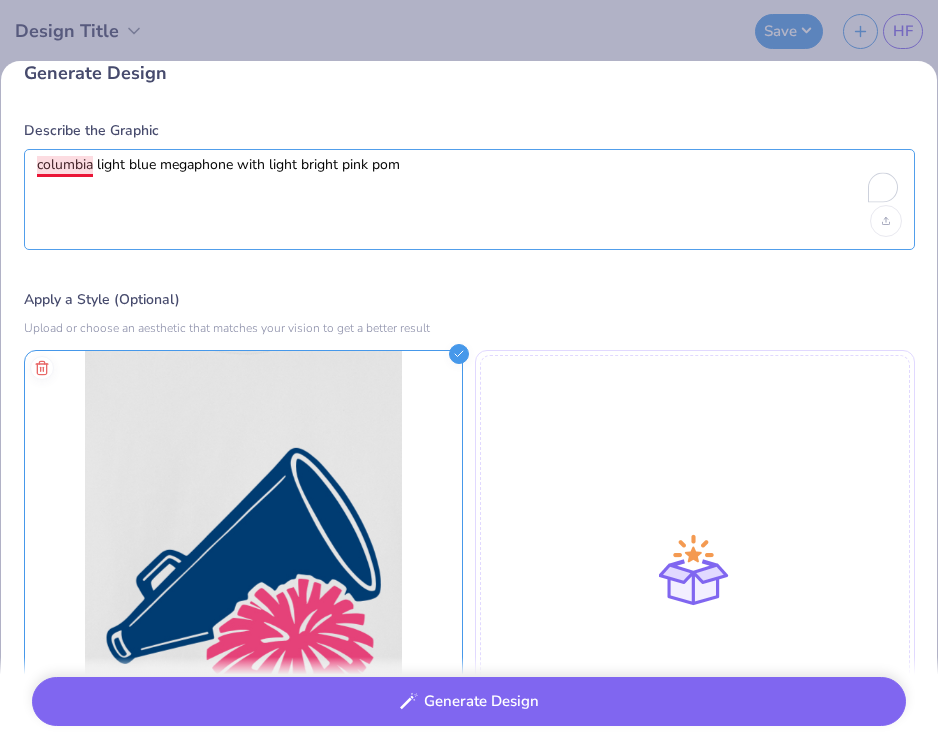 click on "columbia light blue megaphone with light bright pink pom" at bounding box center [469, 181] 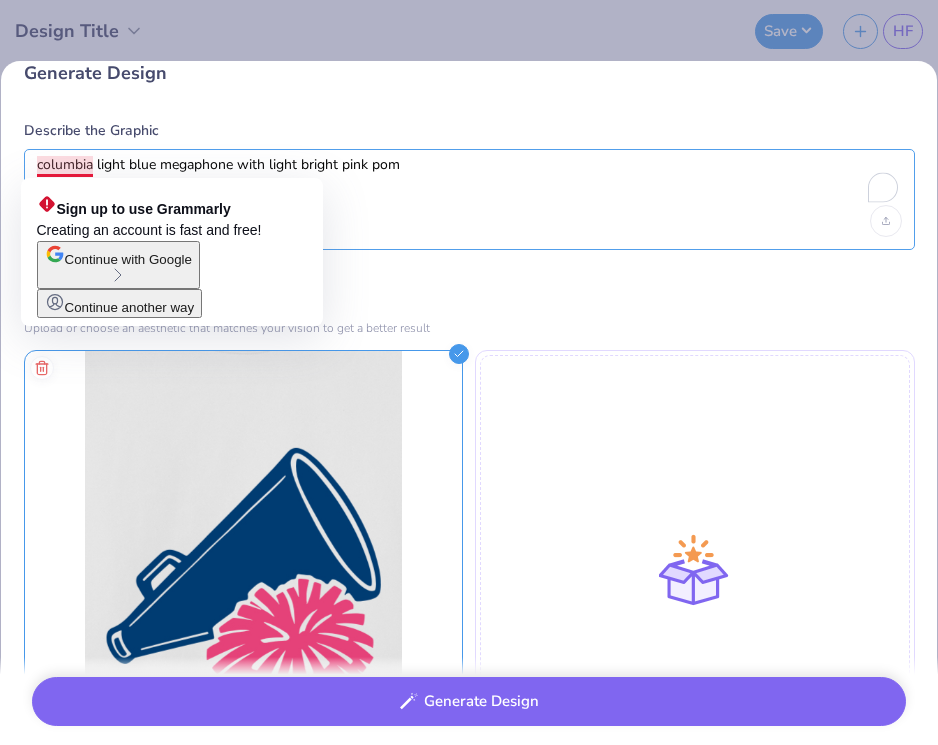 type on "columbia light blue megaphone with light bright pink pom" 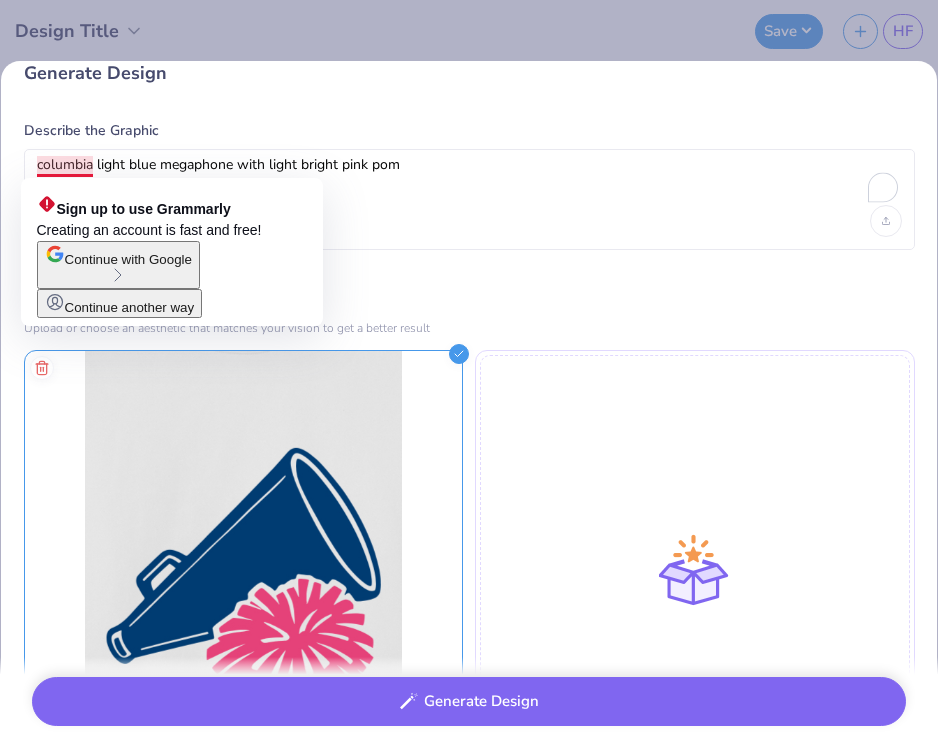 click on "Continue another way" 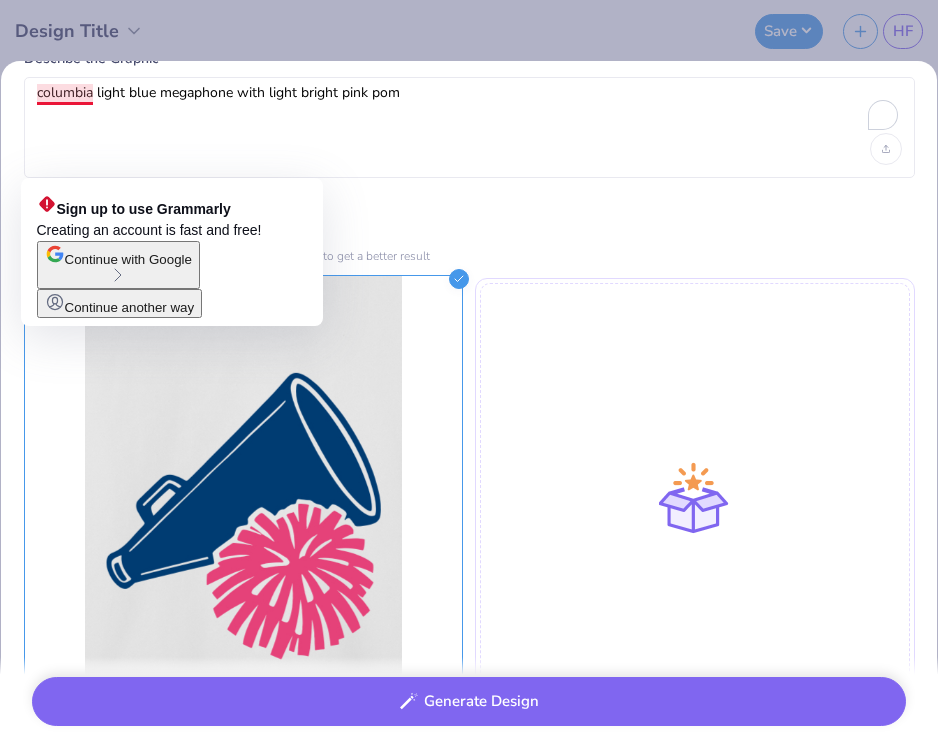 scroll, scrollTop: 81, scrollLeft: 0, axis: vertical 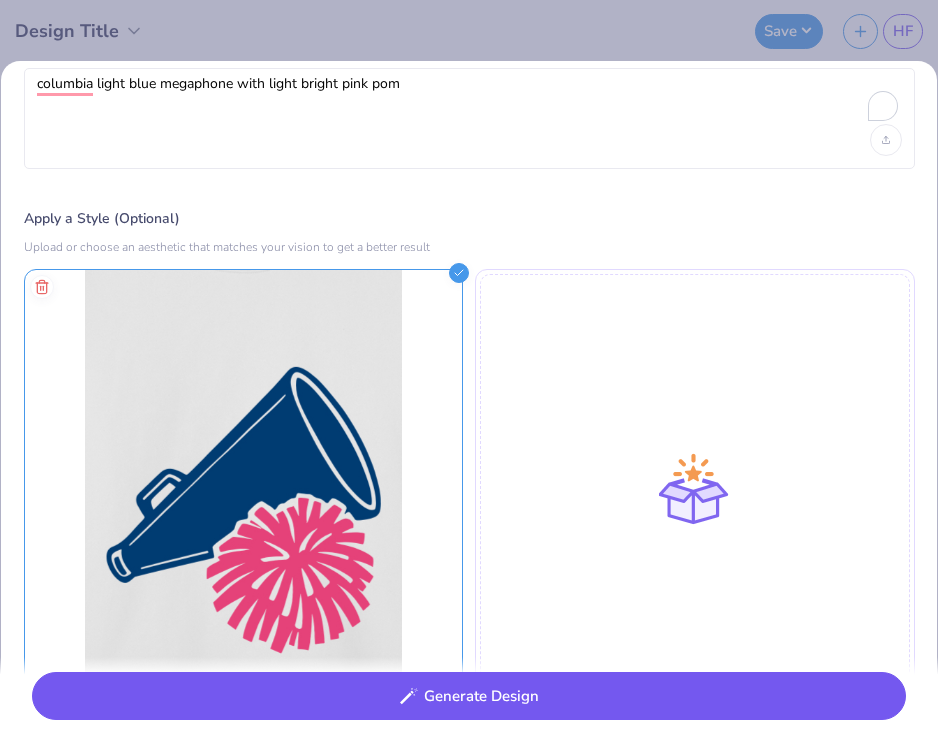click on "Generate Design" at bounding box center [469, 696] 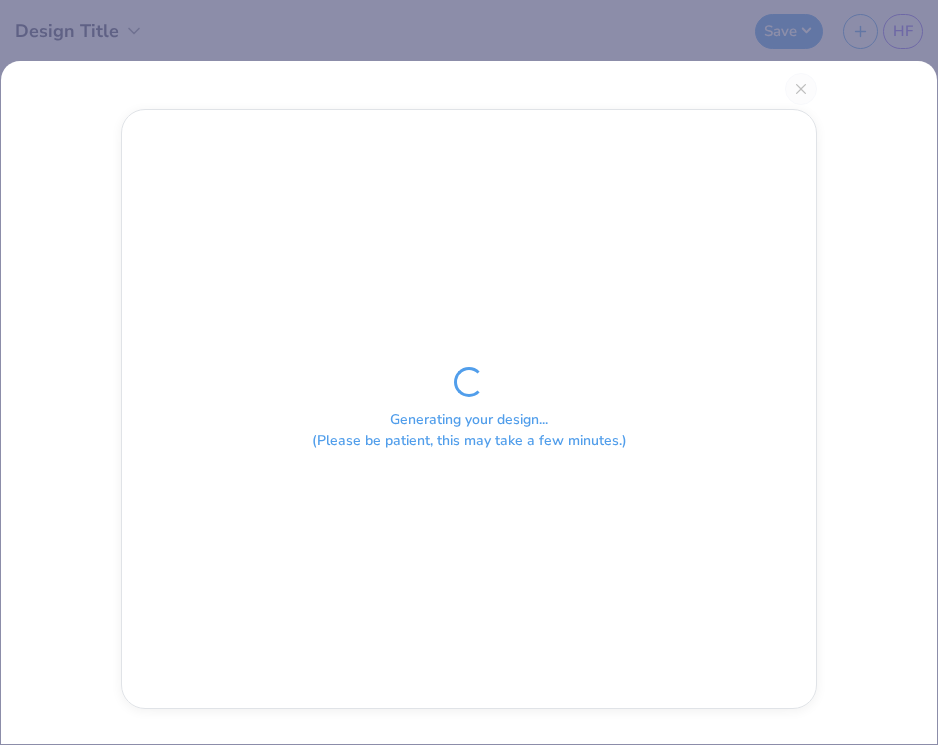 scroll, scrollTop: 0, scrollLeft: 0, axis: both 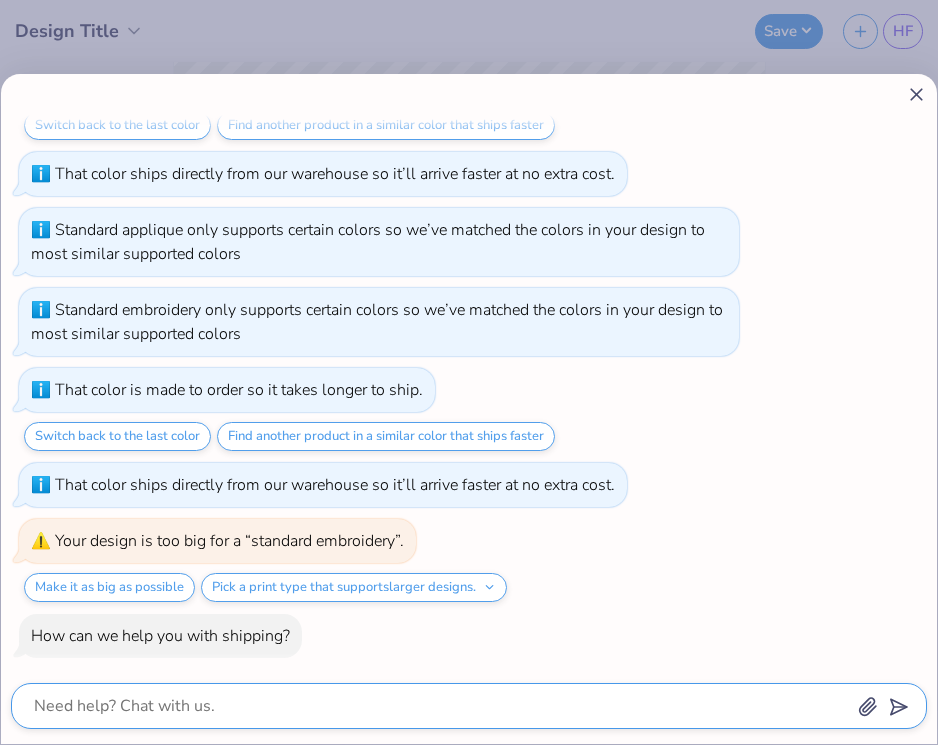click at bounding box center (441, 706) 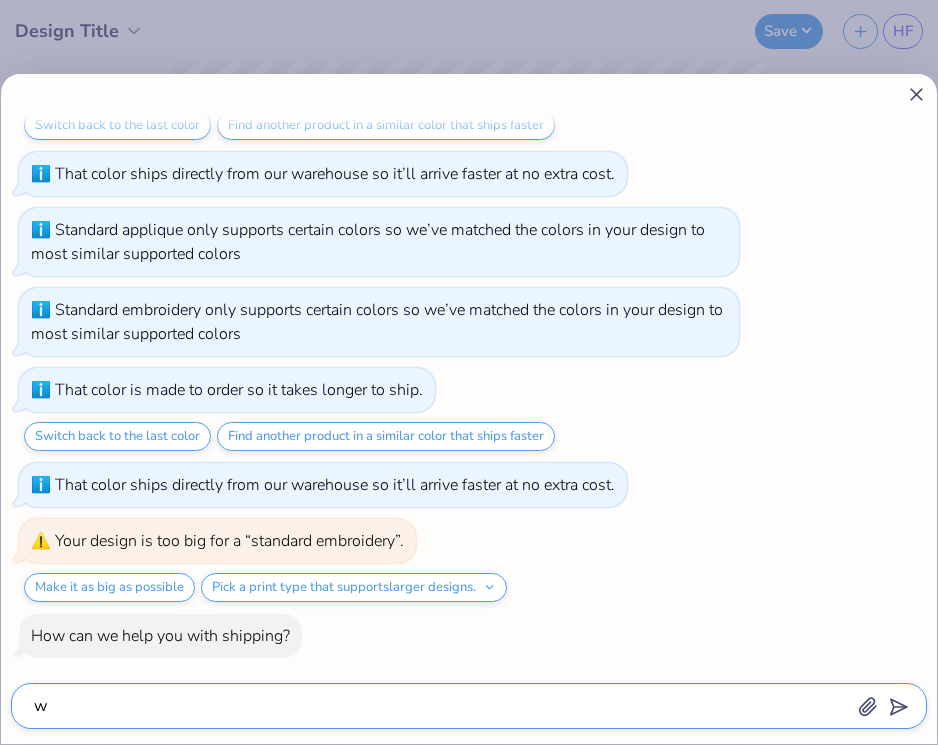 type on "x" 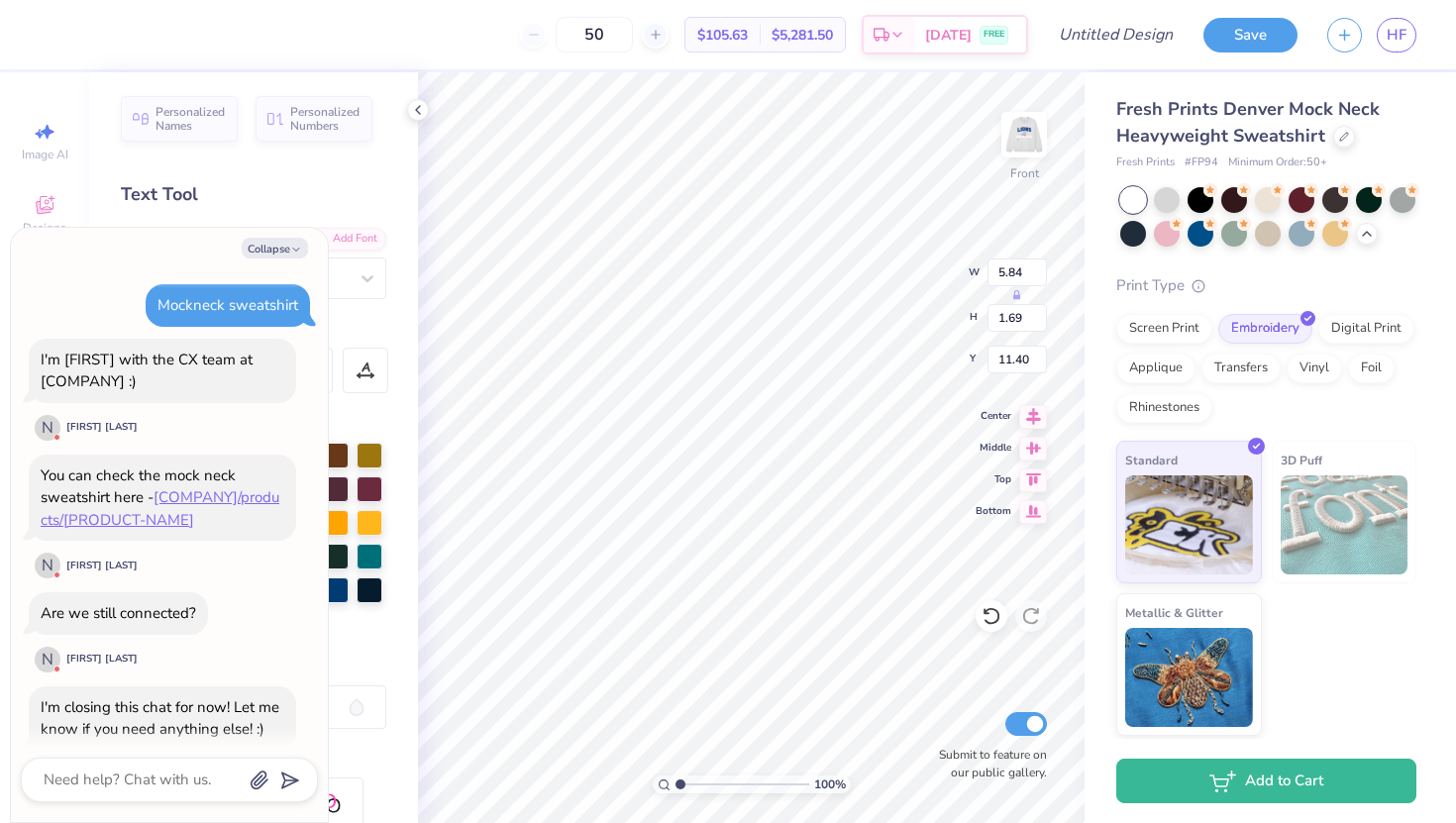scroll, scrollTop: 0, scrollLeft: 0, axis: both 